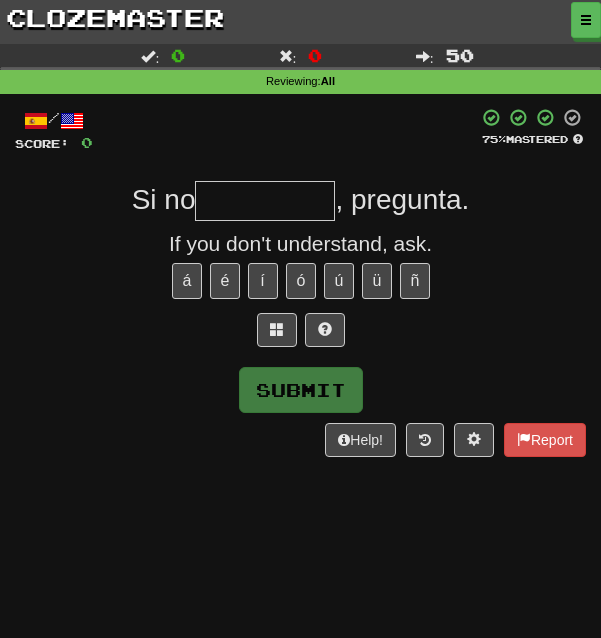 scroll, scrollTop: 0, scrollLeft: 0, axis: both 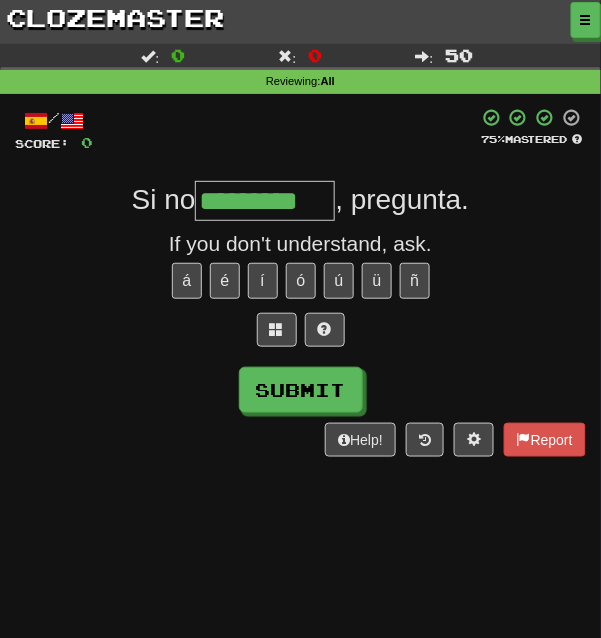 type on "*********" 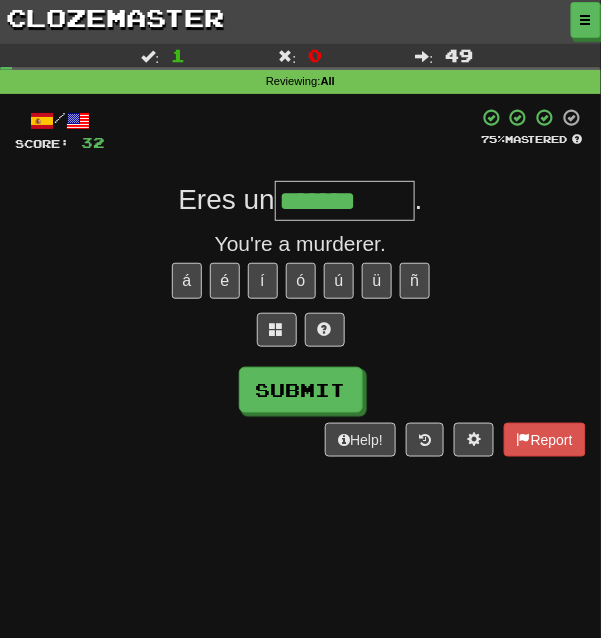 type on "*******" 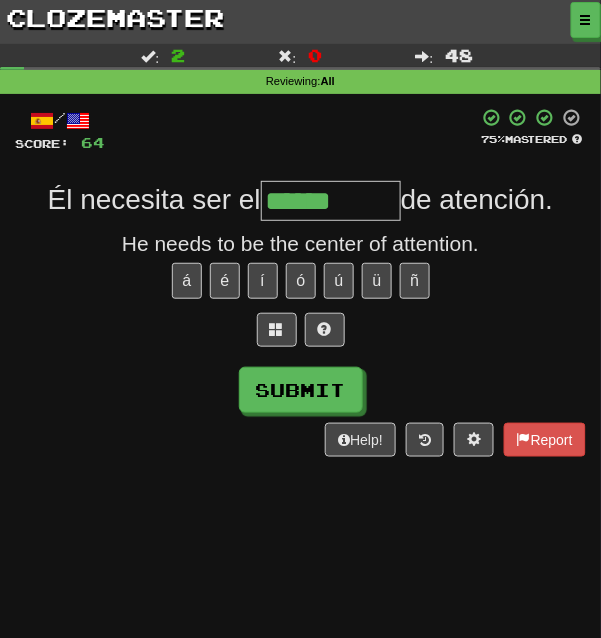 type on "******" 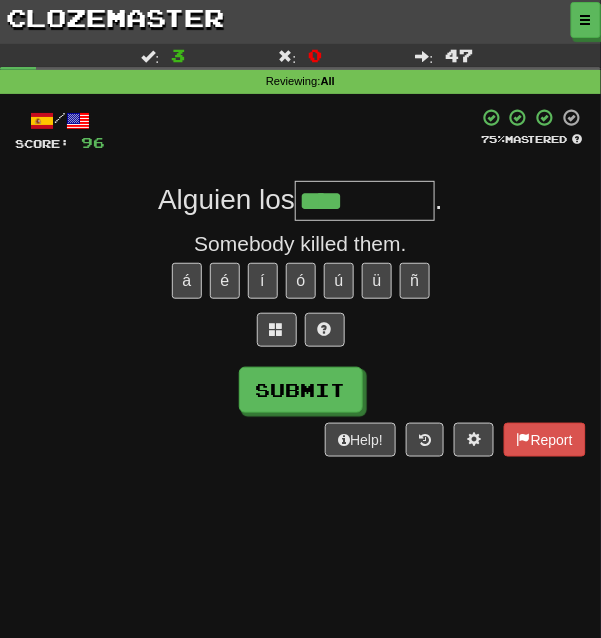type on "****" 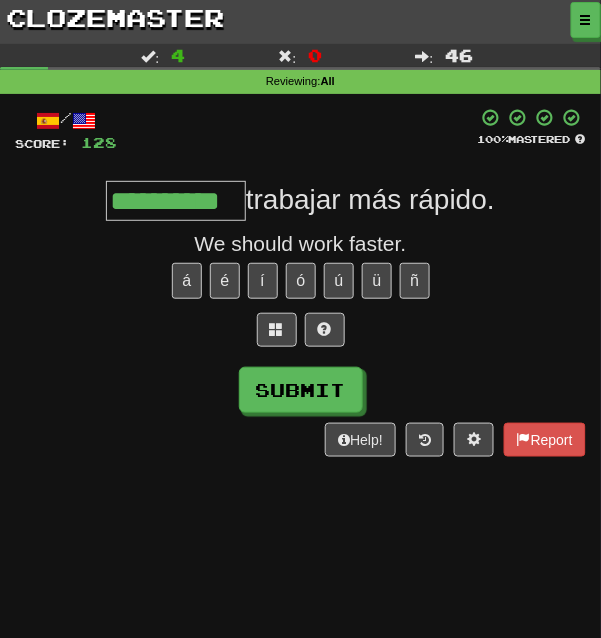 scroll, scrollTop: 0, scrollLeft: 15, axis: horizontal 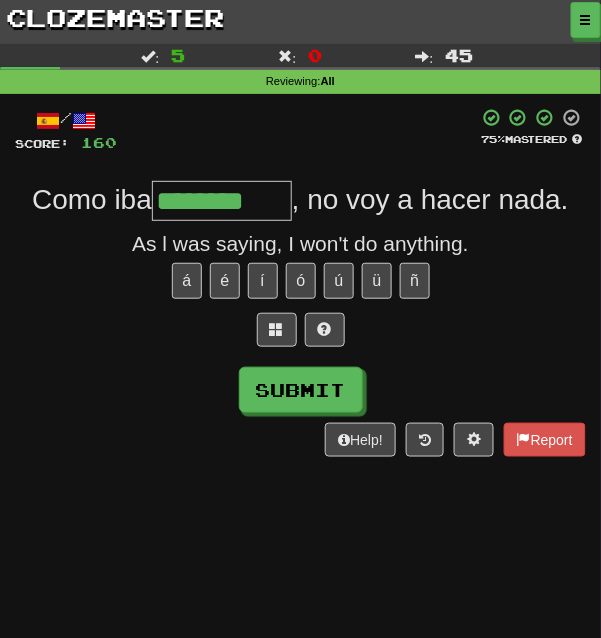 type on "********" 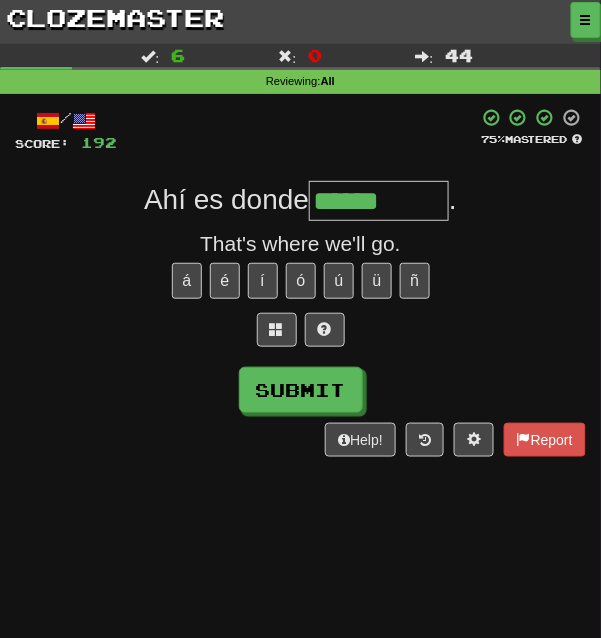type on "******" 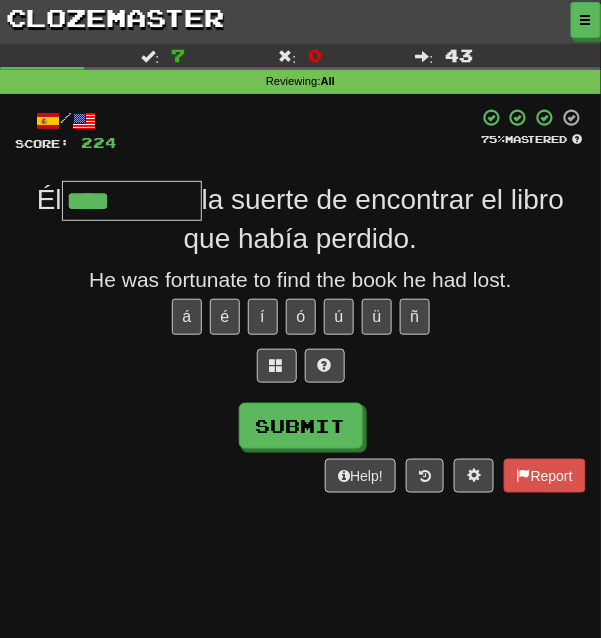 type on "****" 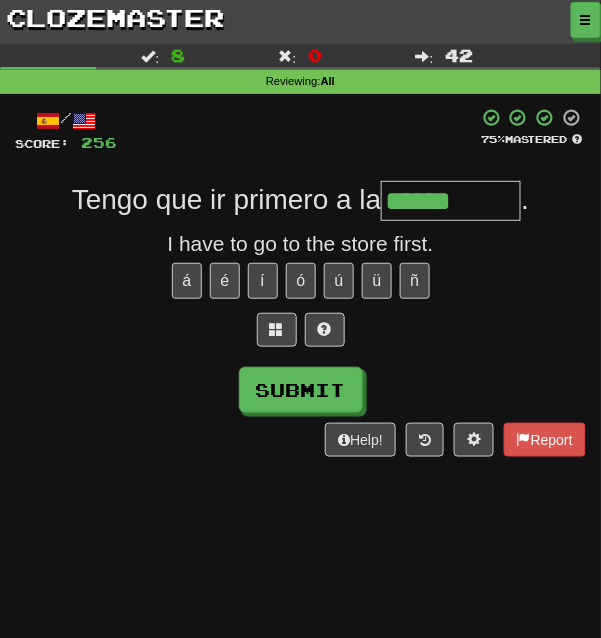 type on "******" 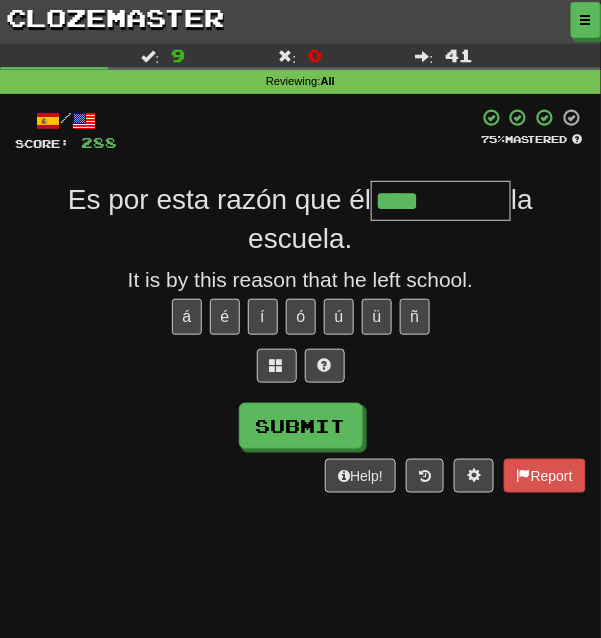type on "****" 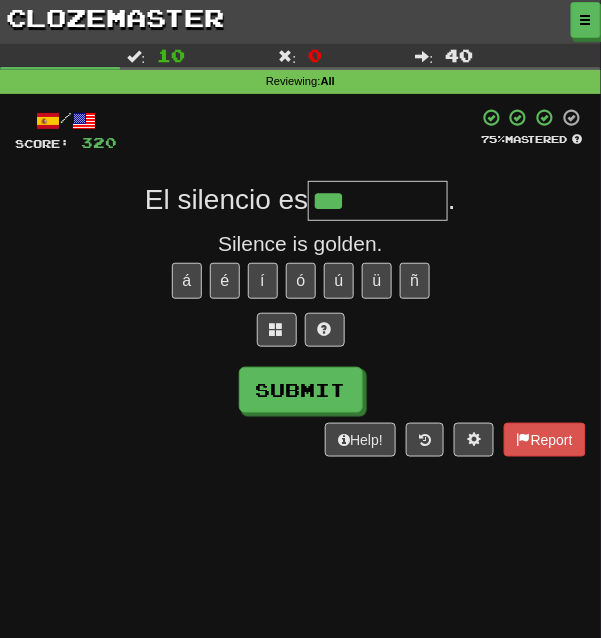 type on "***" 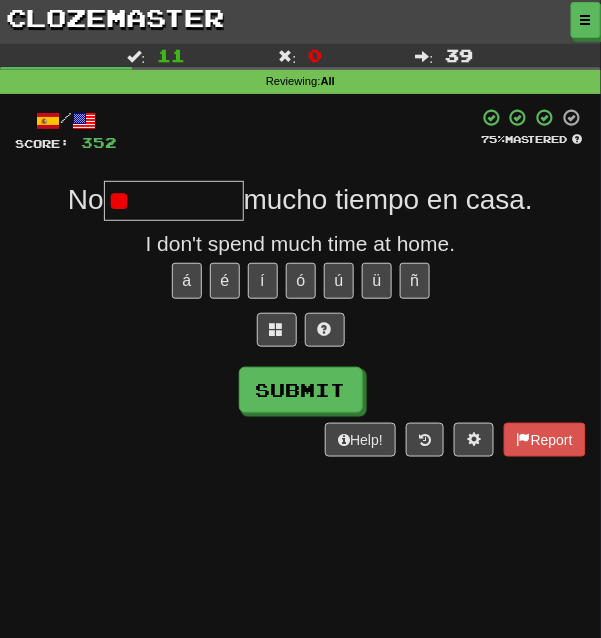 type on "*" 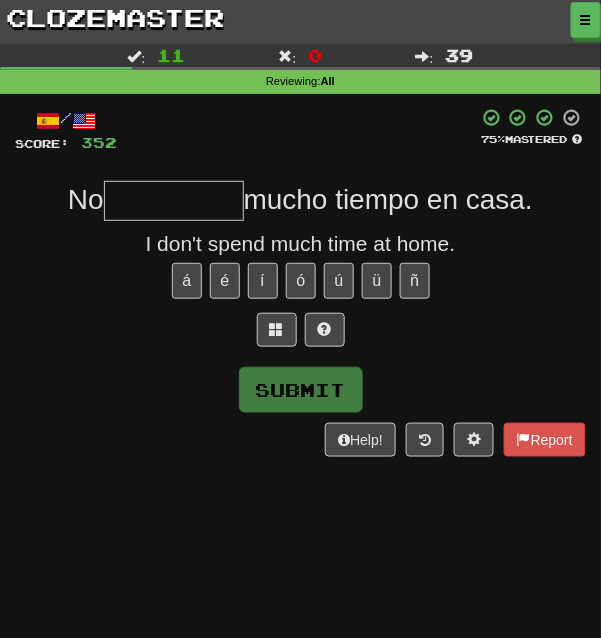 type on "*" 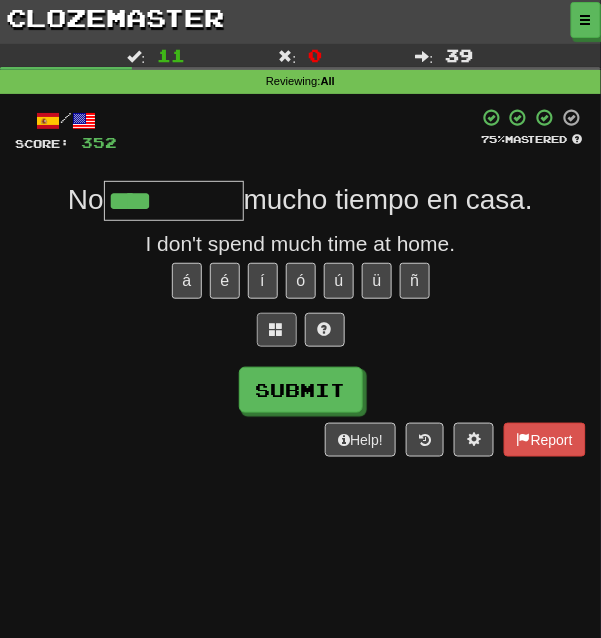 type on "****" 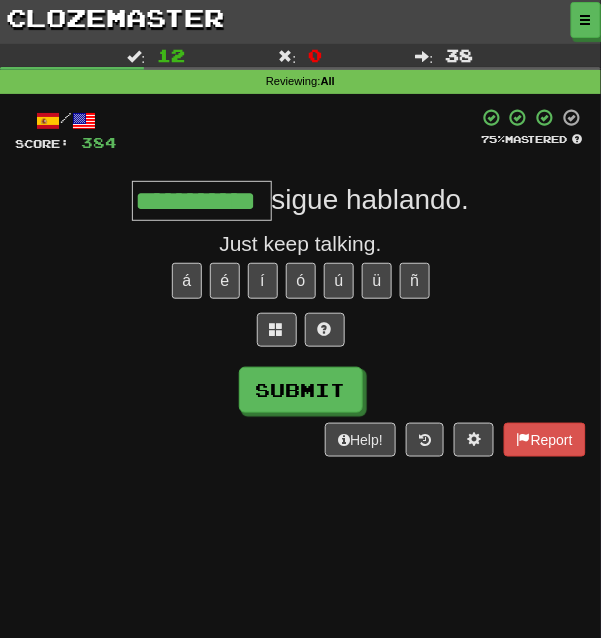 scroll, scrollTop: 0, scrollLeft: 27, axis: horizontal 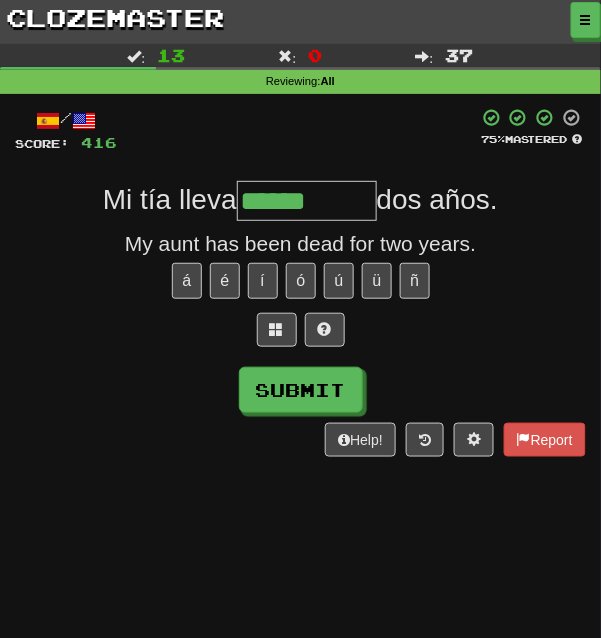 type on "******" 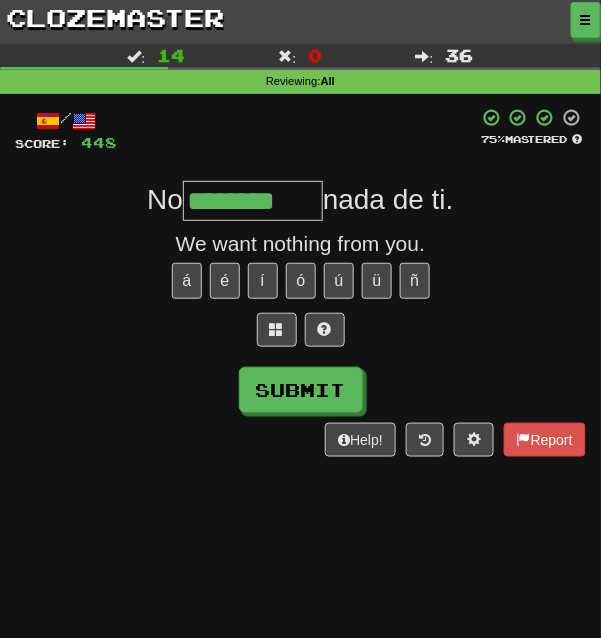 type on "********" 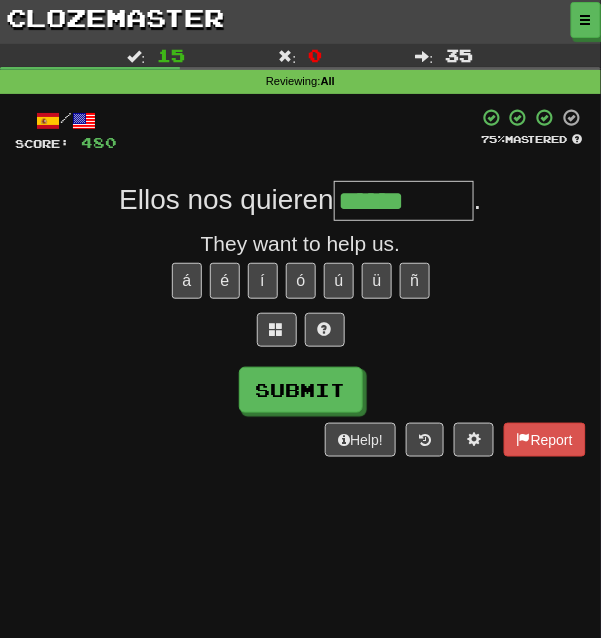 type on "******" 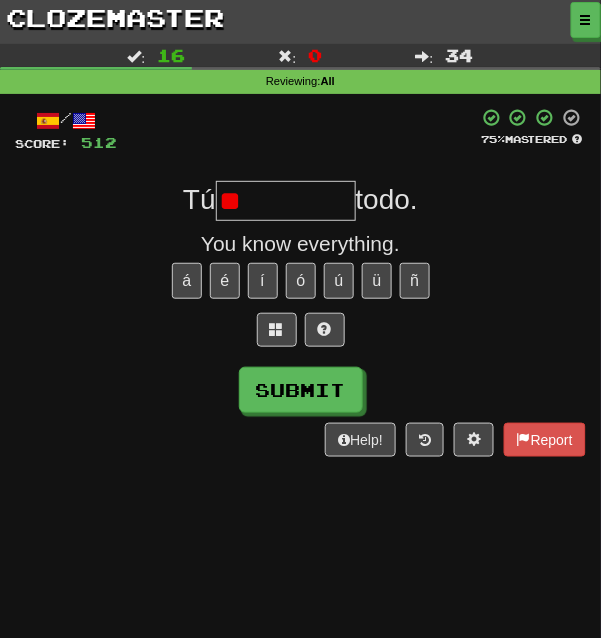 type on "*" 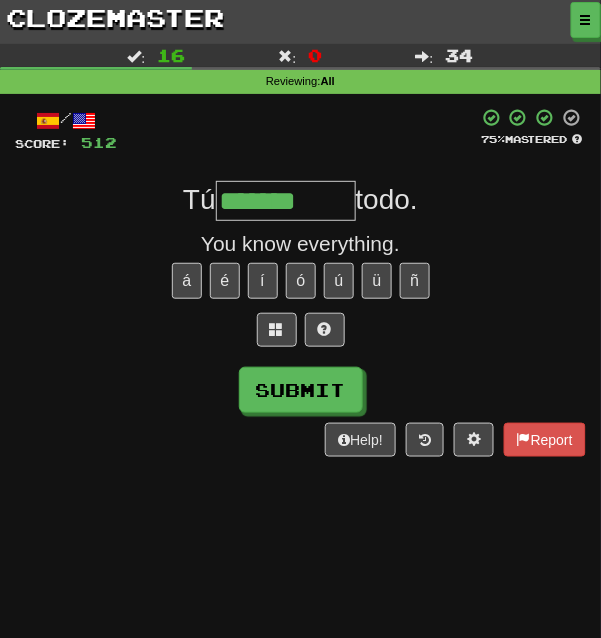 type on "*******" 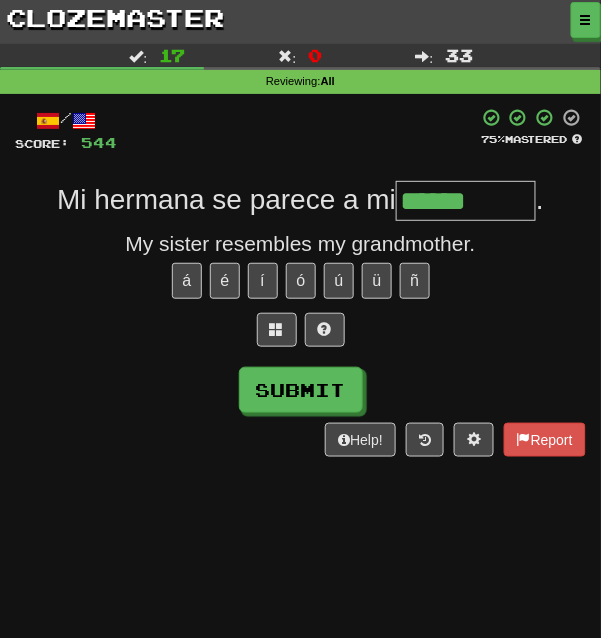 type on "******" 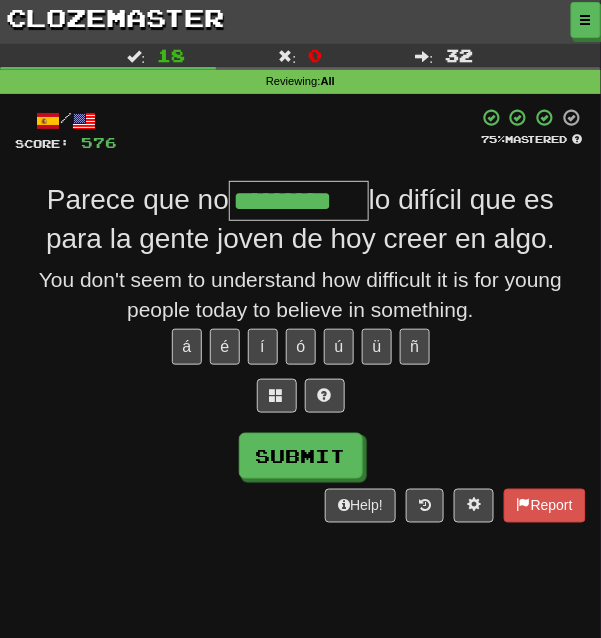 type on "*********" 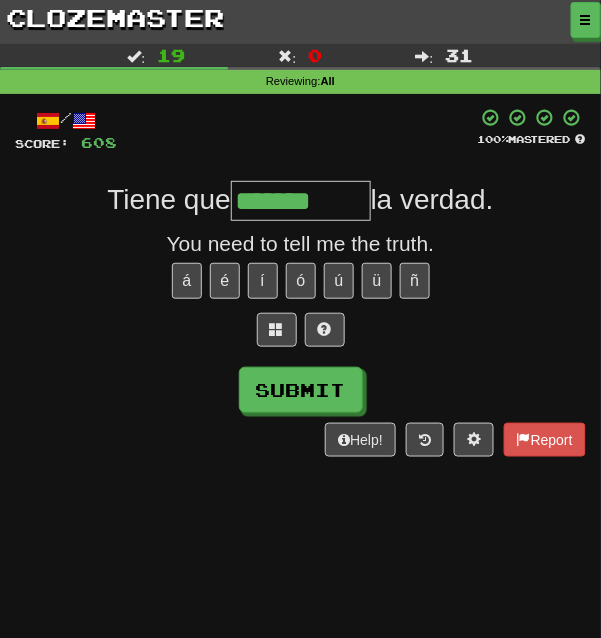 type on "*******" 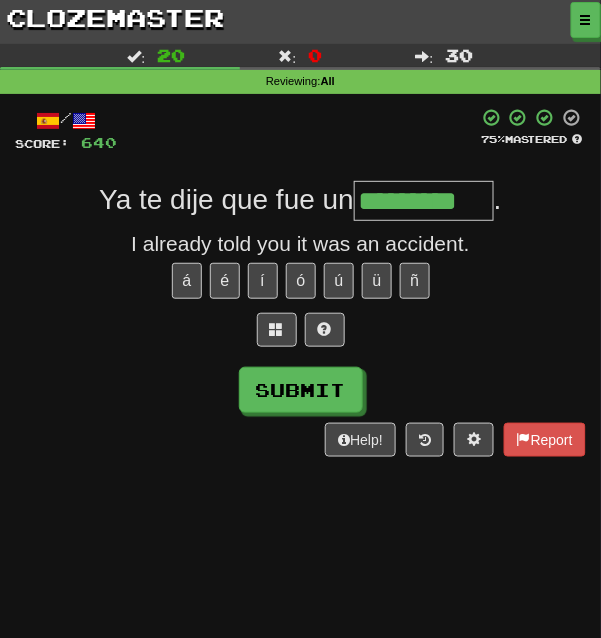 type on "*********" 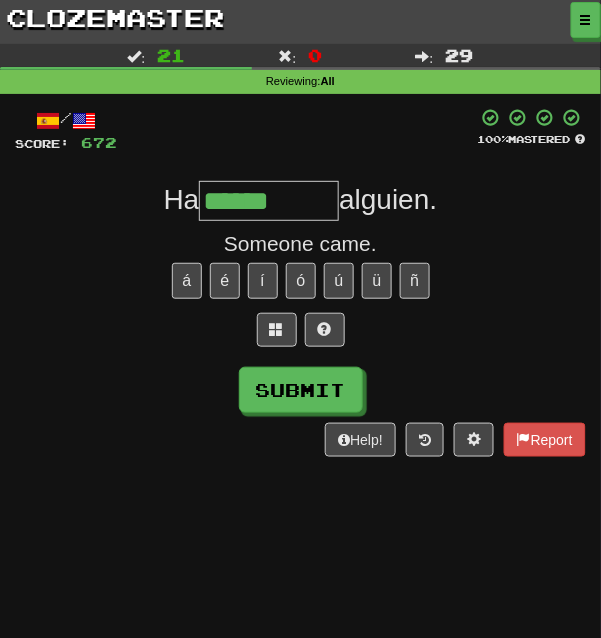 type on "******" 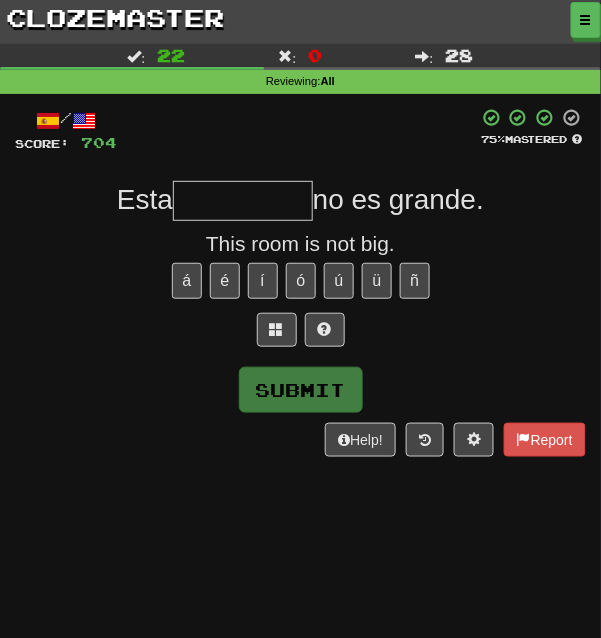 type on "*" 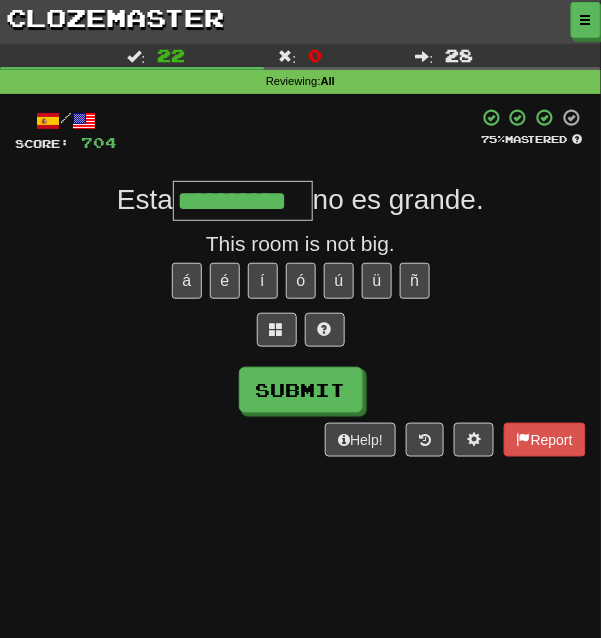 type on "**********" 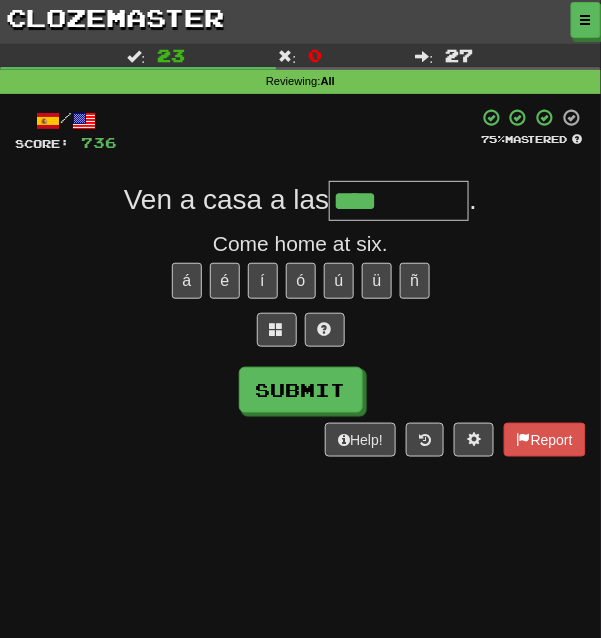 type on "****" 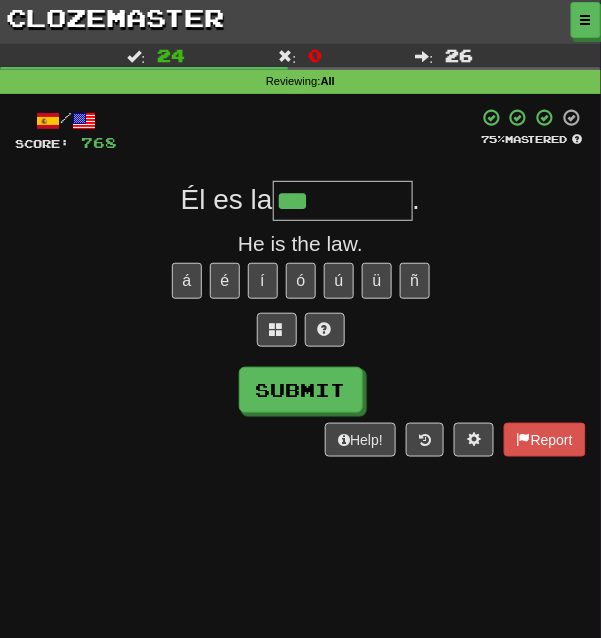 type on "***" 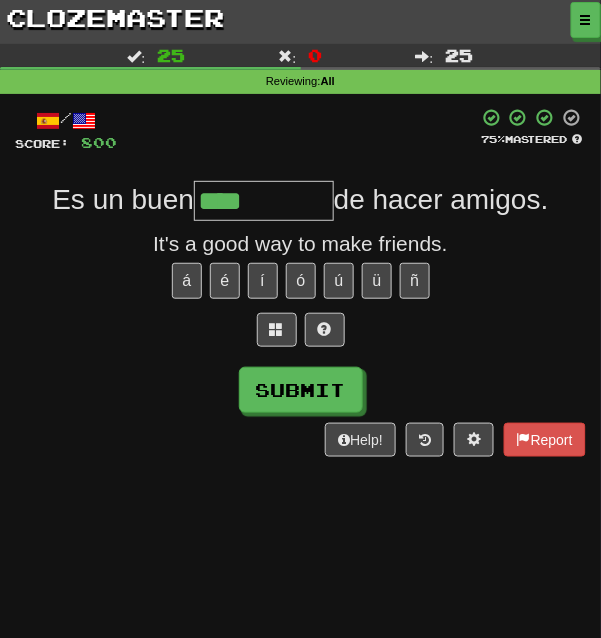 type on "****" 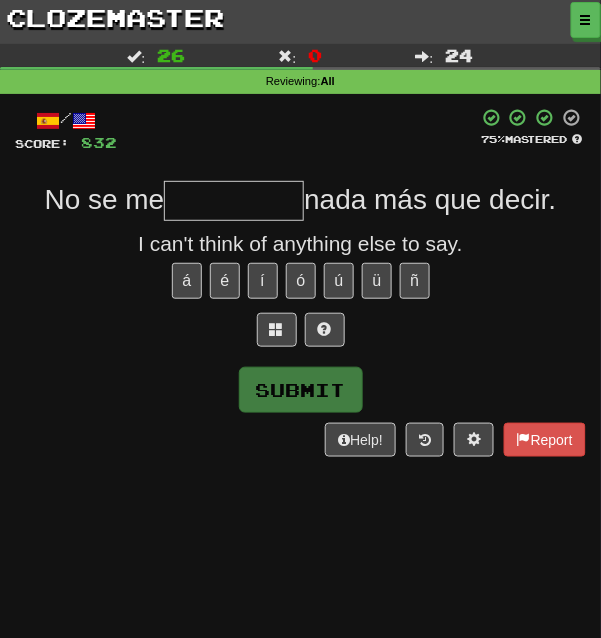 type on "*" 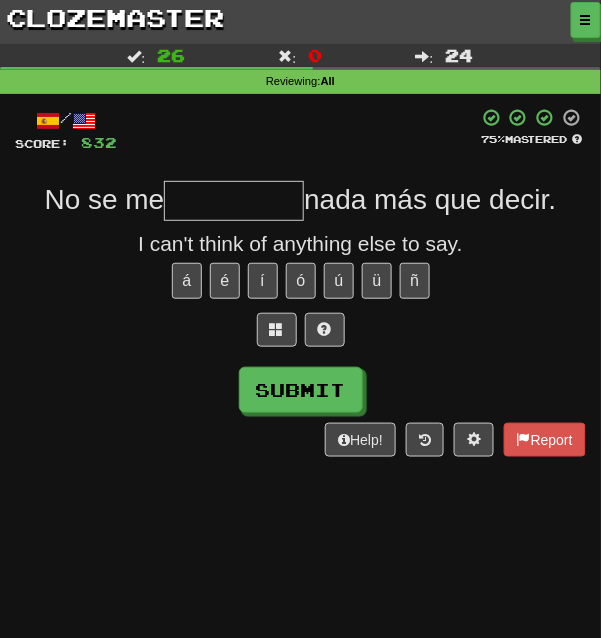 type on "*" 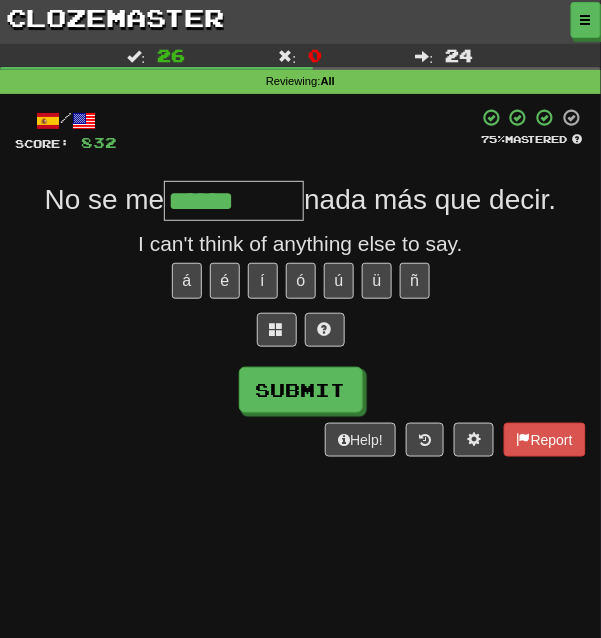 type on "******" 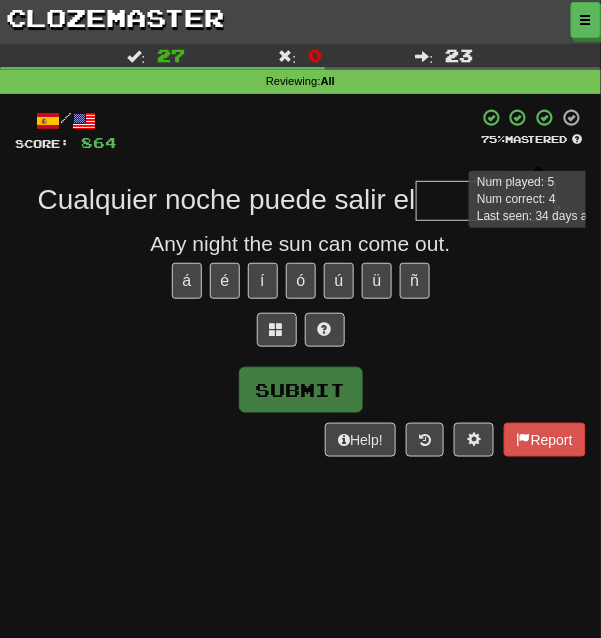 type on "*" 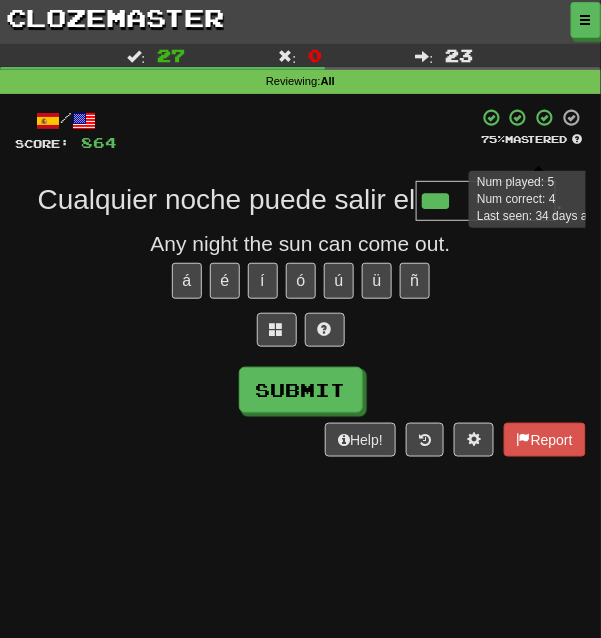 type on "***" 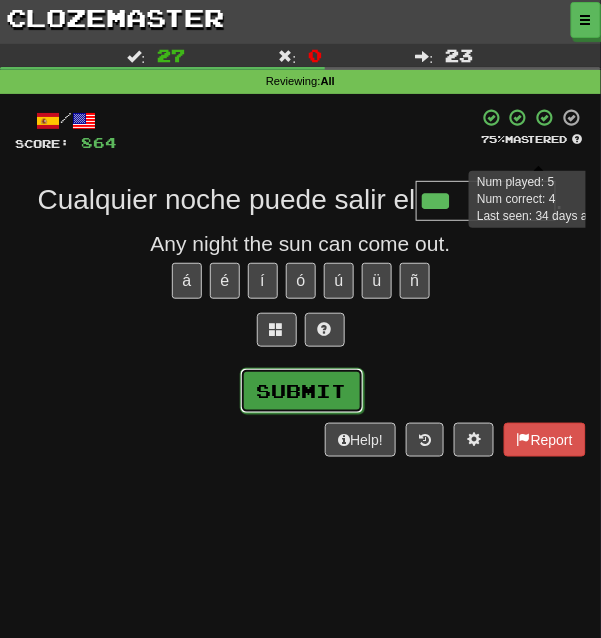 click on "Submit" at bounding box center [302, 391] 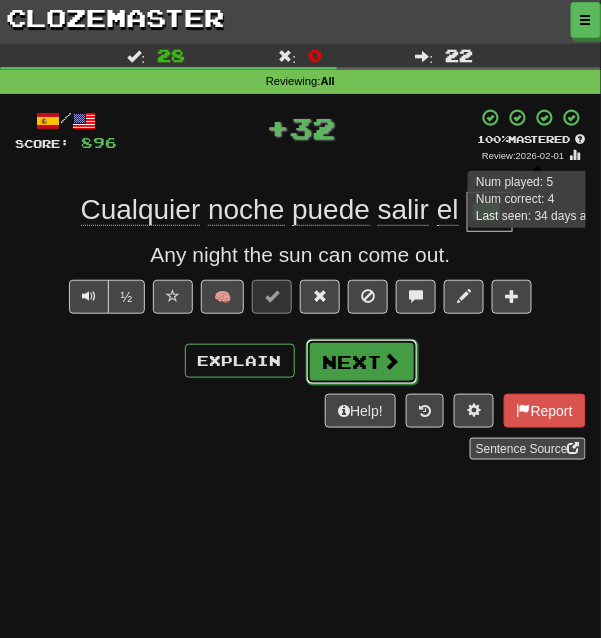 click on "Next" at bounding box center [362, 362] 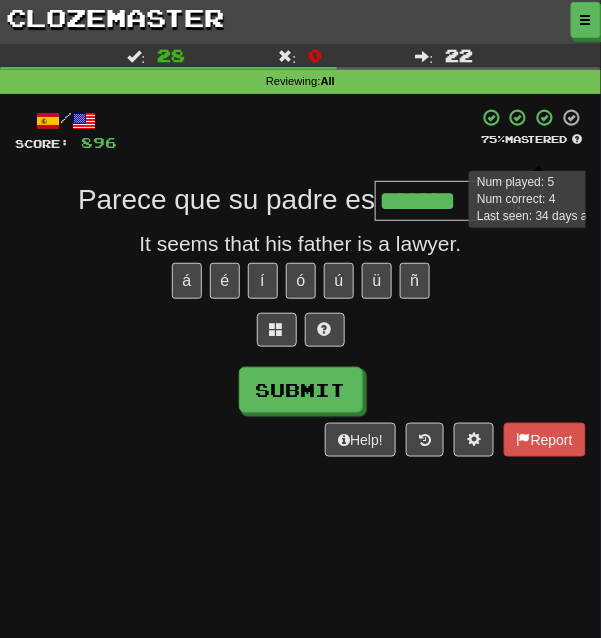 type on "*******" 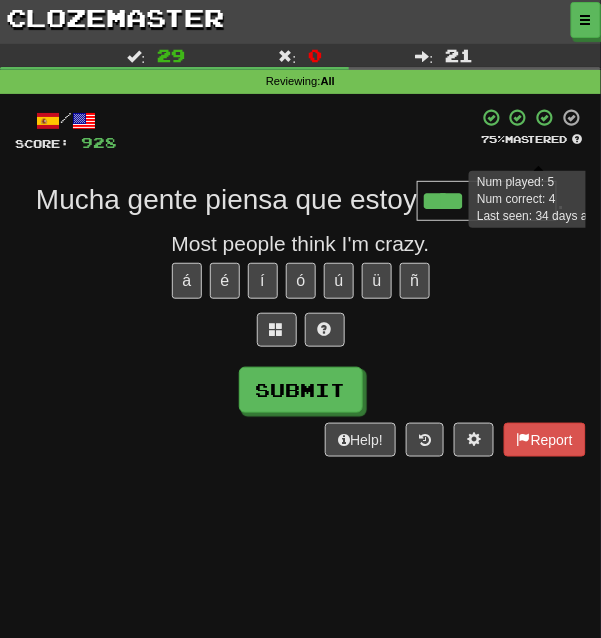 type on "****" 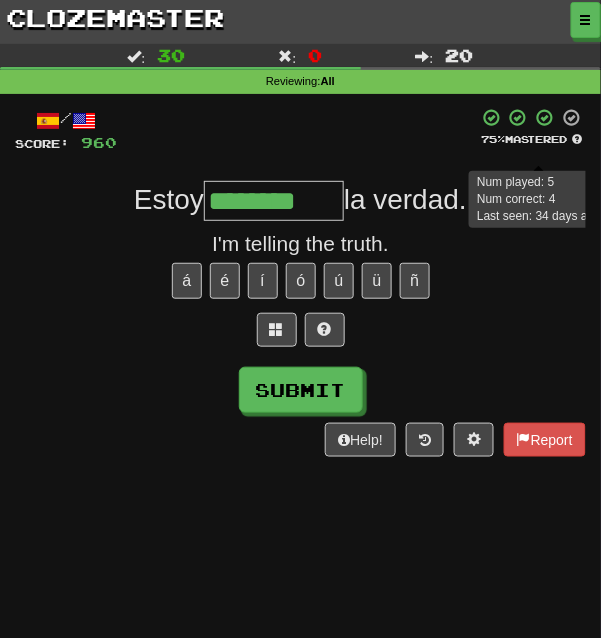 type on "********" 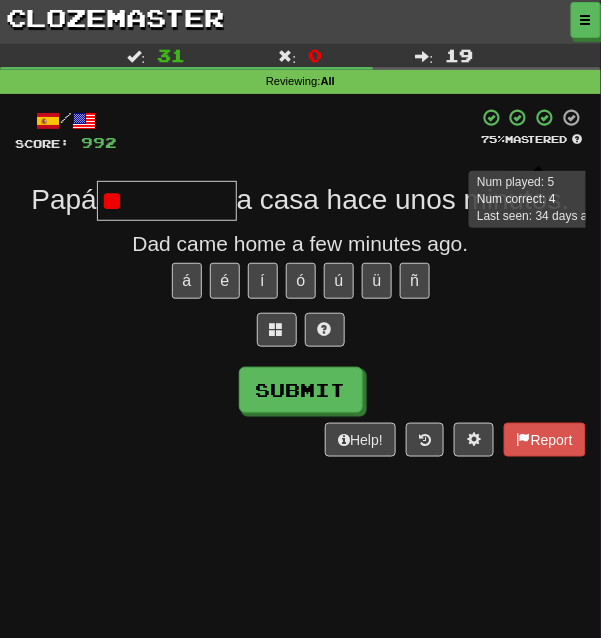 type on "*" 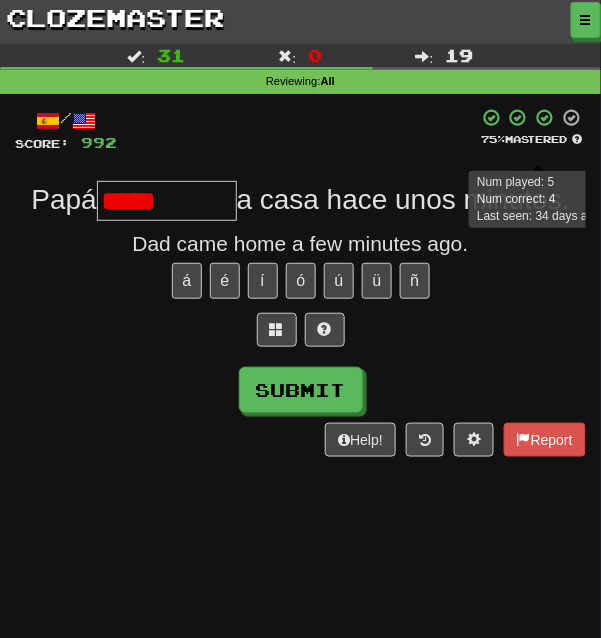 type on "*****" 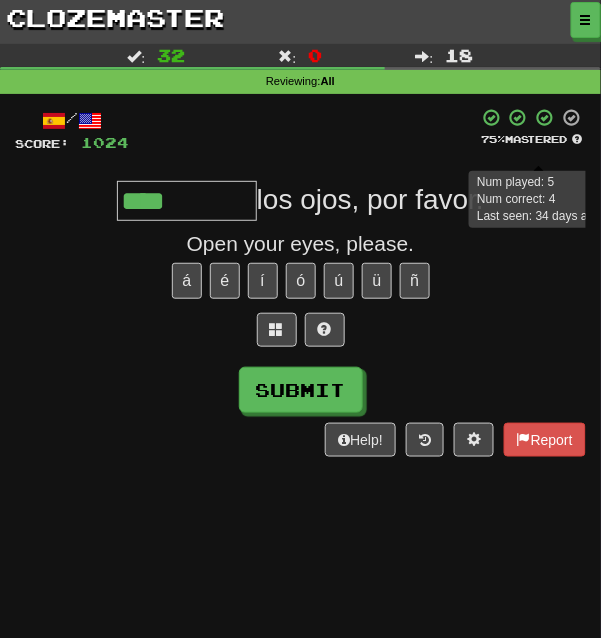 type on "****" 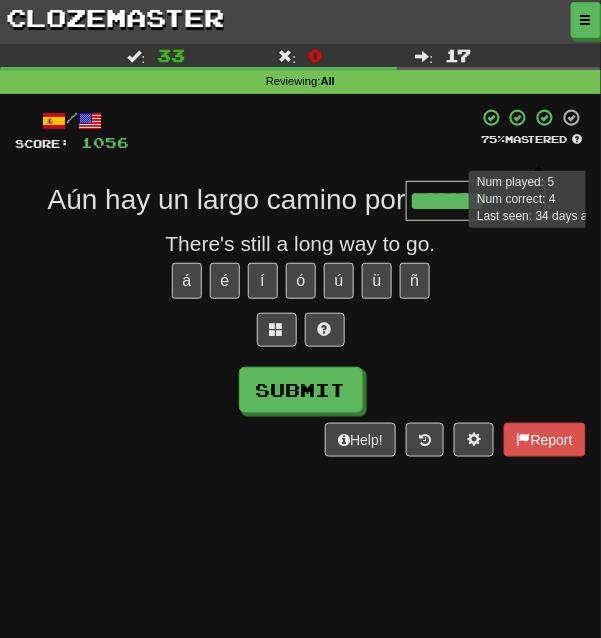 type on "*******" 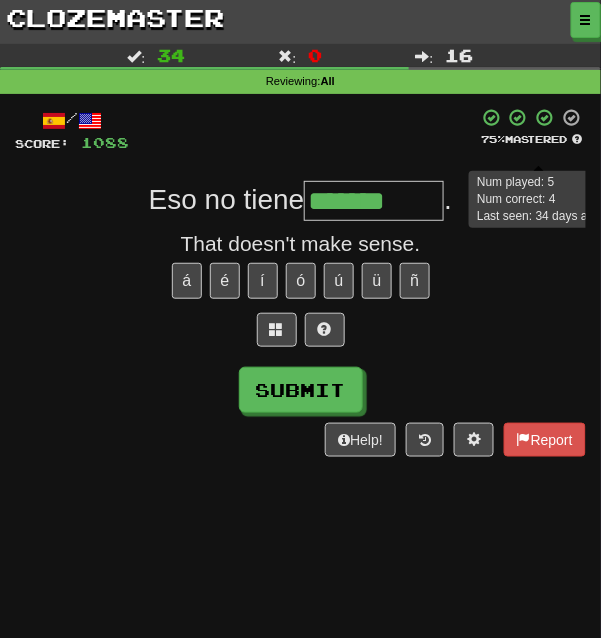 type on "*******" 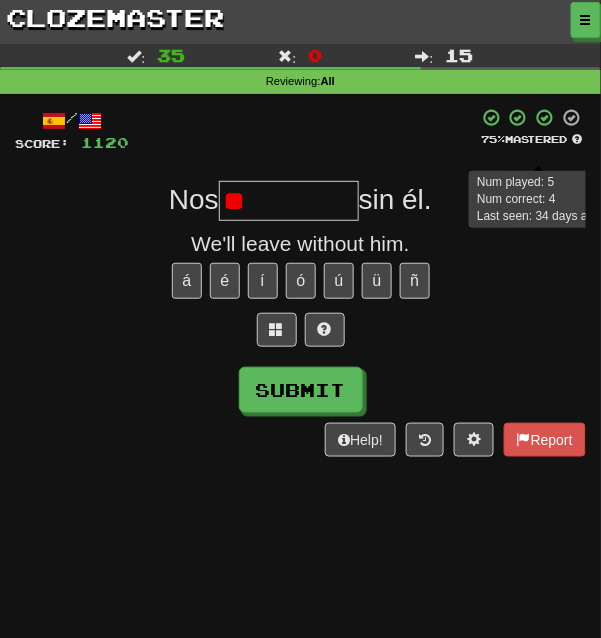 type on "*" 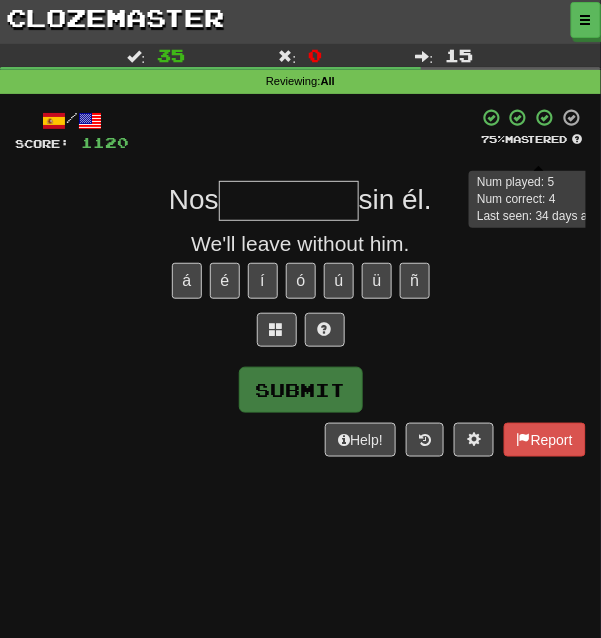 type on "*" 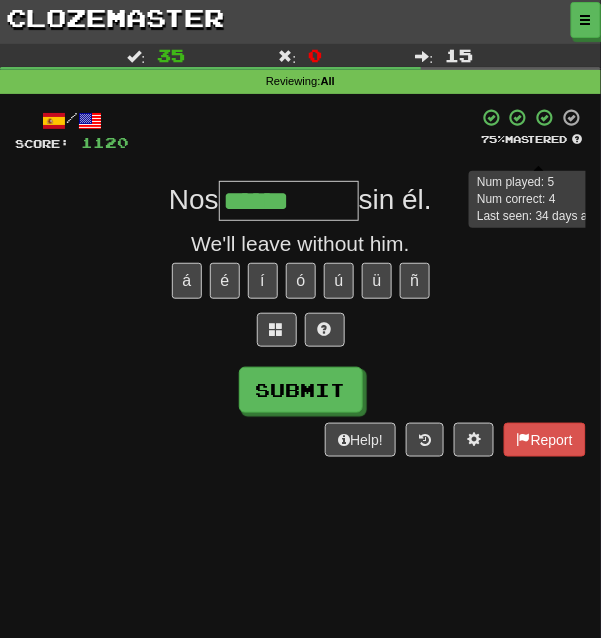type on "******" 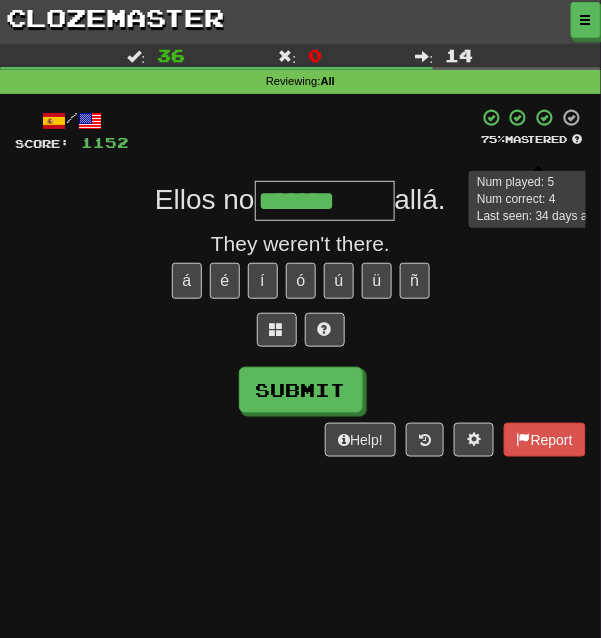 type on "*******" 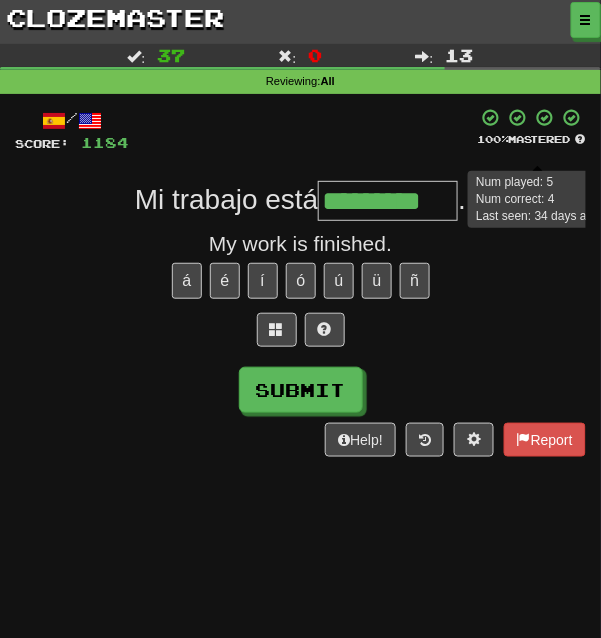 type on "*********" 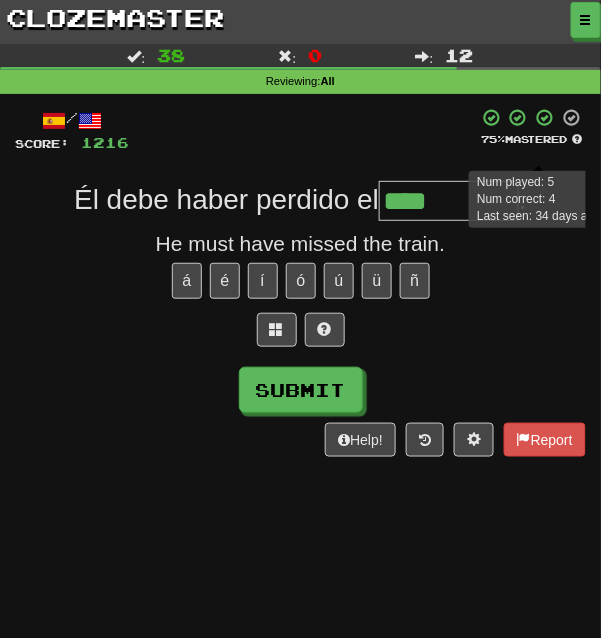 type on "****" 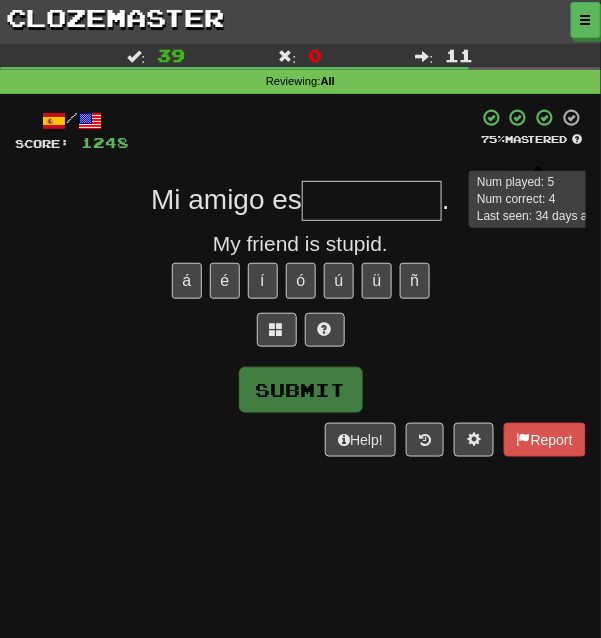 type on "*" 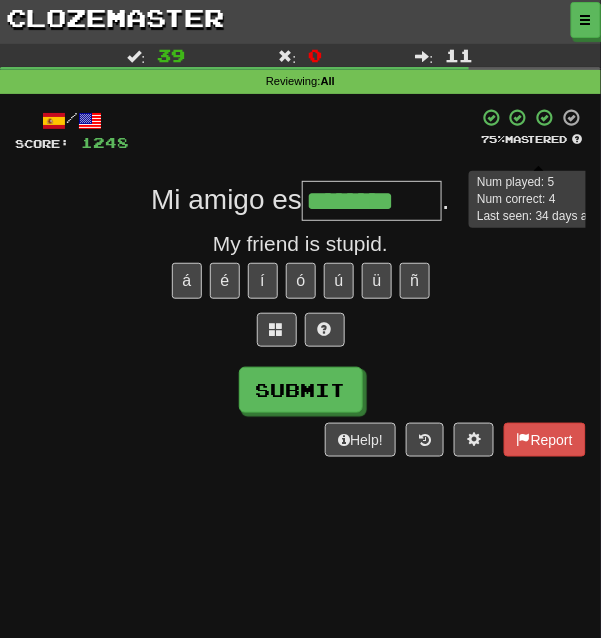 type on "********" 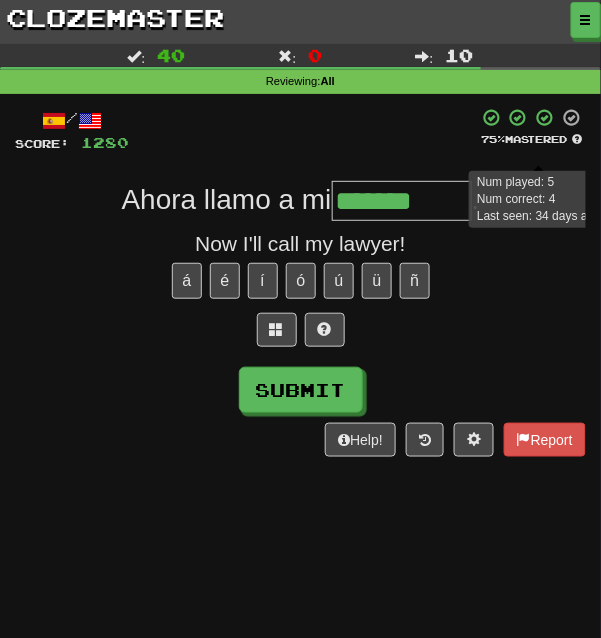 type on "*******" 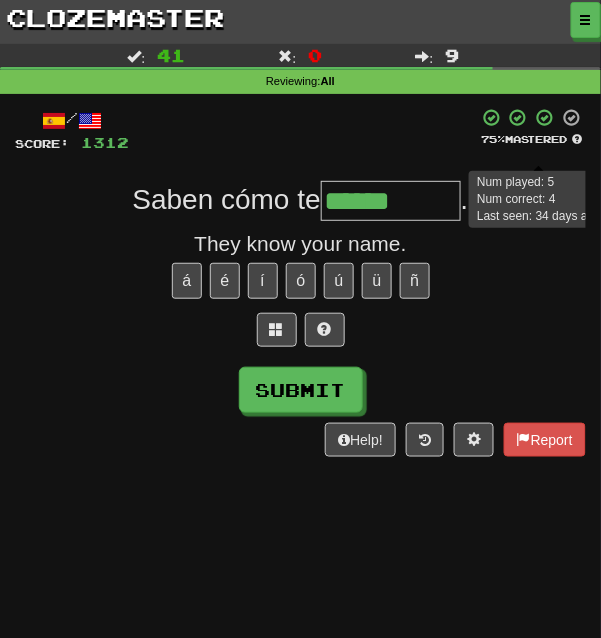 type on "******" 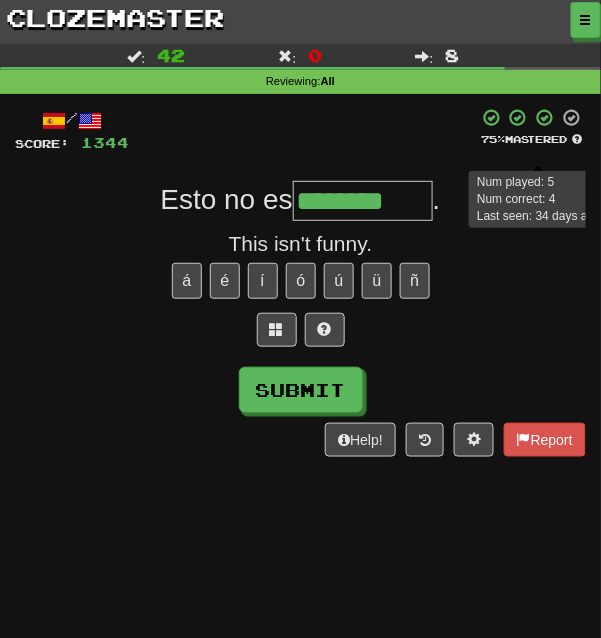 type on "********" 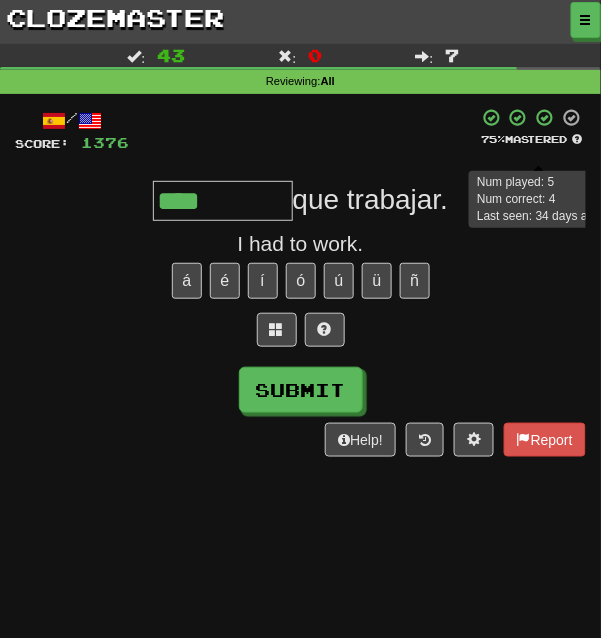 type on "****" 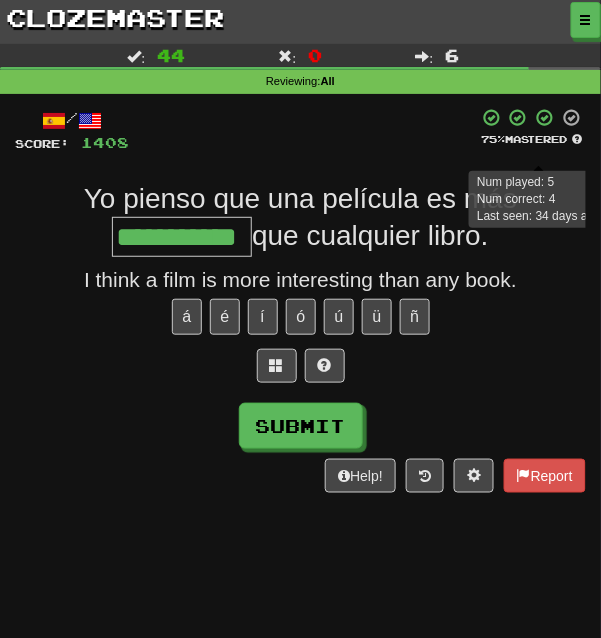 scroll, scrollTop: 0, scrollLeft: 5, axis: horizontal 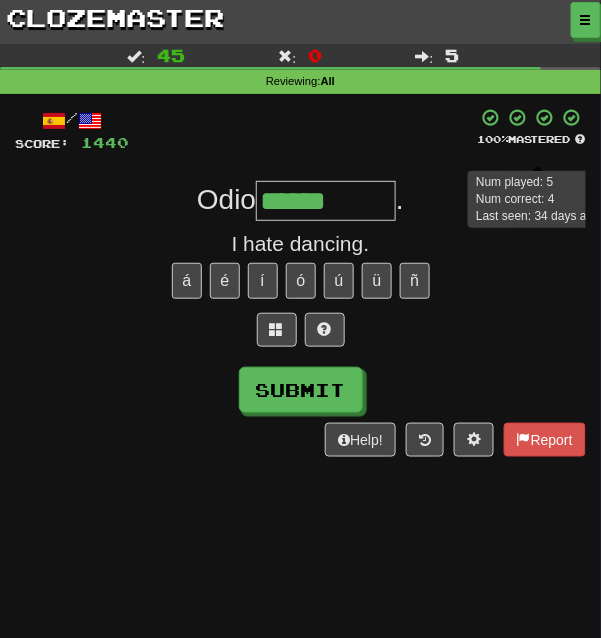 type on "******" 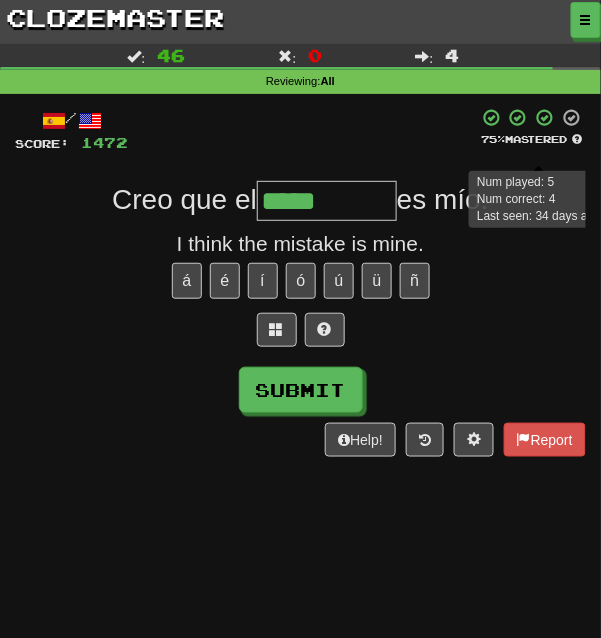 type on "*****" 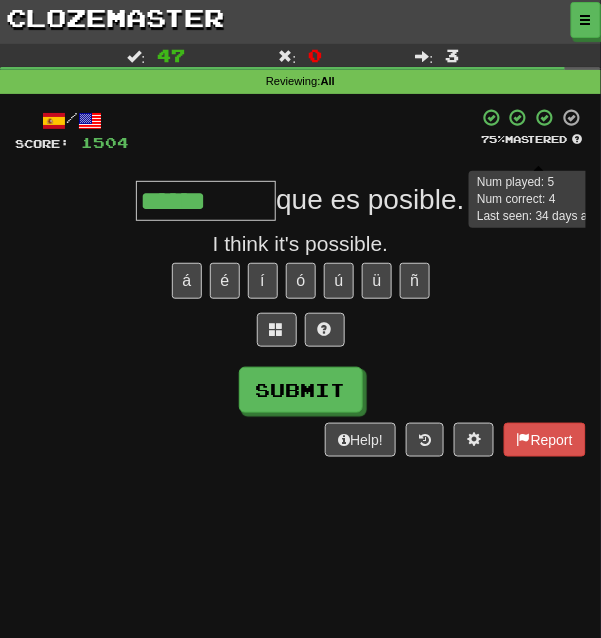 type on "******" 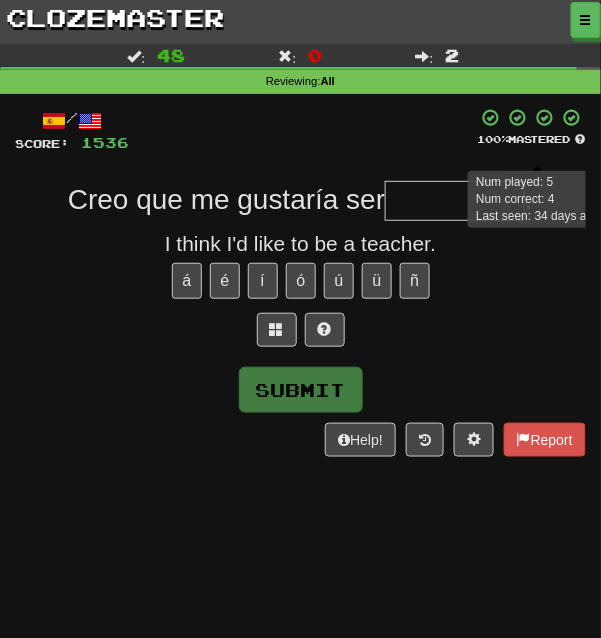 type on "*" 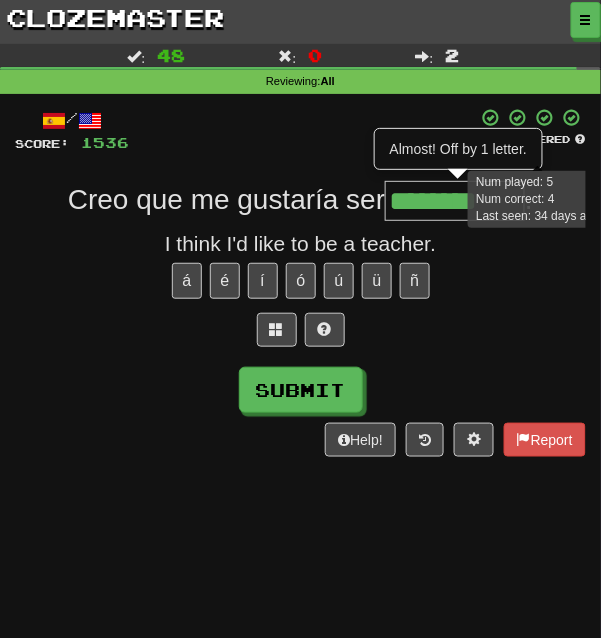 type on "********" 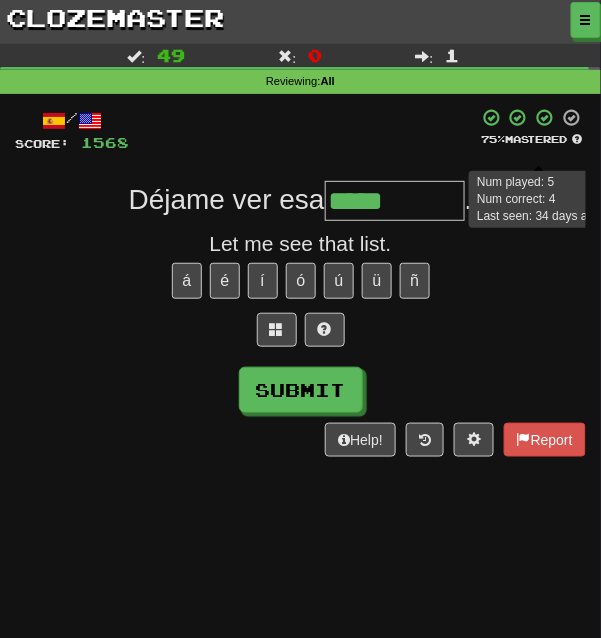 type on "*****" 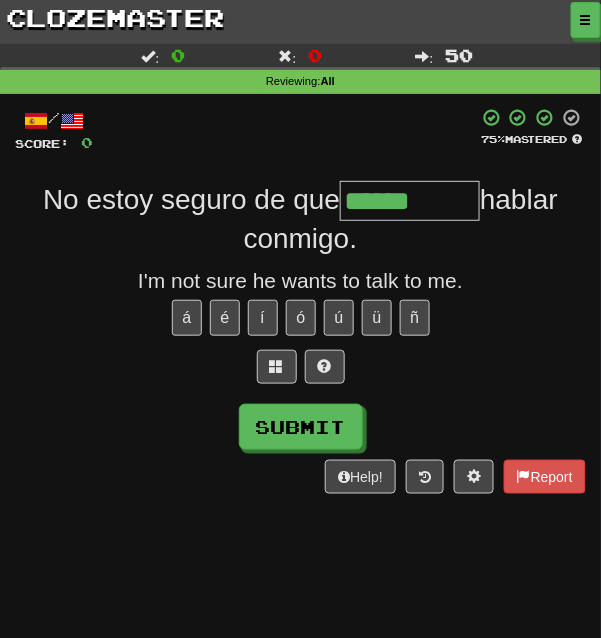 type on "******" 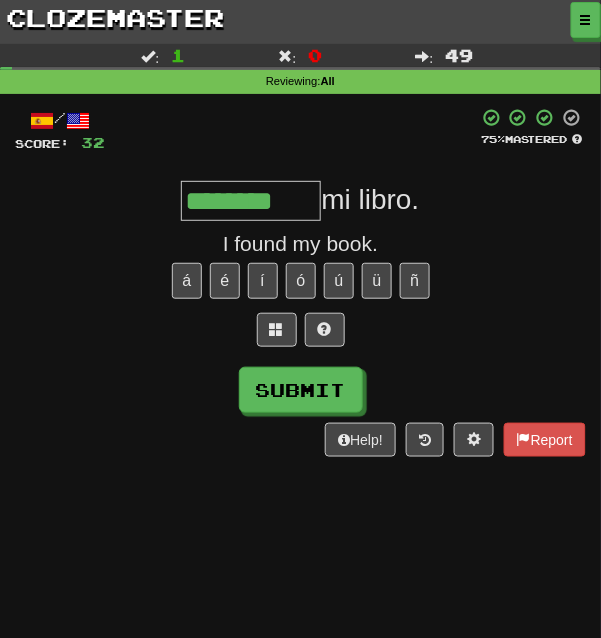 type on "********" 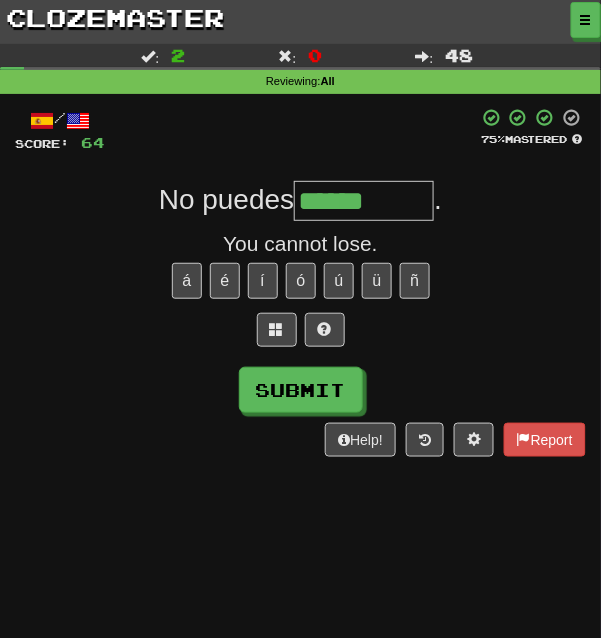 type on "******" 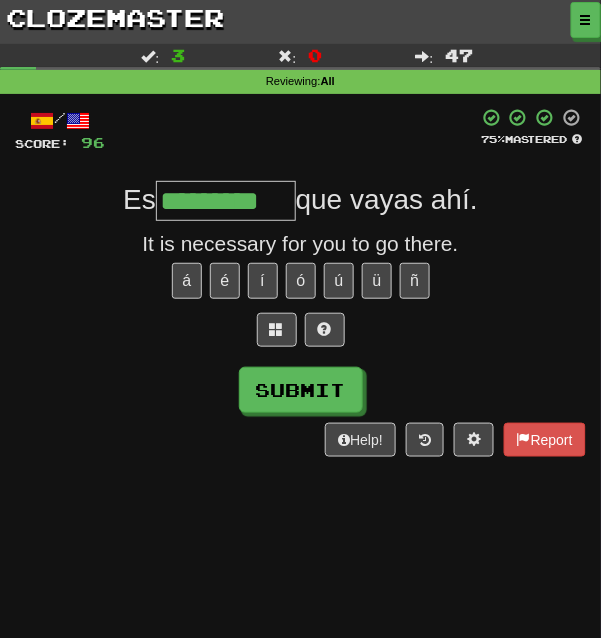 type on "*********" 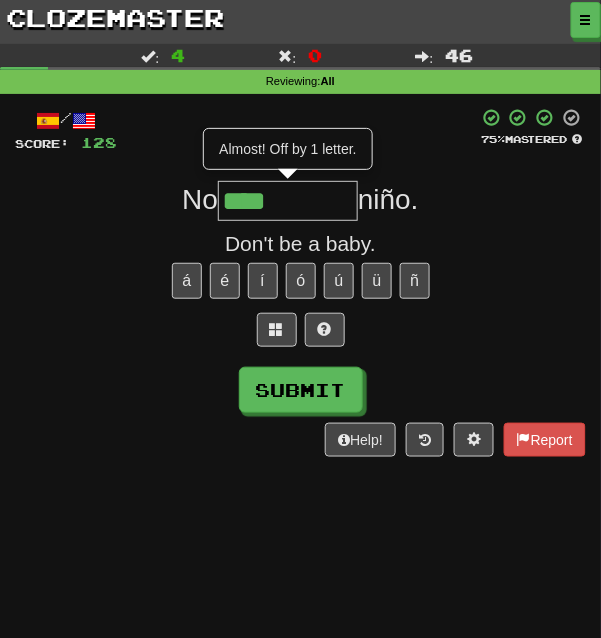 type on "****" 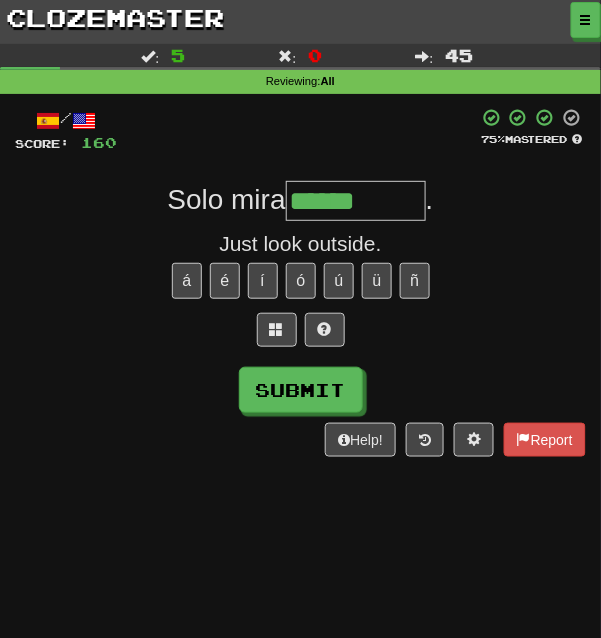 type on "******" 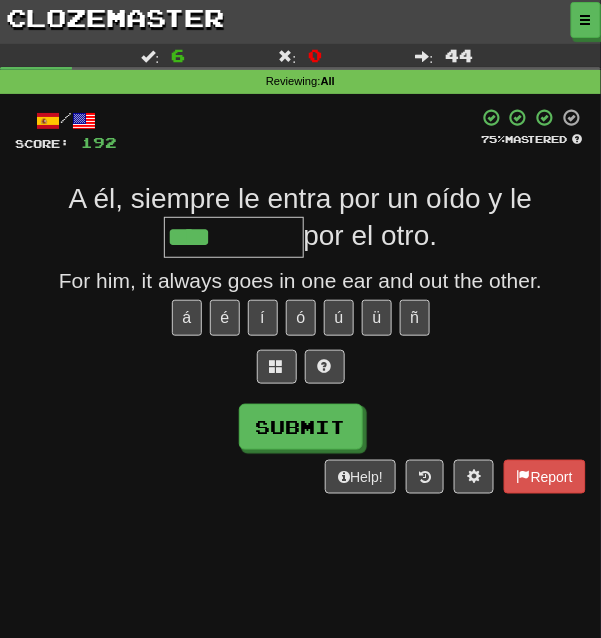 type on "****" 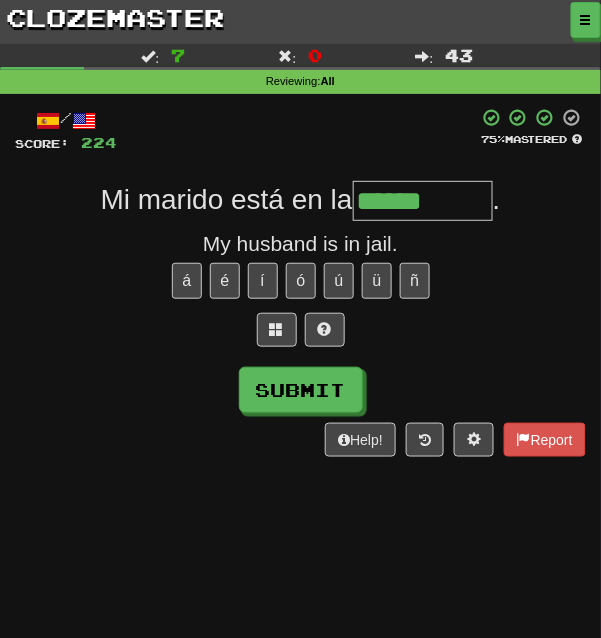 type on "******" 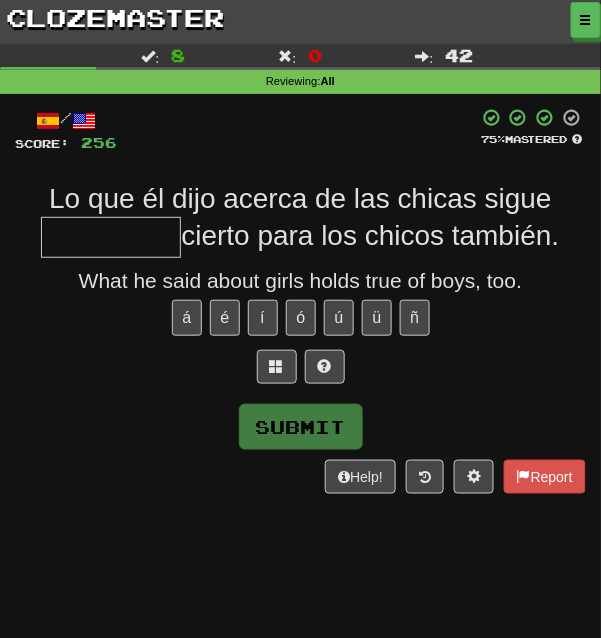 type on "*" 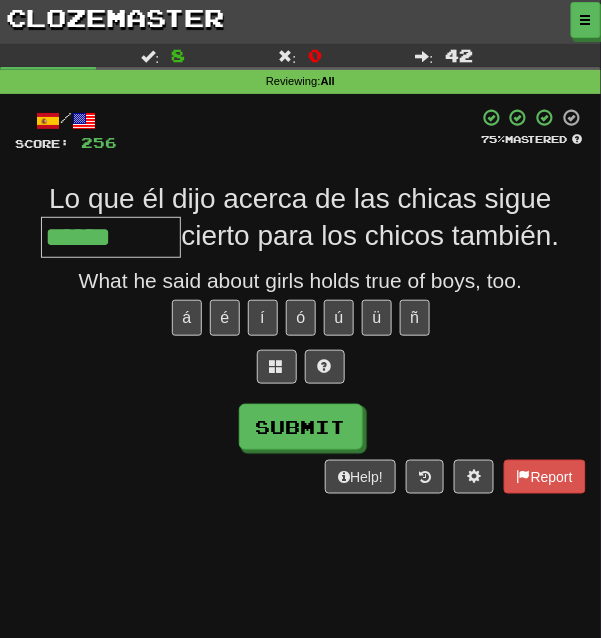 type on "******" 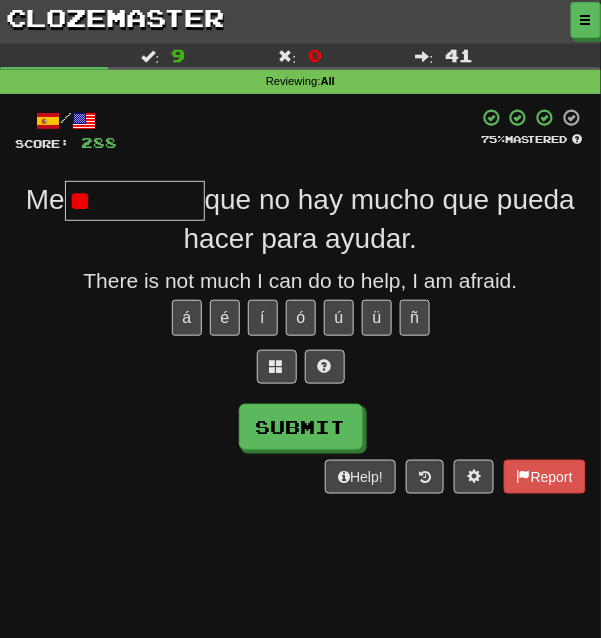 type on "*" 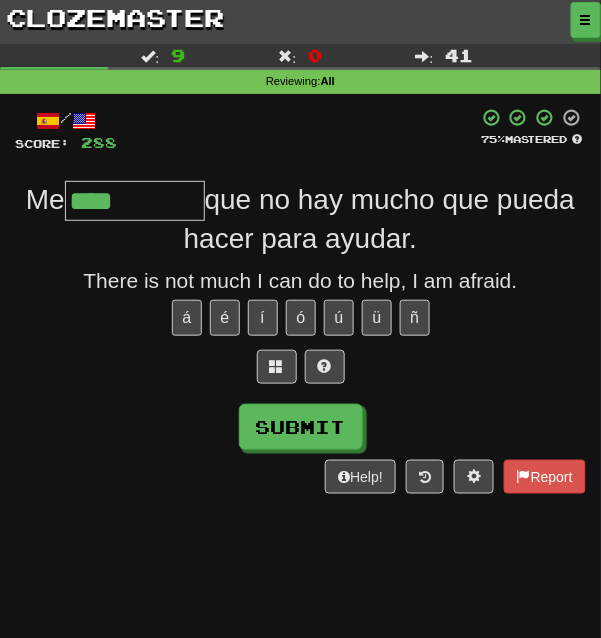 type on "****" 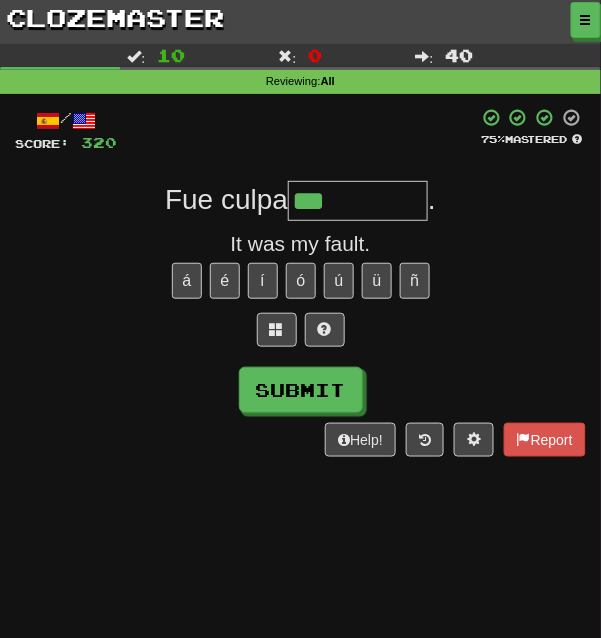 type on "***" 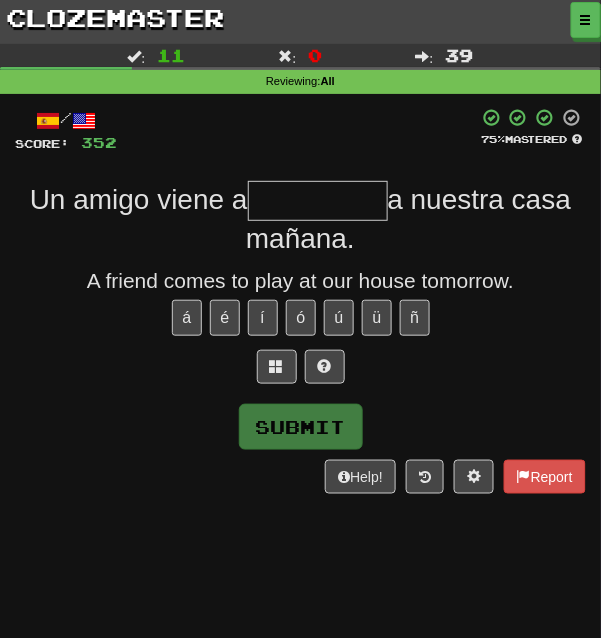 type on "*" 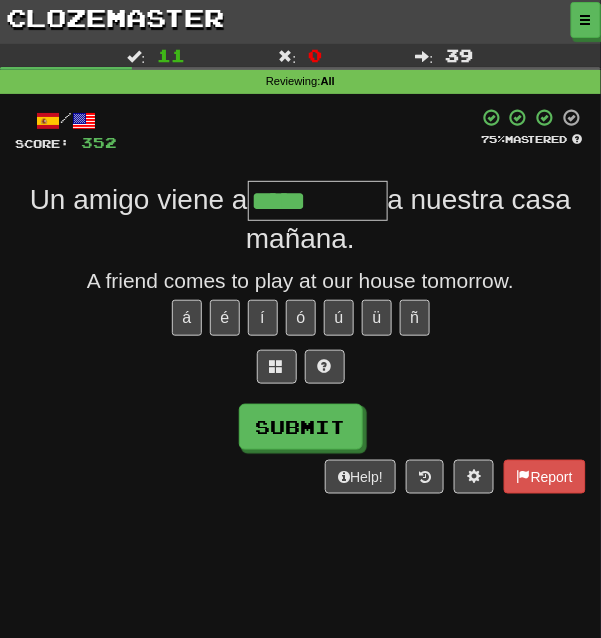 type on "*****" 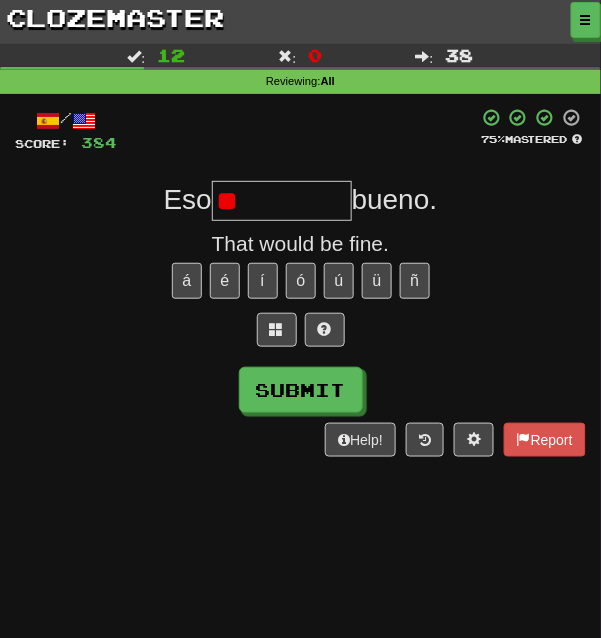 type on "*" 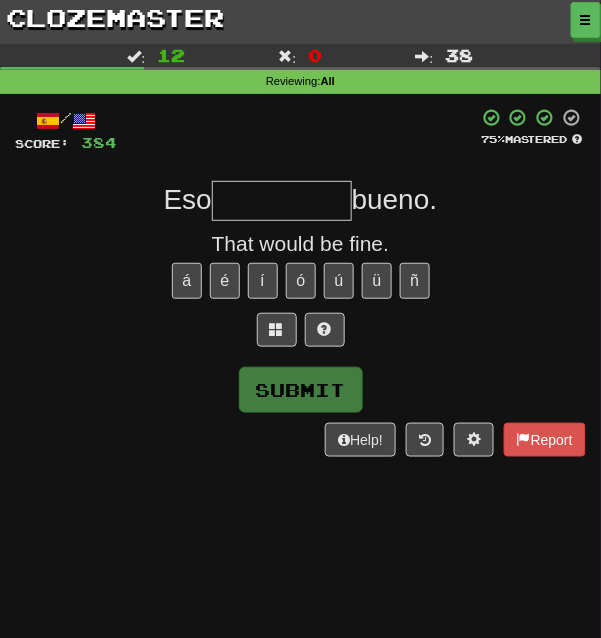 type on "*" 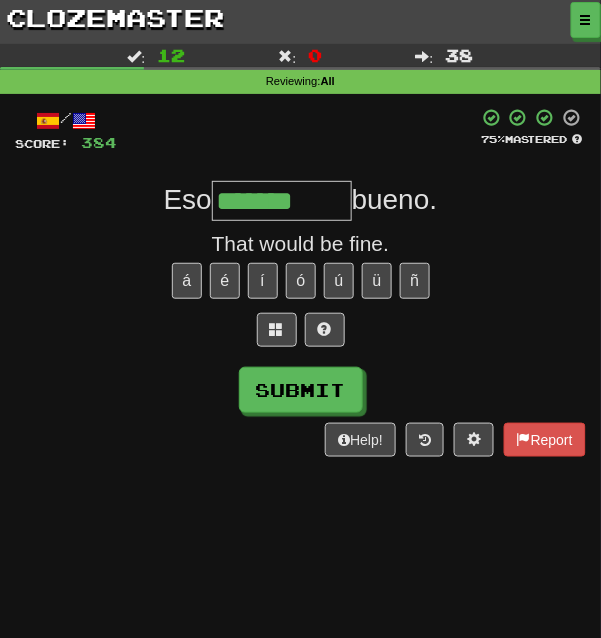type on "*******" 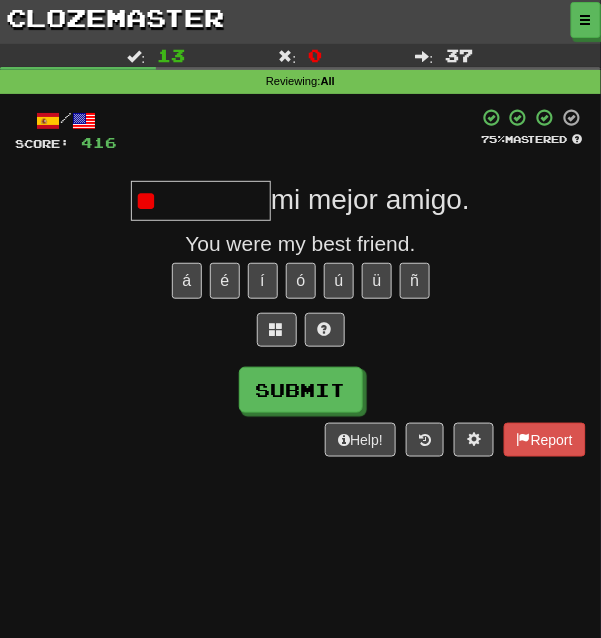 type on "*" 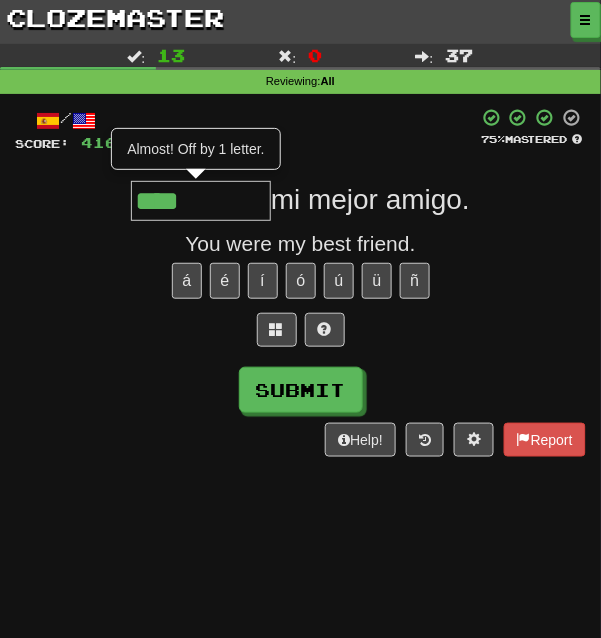 type on "****" 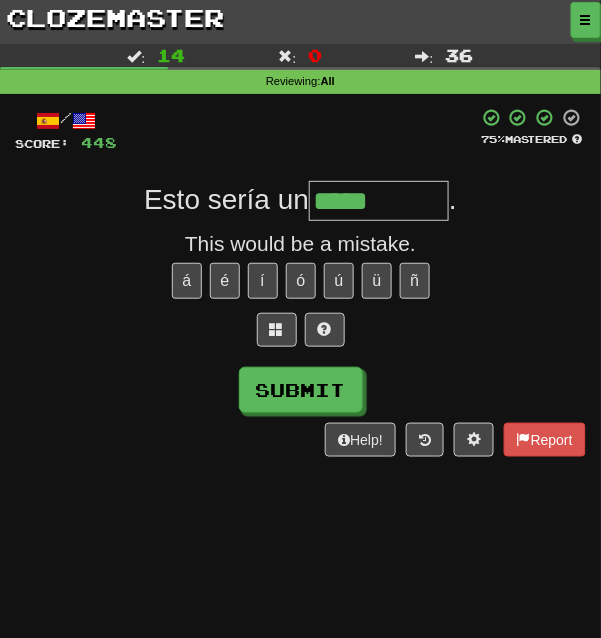 type on "*****" 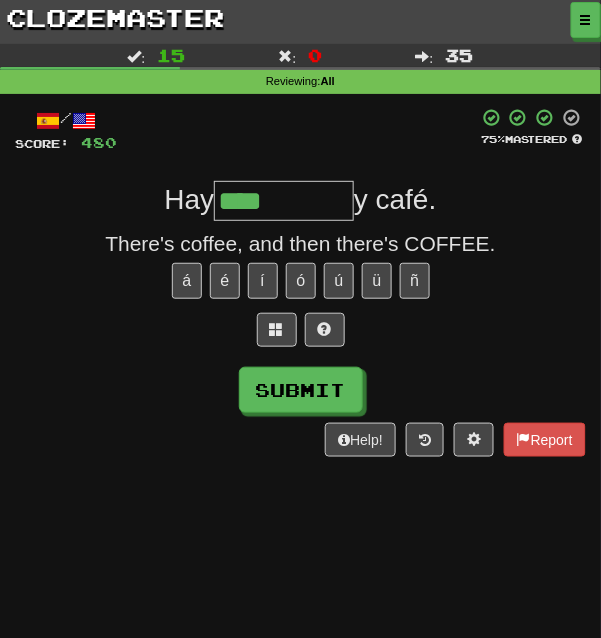 type on "****" 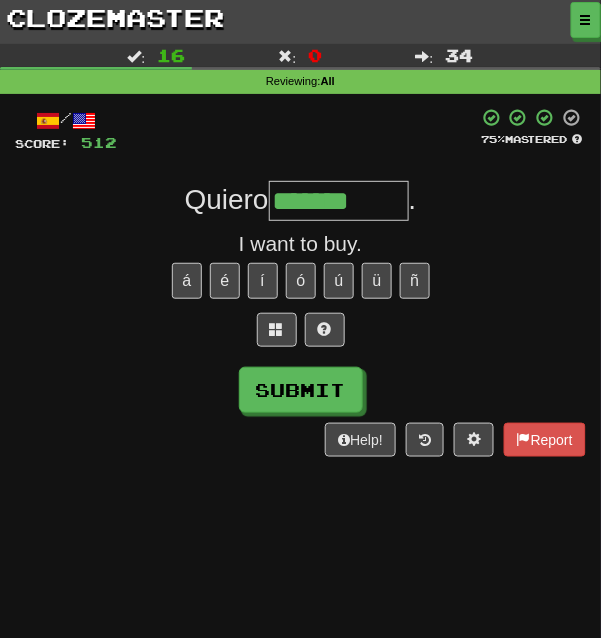 type on "*******" 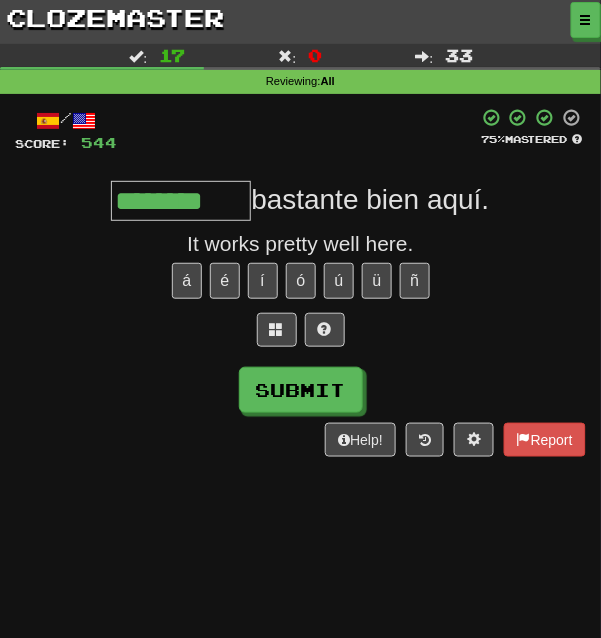 type on "********" 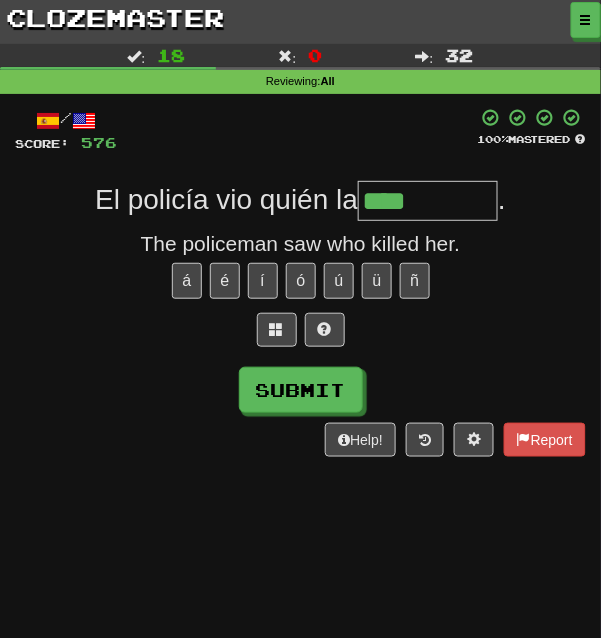 type on "****" 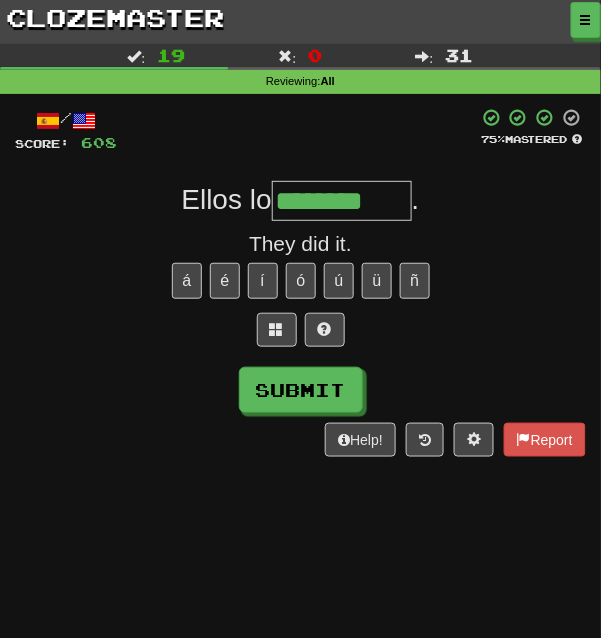 type on "********" 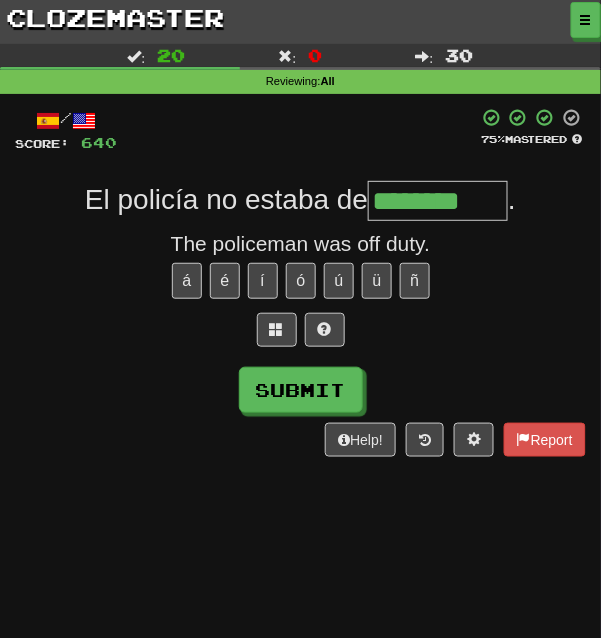 type on "********" 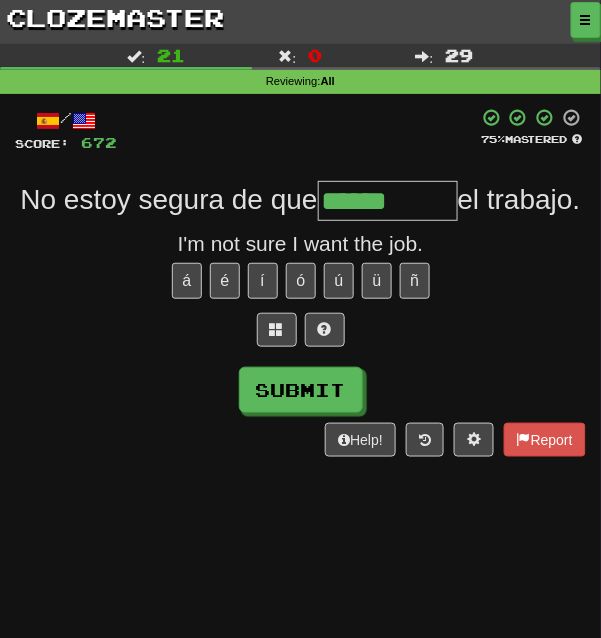 type on "******" 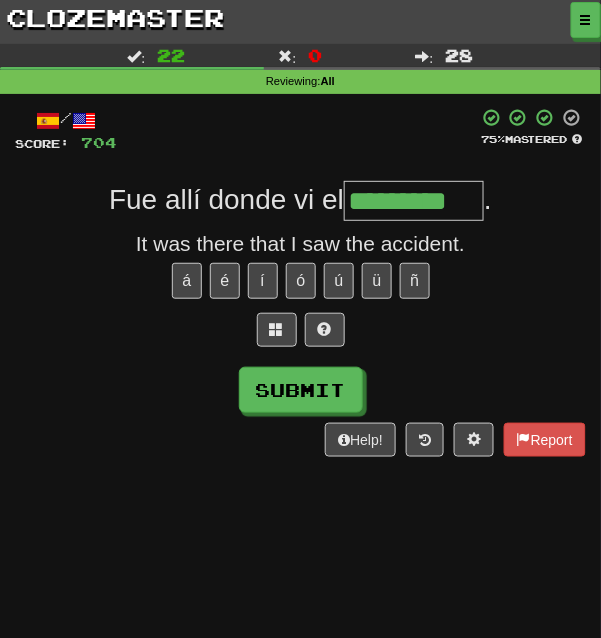 type on "*********" 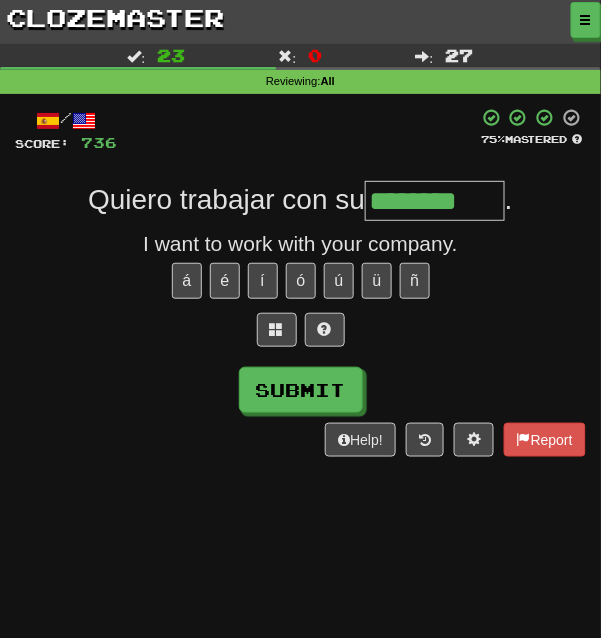 type on "********" 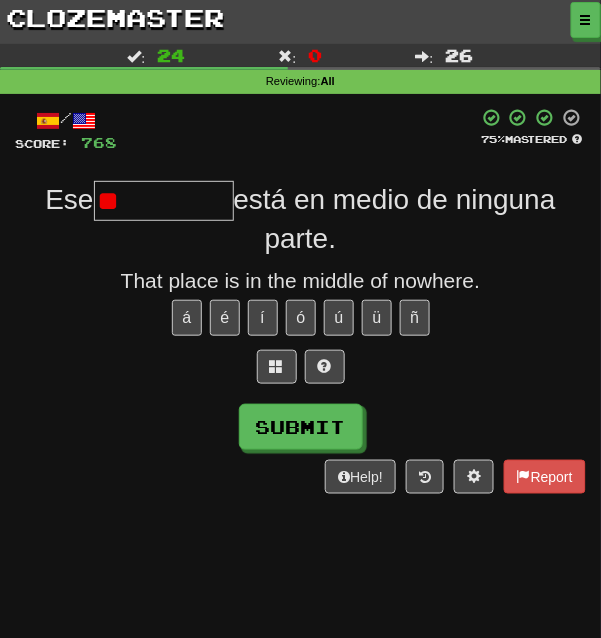 type on "*" 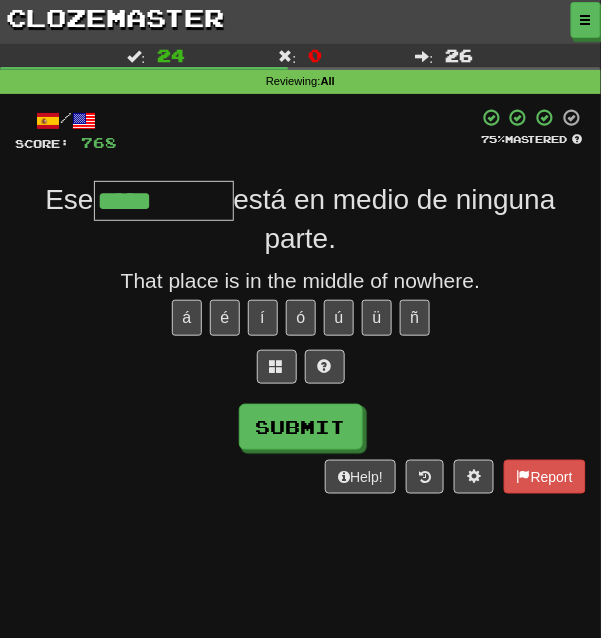 type on "*****" 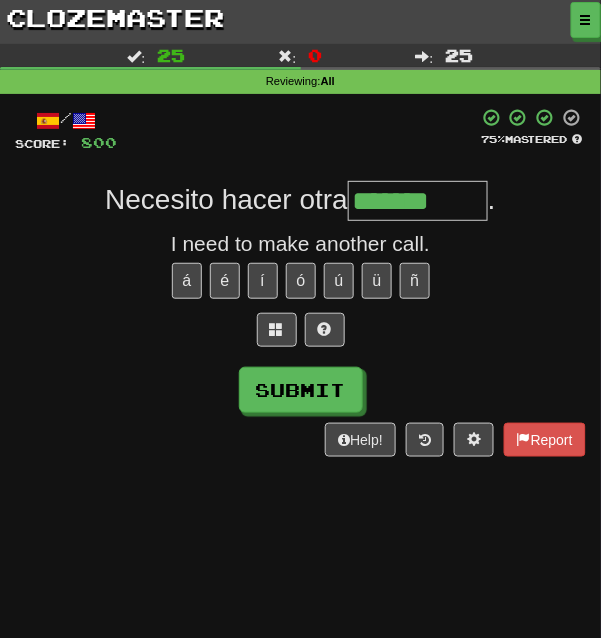 type on "*******" 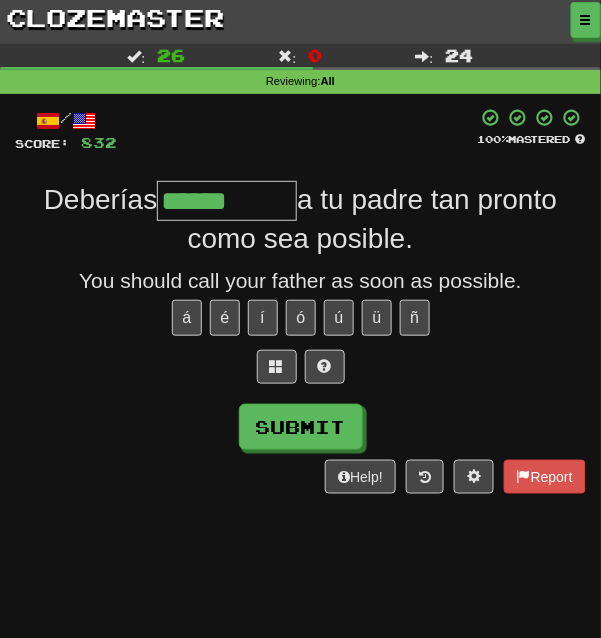 type on "******" 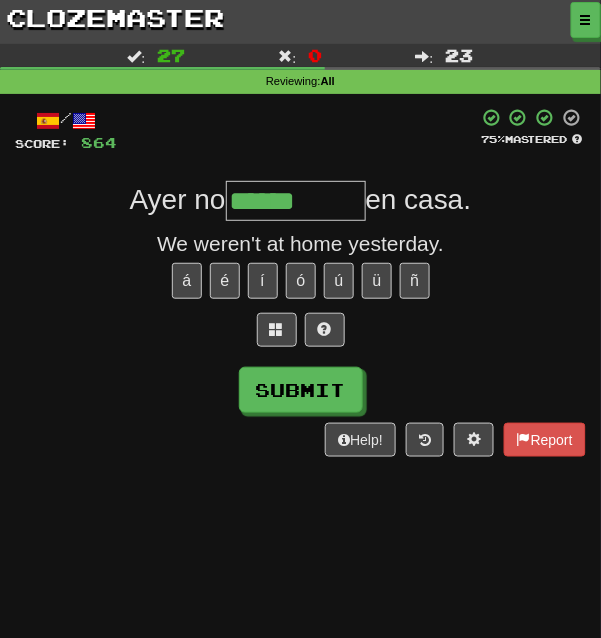 type on "*********" 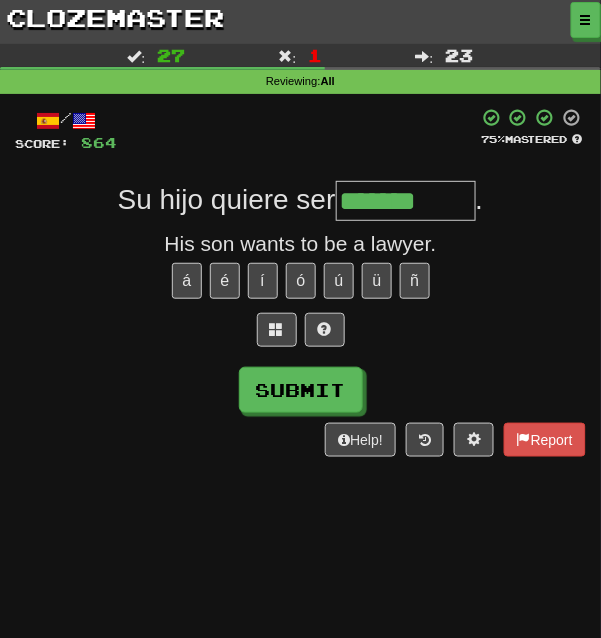 type on "*******" 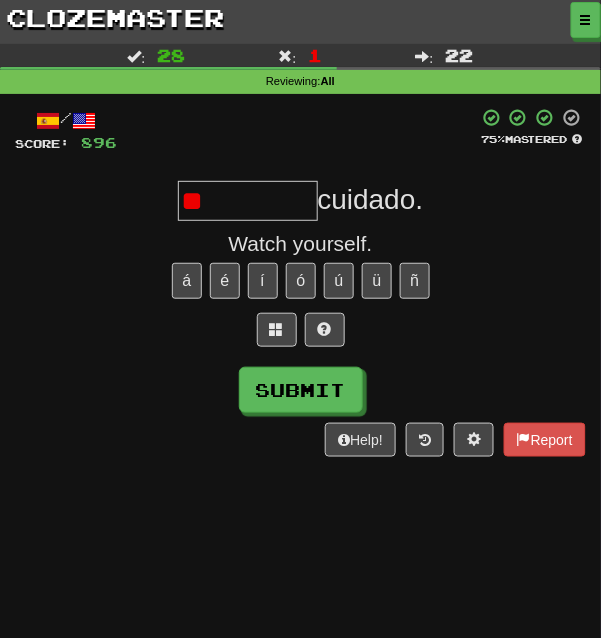 type on "*" 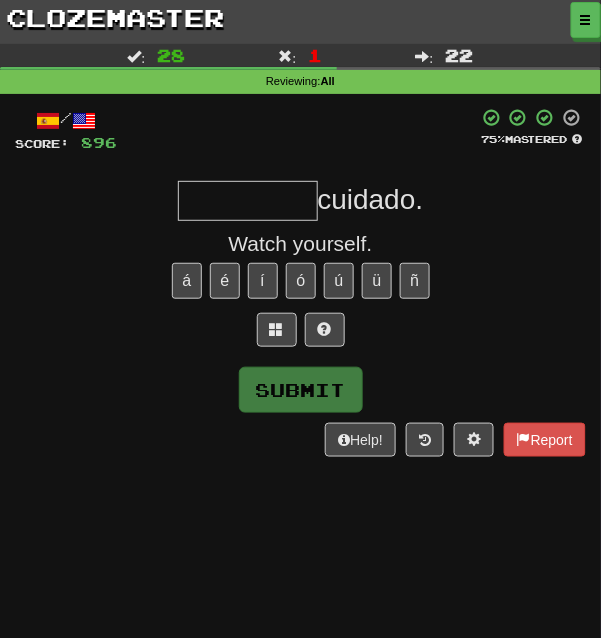 type on "*" 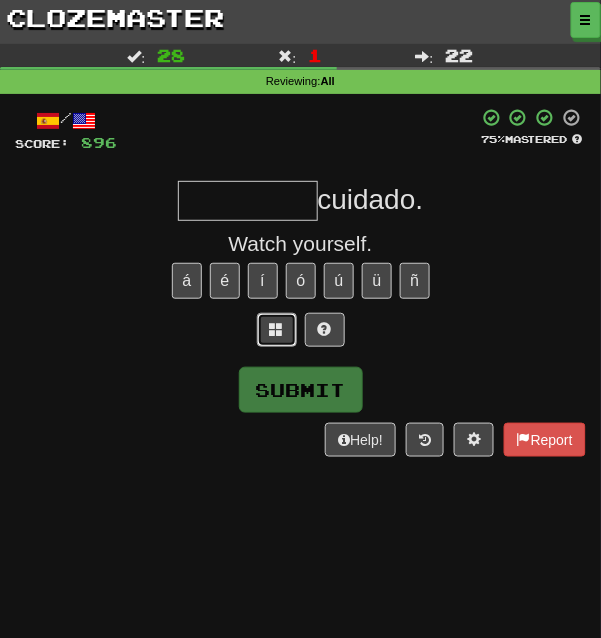 click at bounding box center [277, 330] 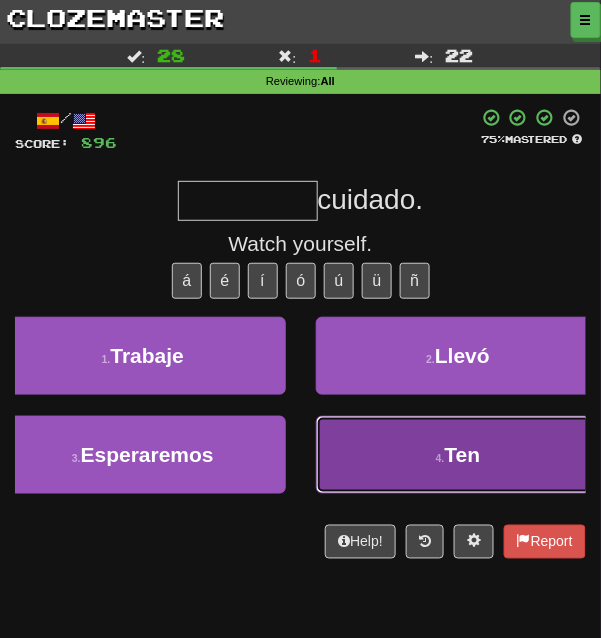 click on "4 .  Ten" at bounding box center (459, 455) 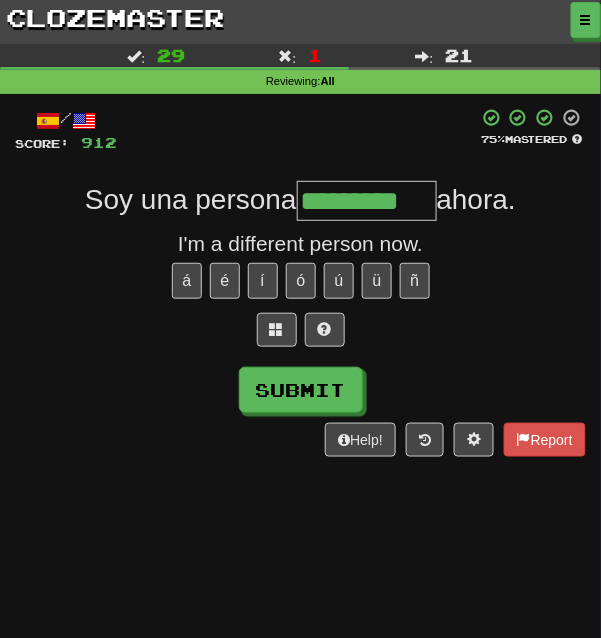 type on "*********" 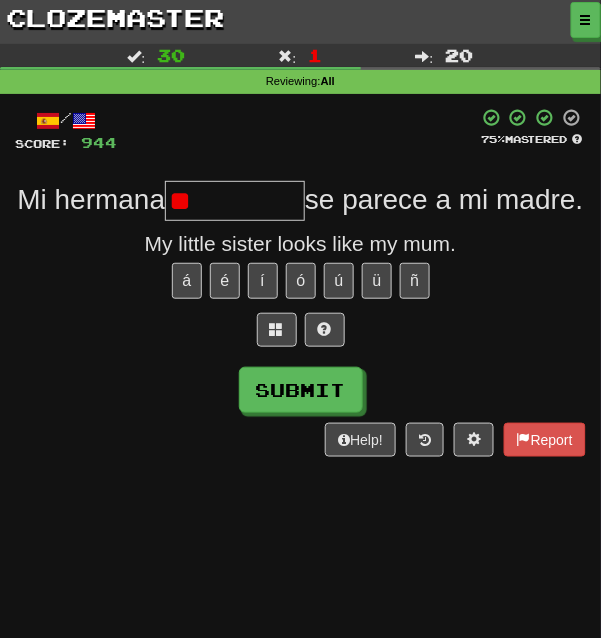 type on "*" 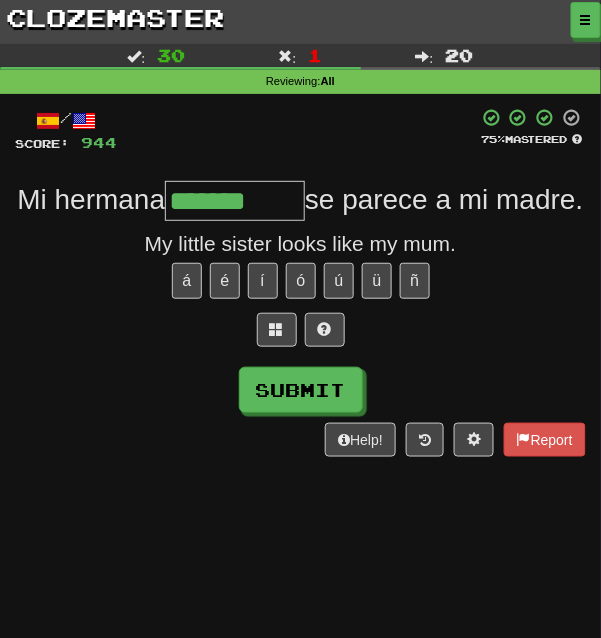 type on "*******" 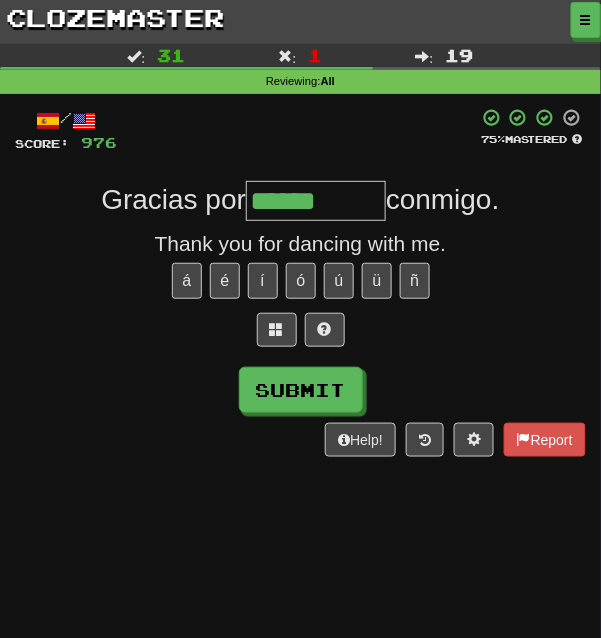 type on "******" 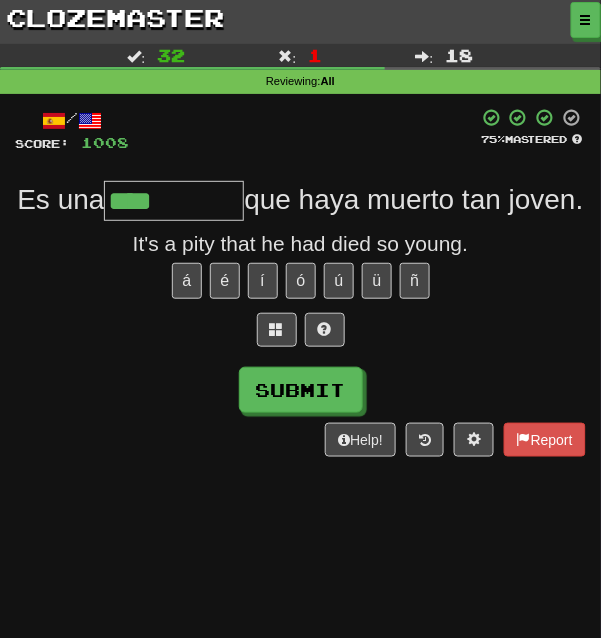 type on "****" 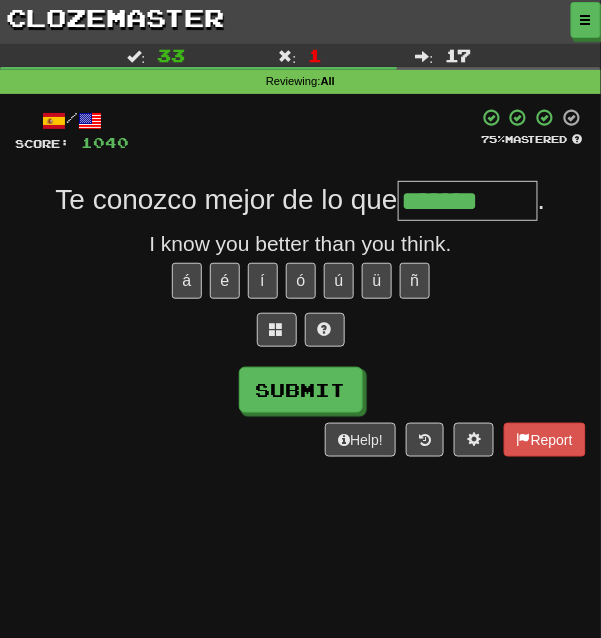 type on "*******" 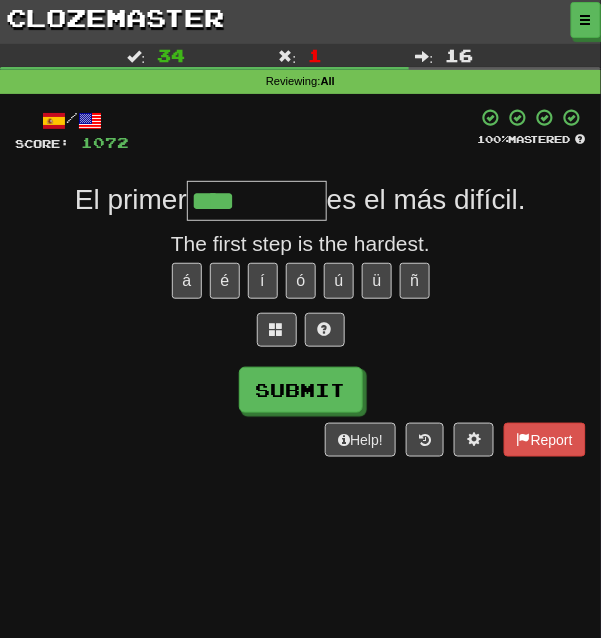 type on "****" 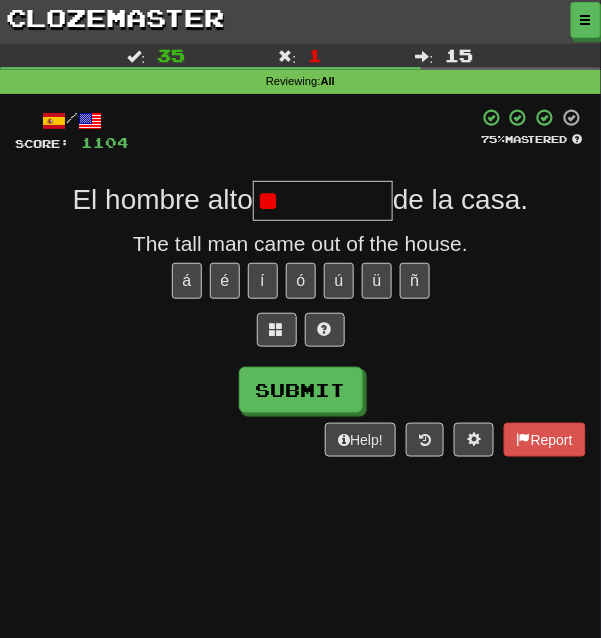 type on "*" 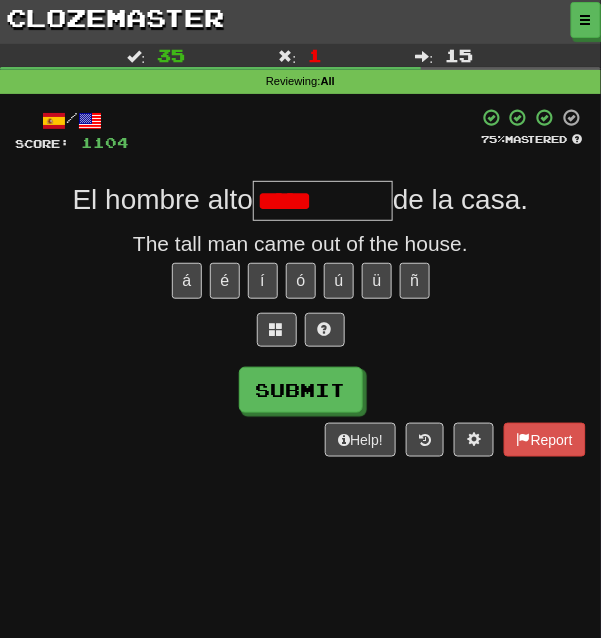 type on "*****" 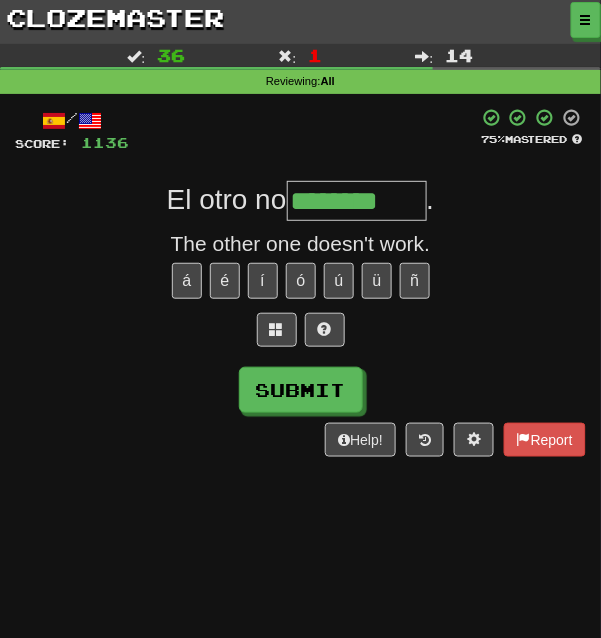 type on "********" 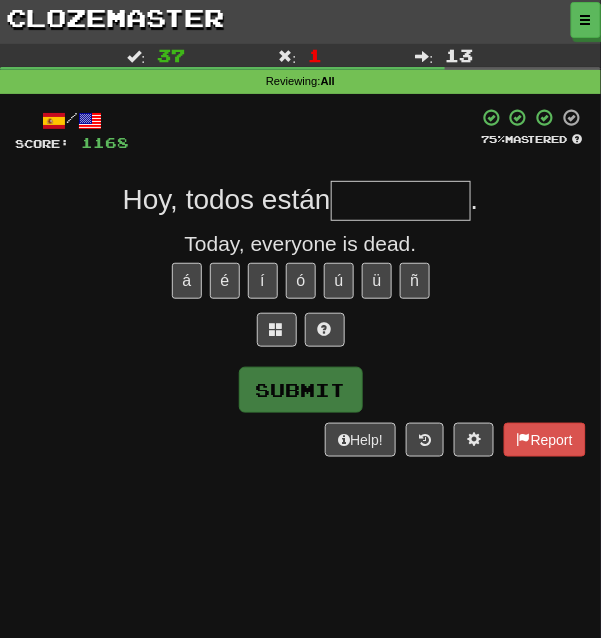 type on "*" 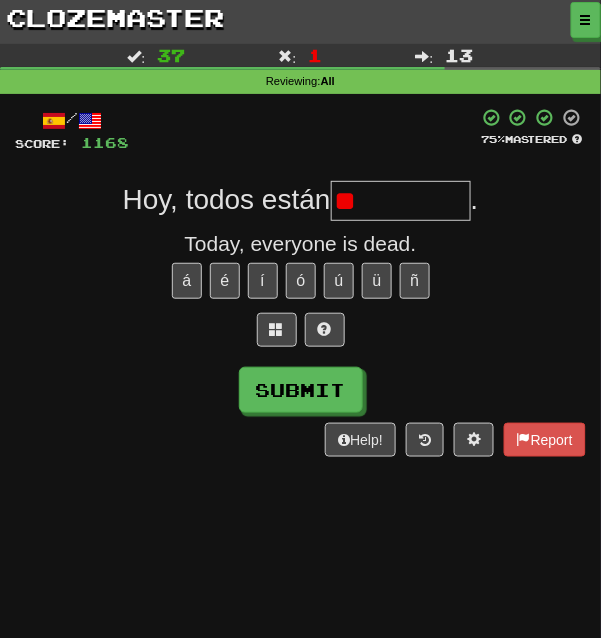 type on "*" 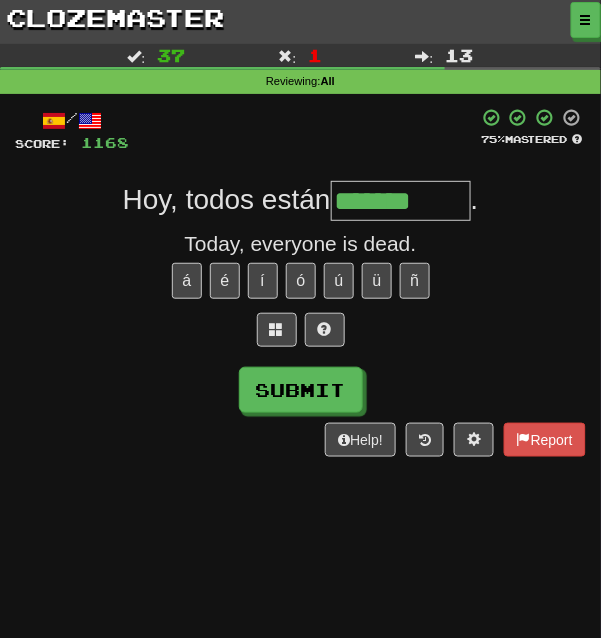 type on "*******" 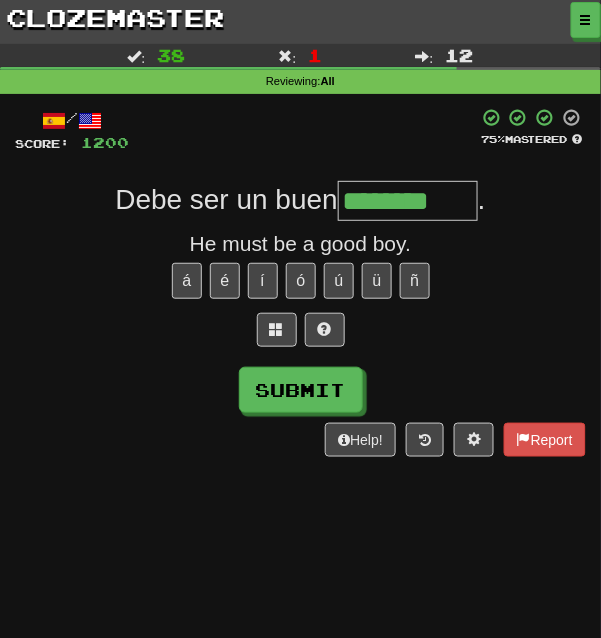 type on "********" 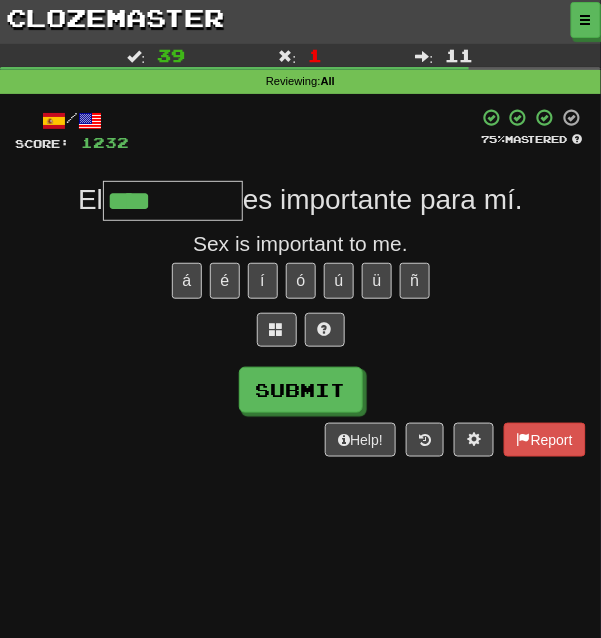 type on "****" 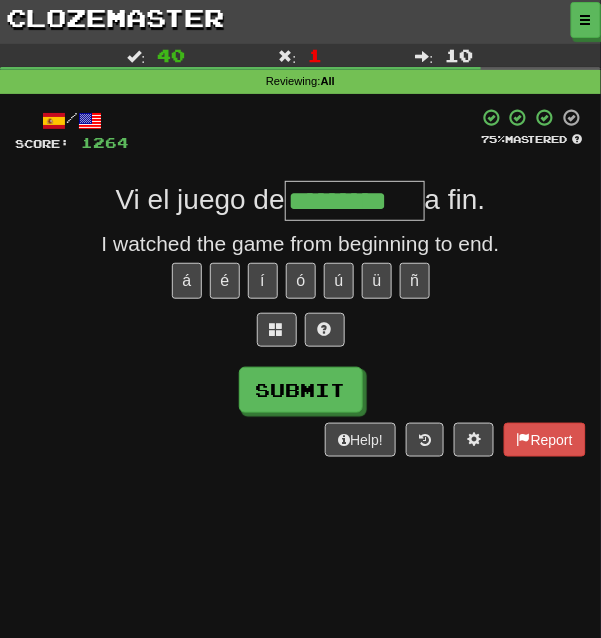 type on "*********" 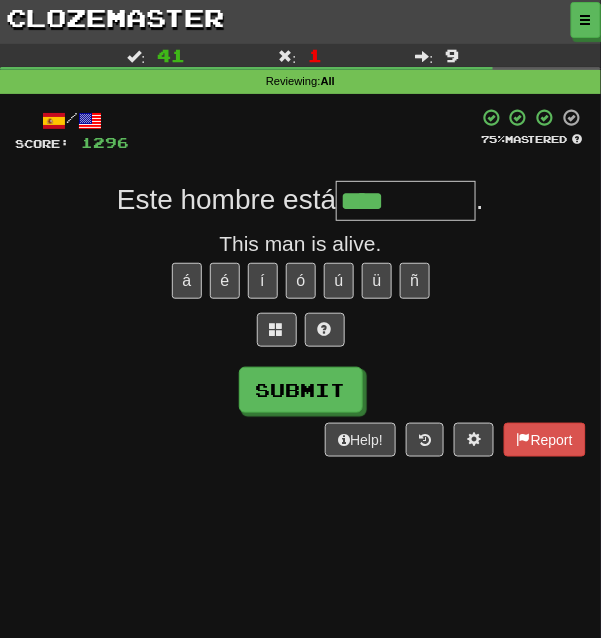 type on "****" 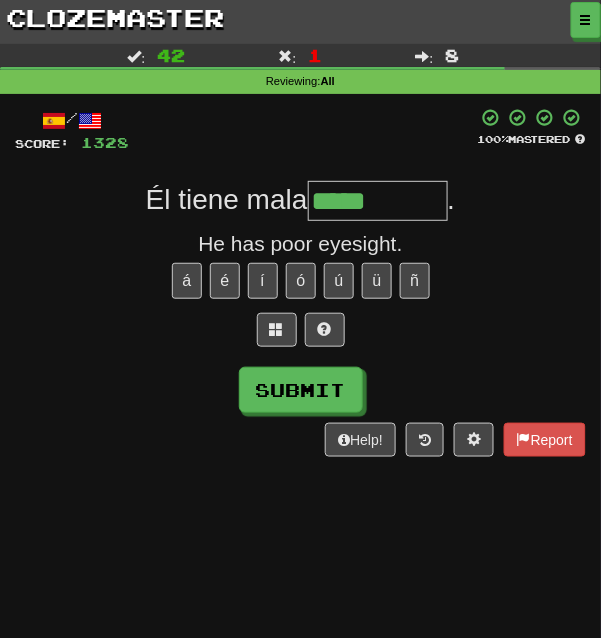 type on "*****" 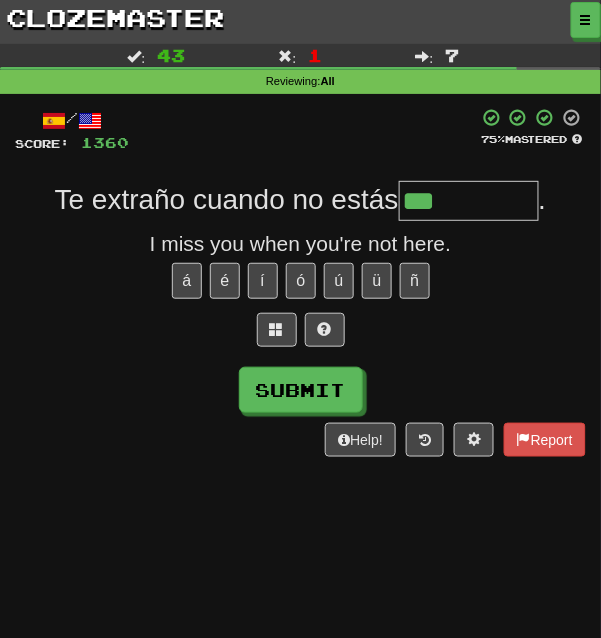 type on "***" 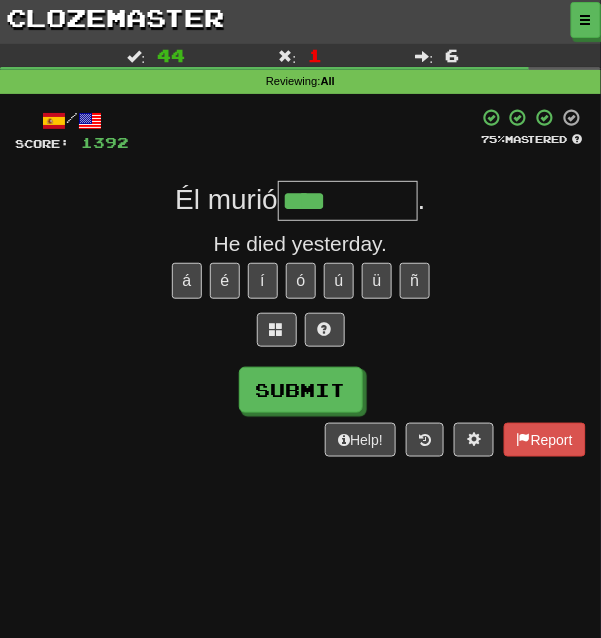 type on "****" 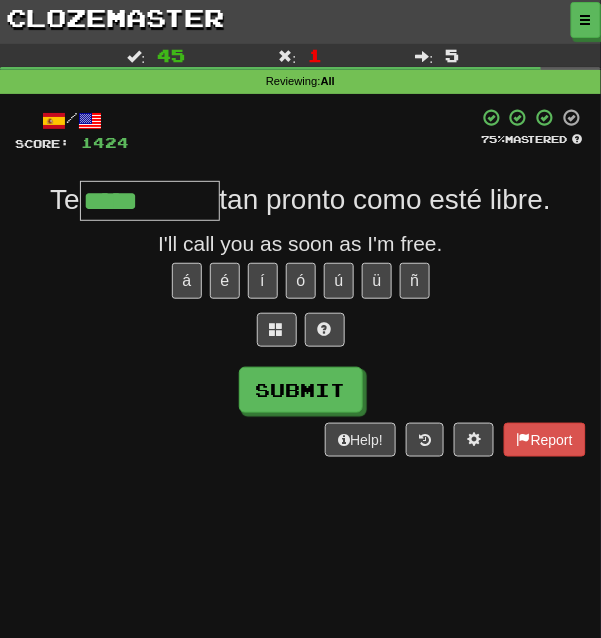 type on "*****" 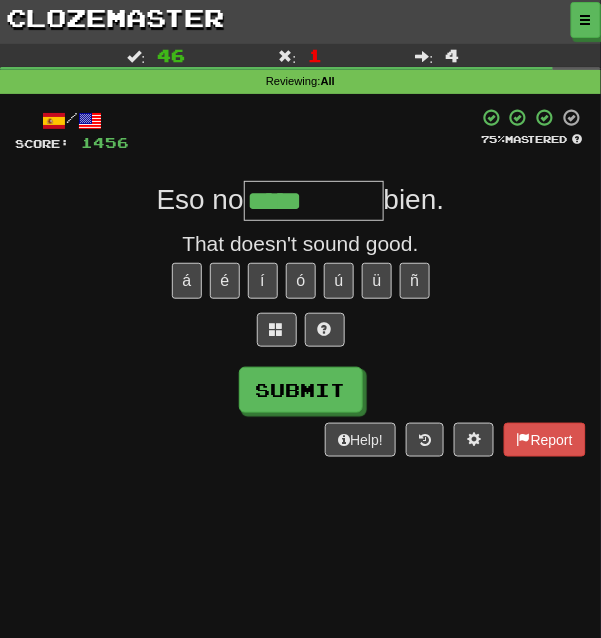 type on "*****" 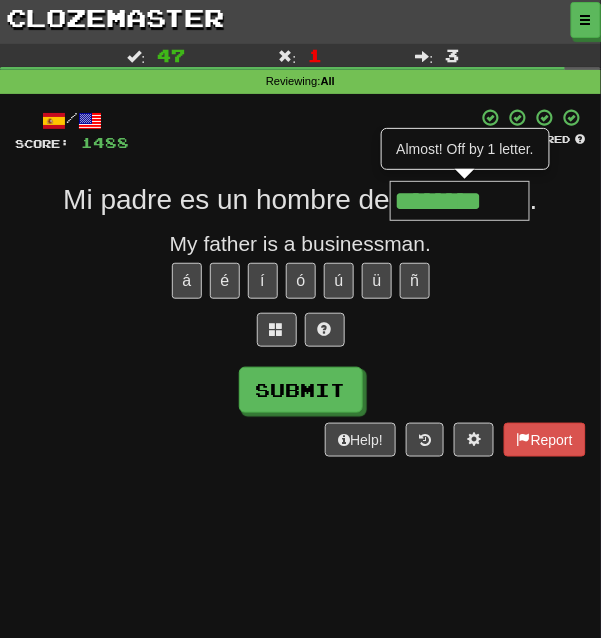 type on "********" 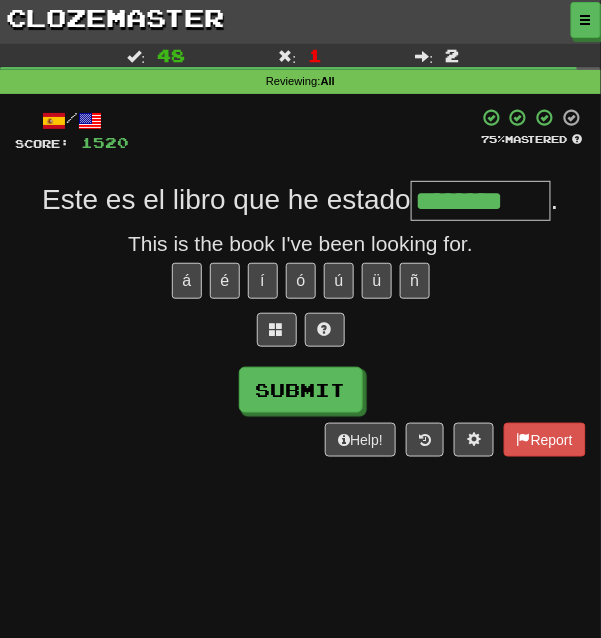 type on "********" 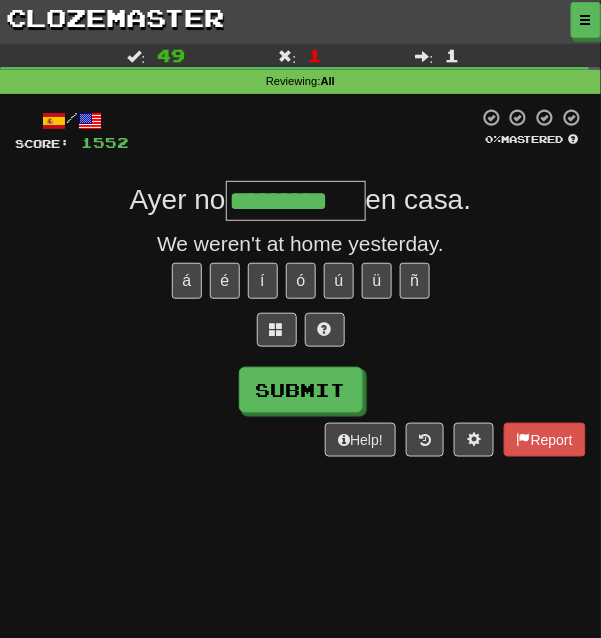 scroll, scrollTop: 0, scrollLeft: 6, axis: horizontal 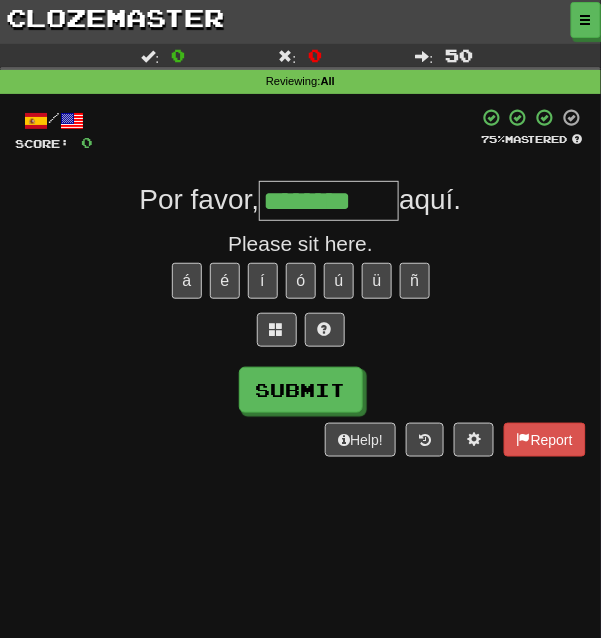 type on "********" 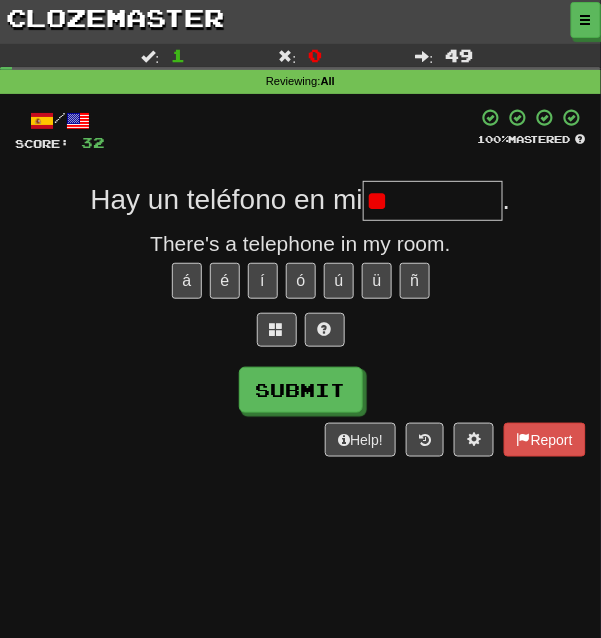 type on "*" 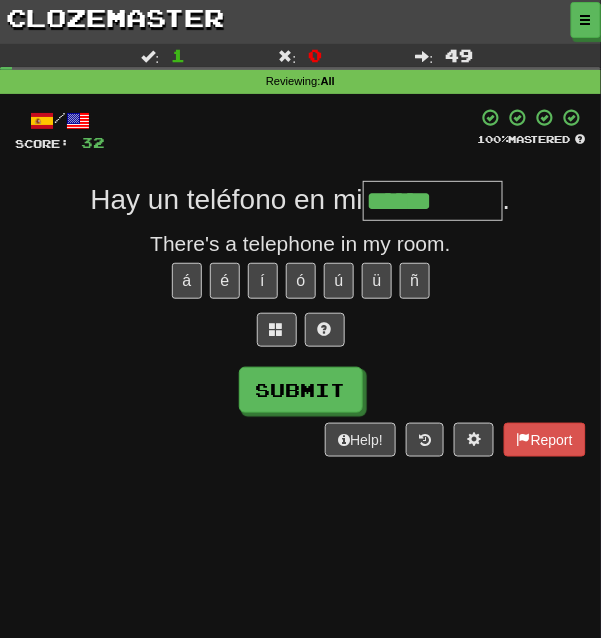 type on "******" 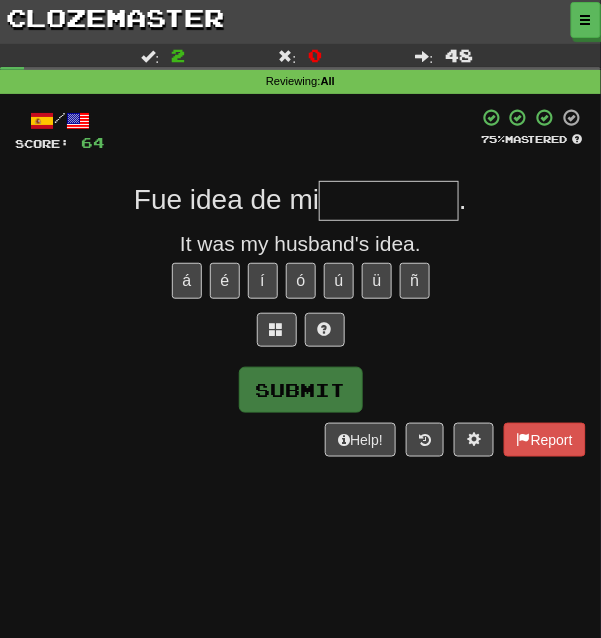 type on "*" 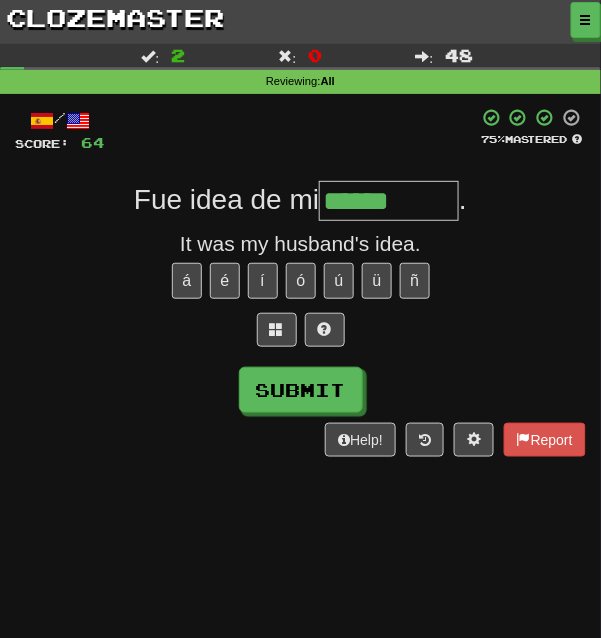 type on "******" 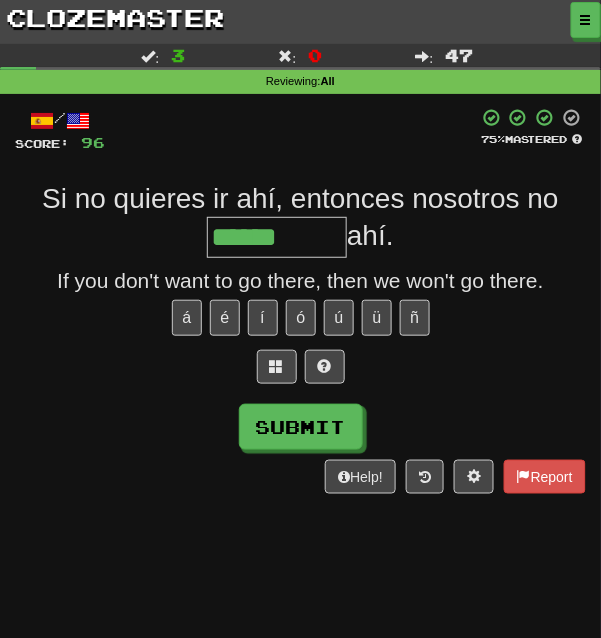 type on "******" 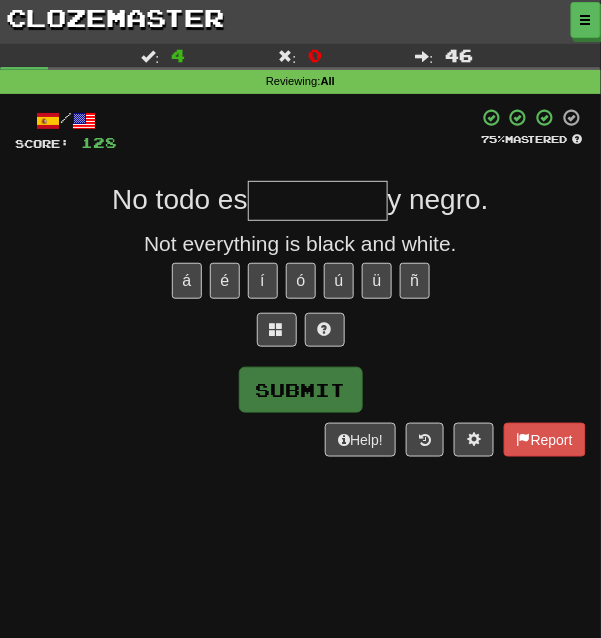 type on "*" 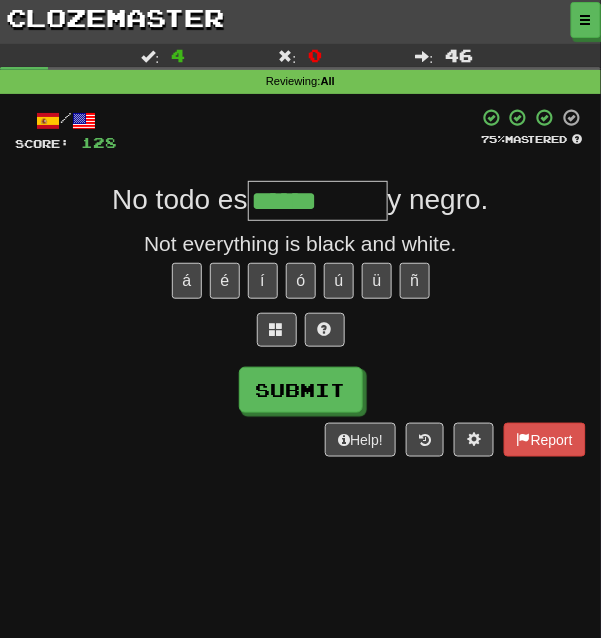 type on "******" 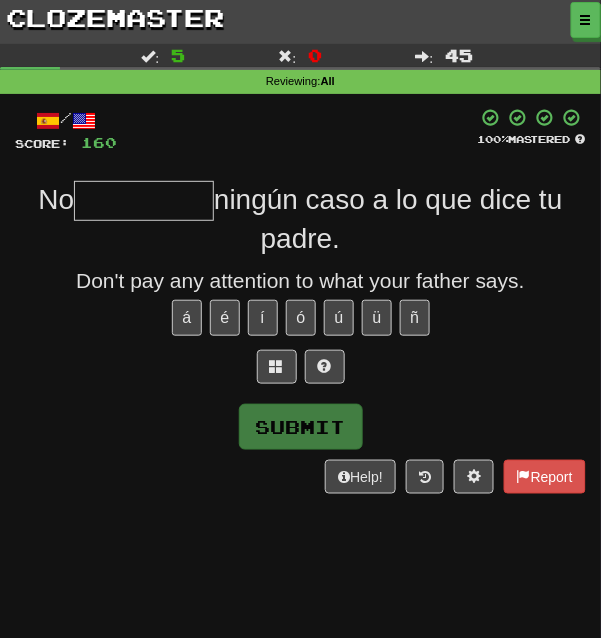 type on "*" 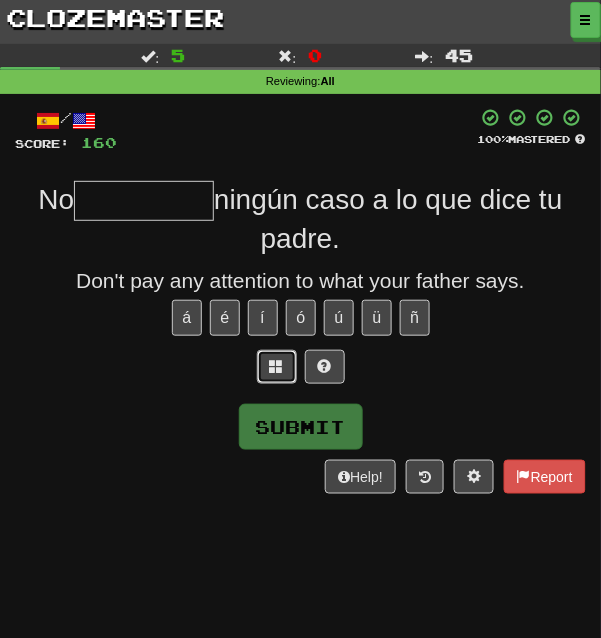 click at bounding box center (277, 366) 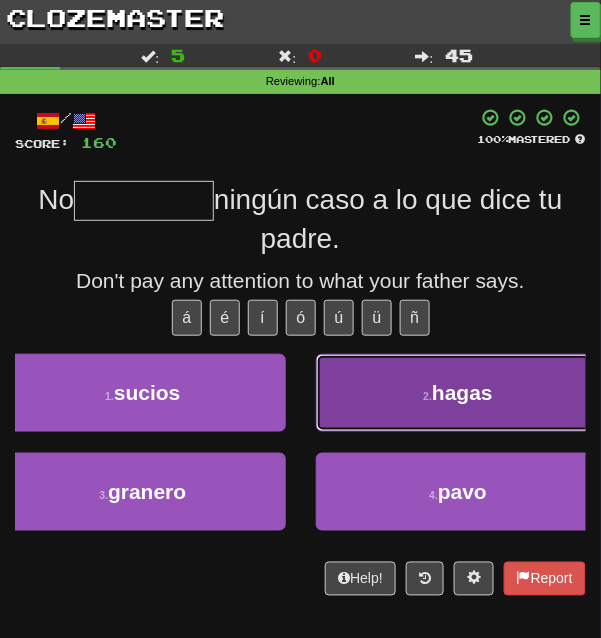 click on "hagas" at bounding box center (462, 392) 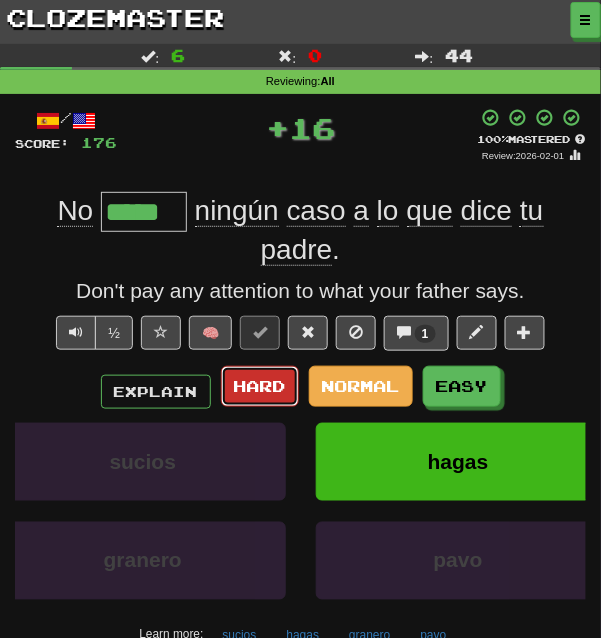 click on "Hard" at bounding box center [260, 385] 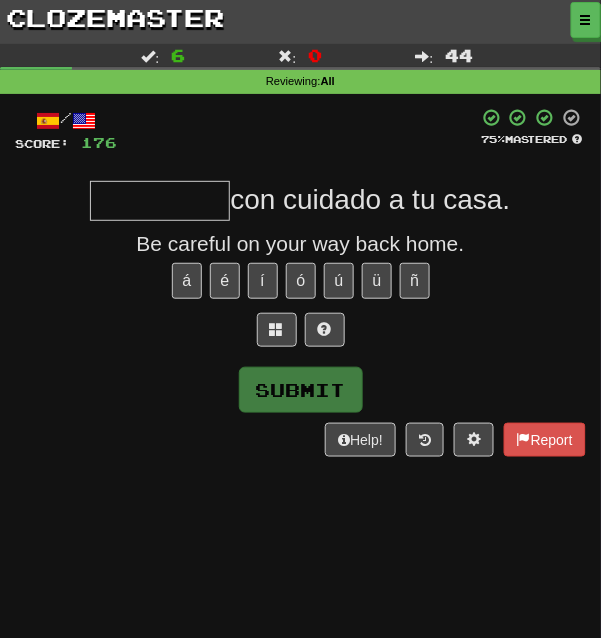 type on "*" 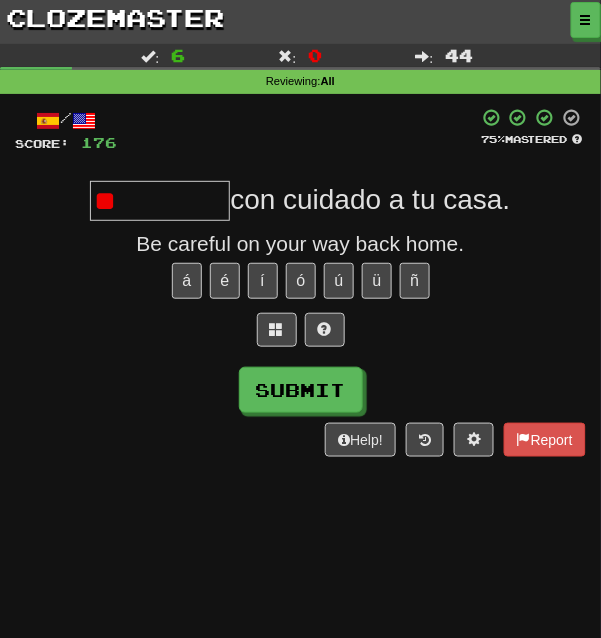 type on "*" 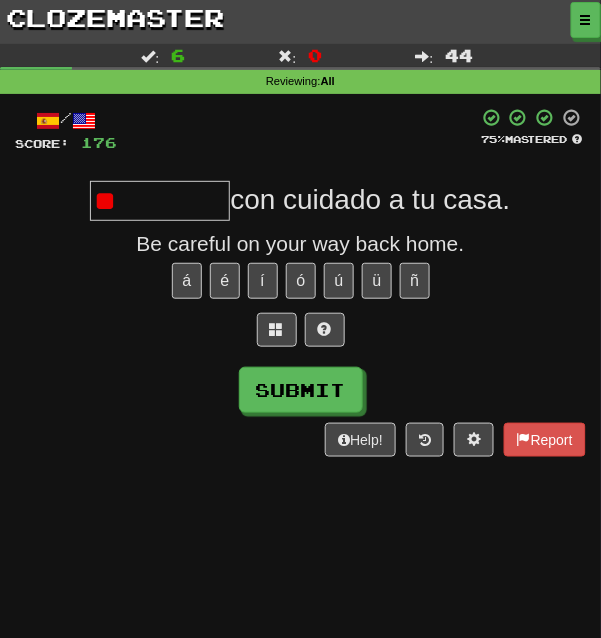 type on "*" 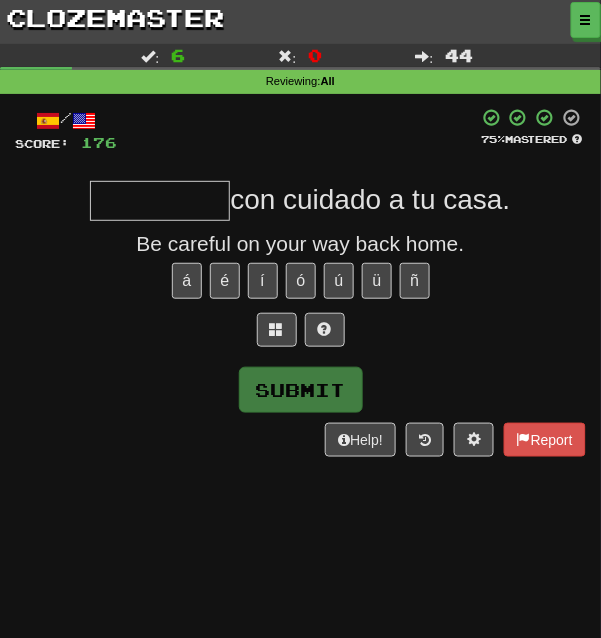 type on "*" 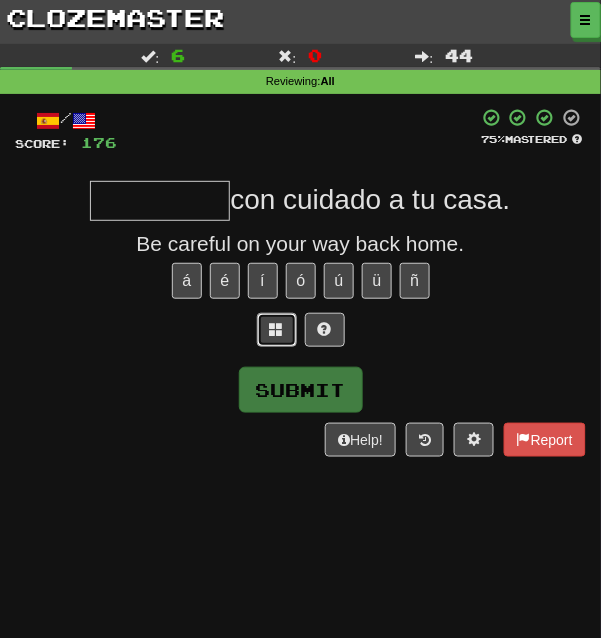 click at bounding box center [277, 329] 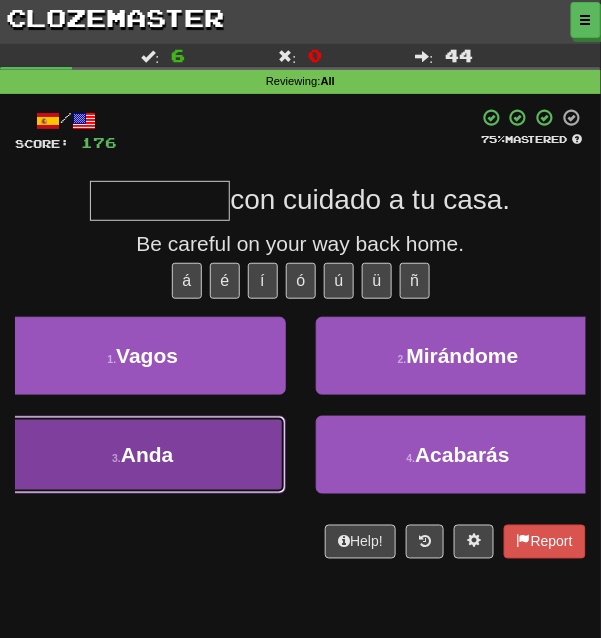 click on "3 .  Anda" at bounding box center (143, 455) 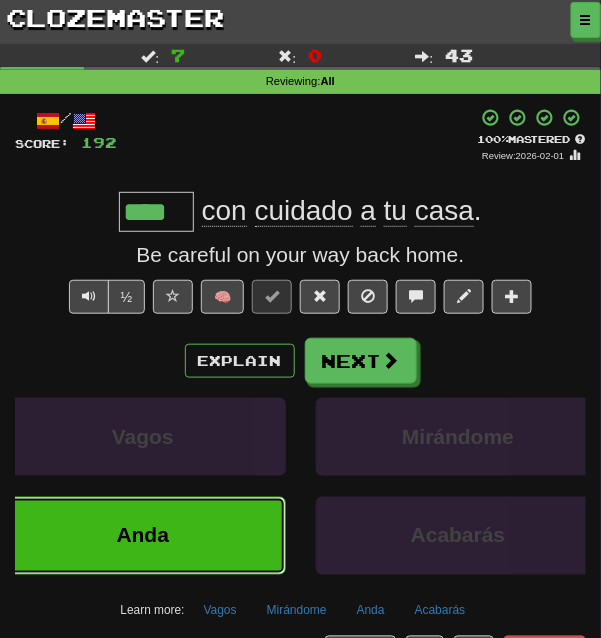 type 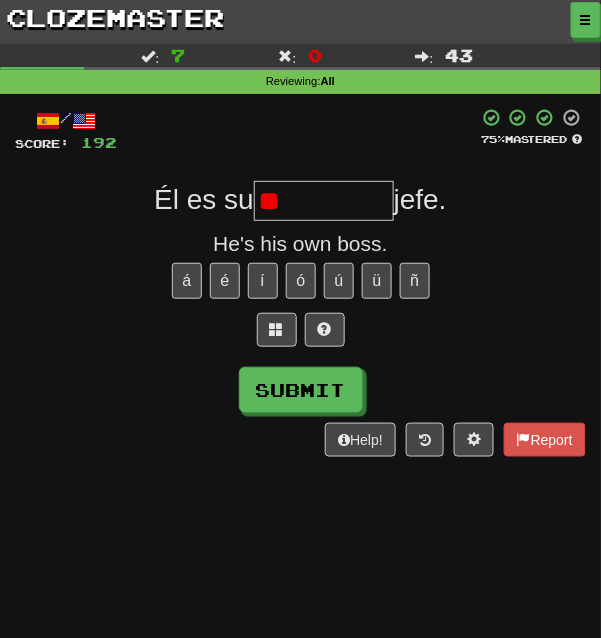 type on "*" 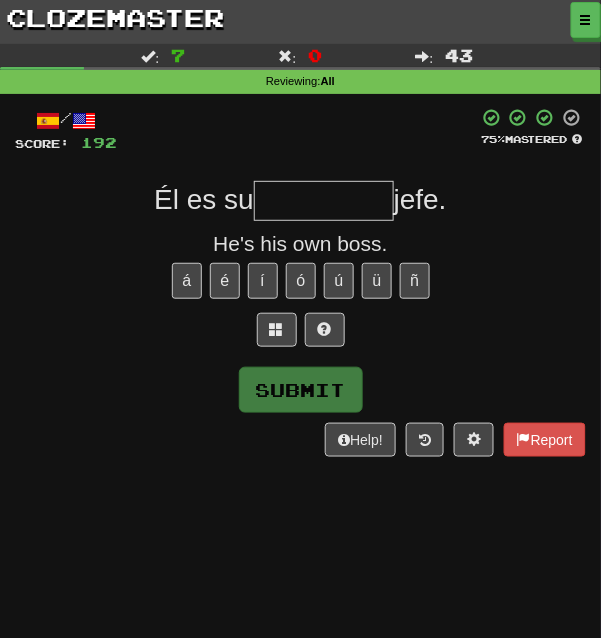 click at bounding box center (324, 201) 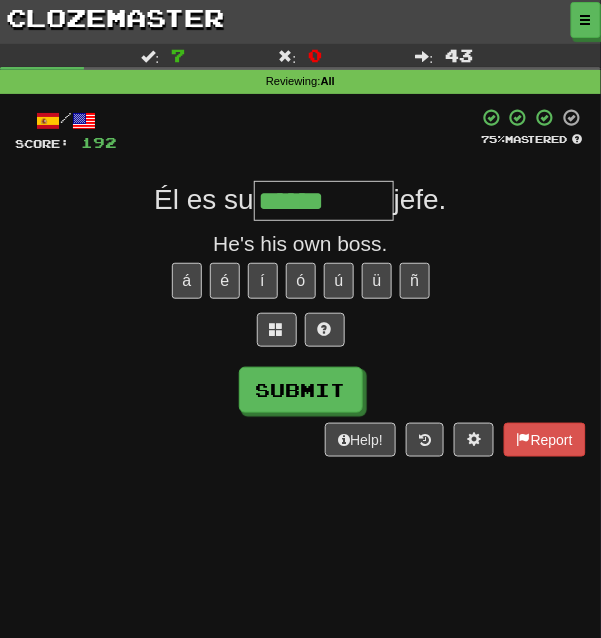 type on "******" 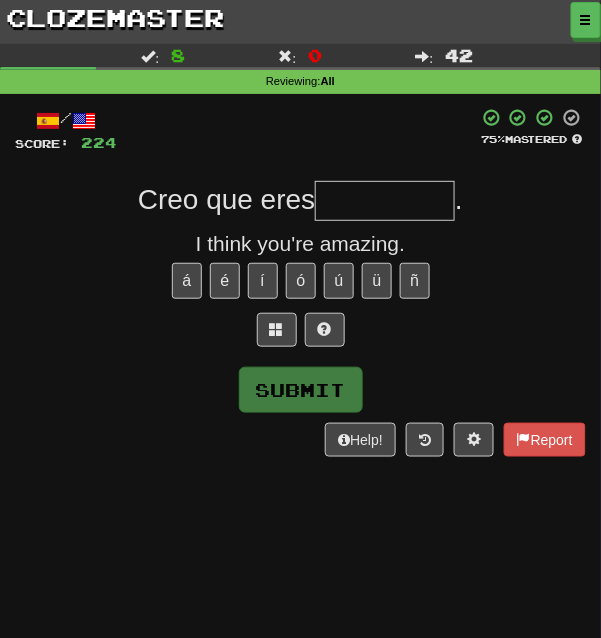 type on "*" 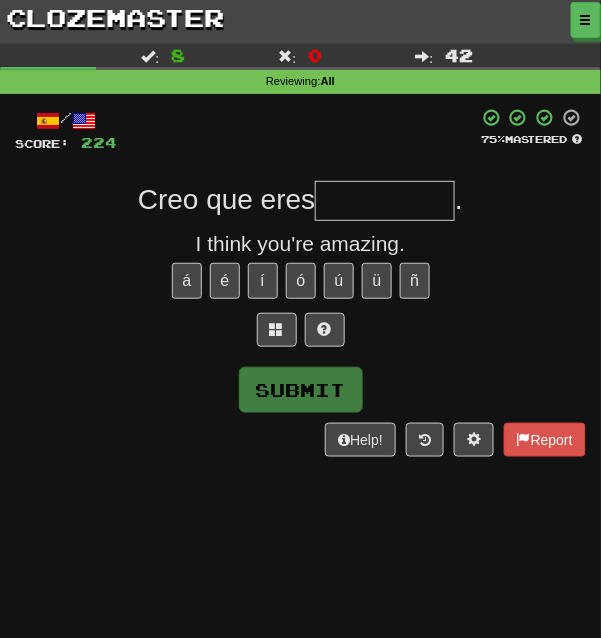 type on "*" 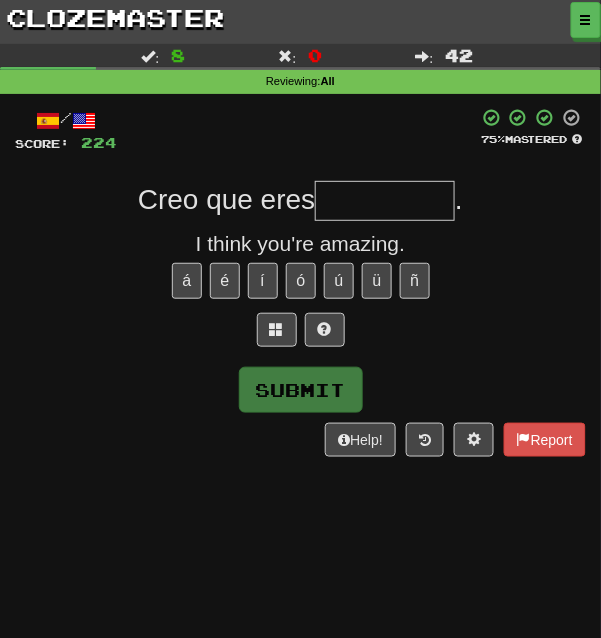 type on "*" 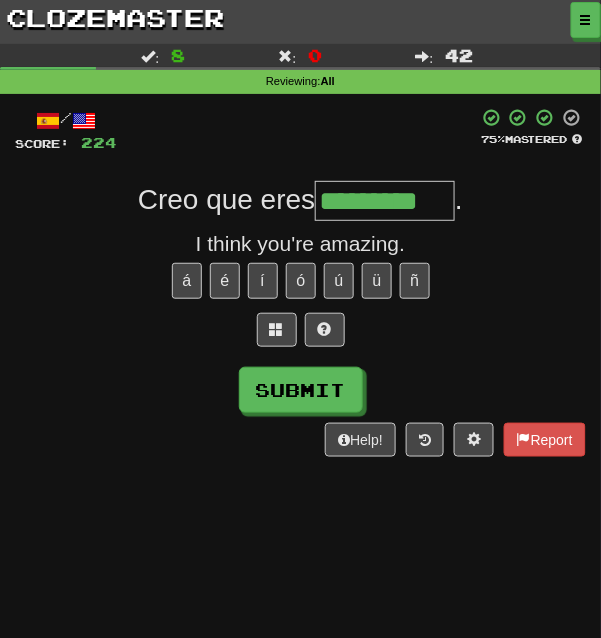 type on "*********" 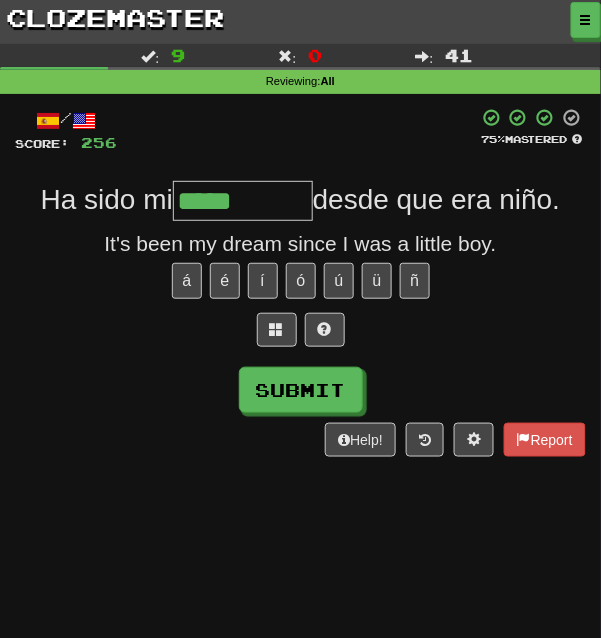 type on "*****" 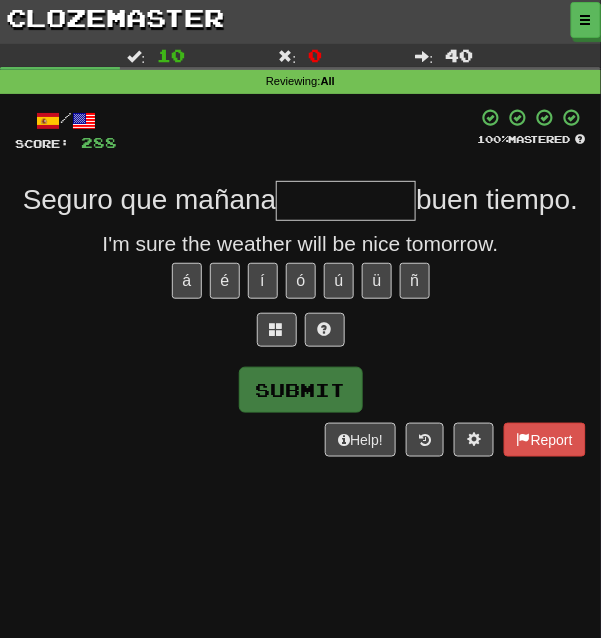 type on "*" 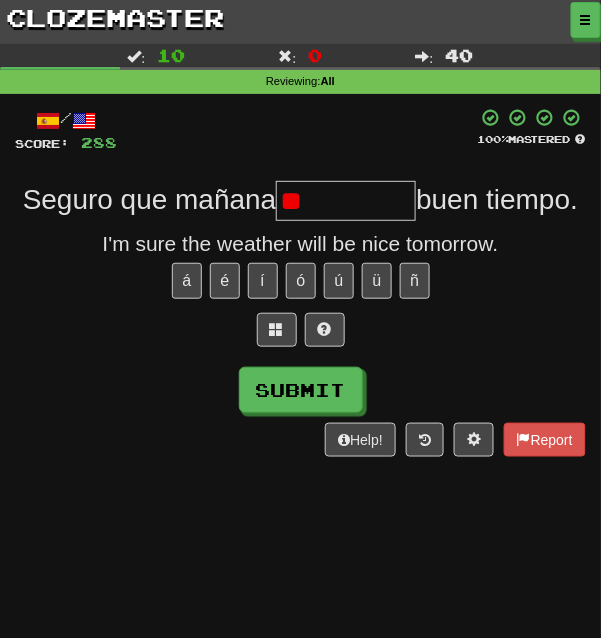 type on "*" 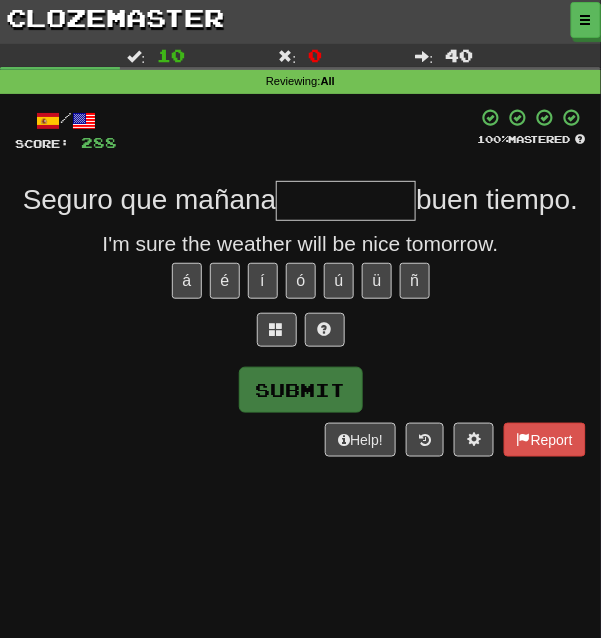 type on "*" 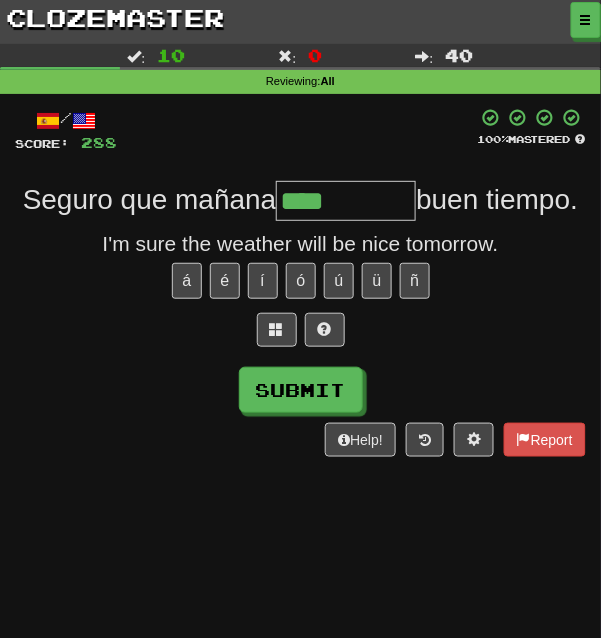 type on "****" 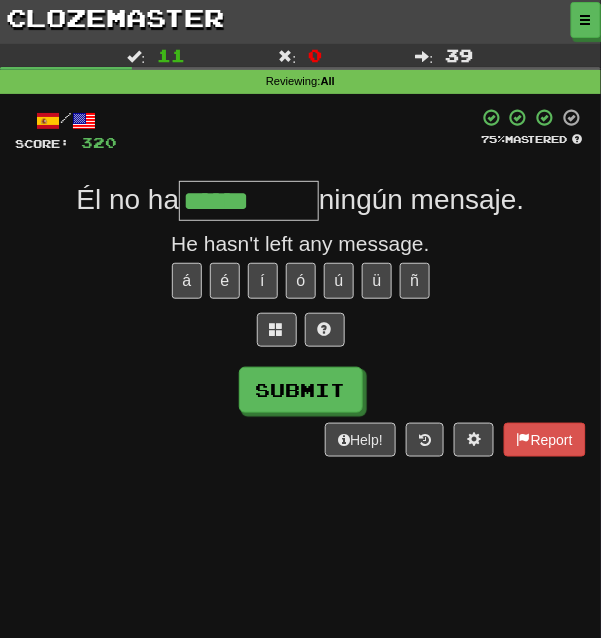 type on "******" 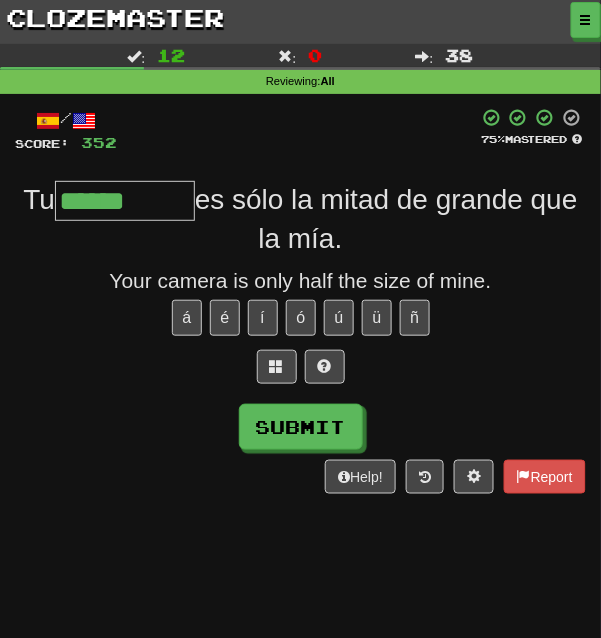 type on "******" 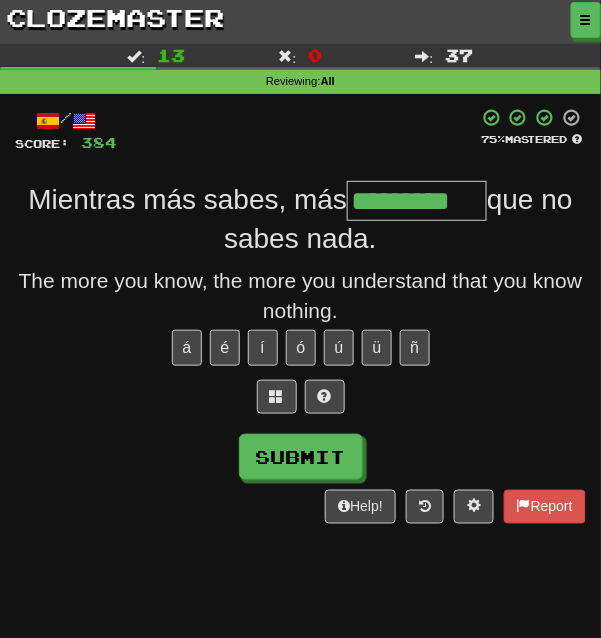 type on "*********" 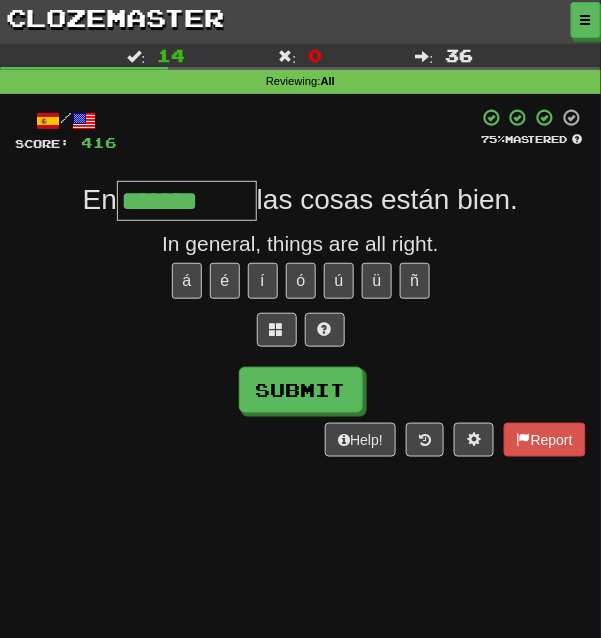 type on "*******" 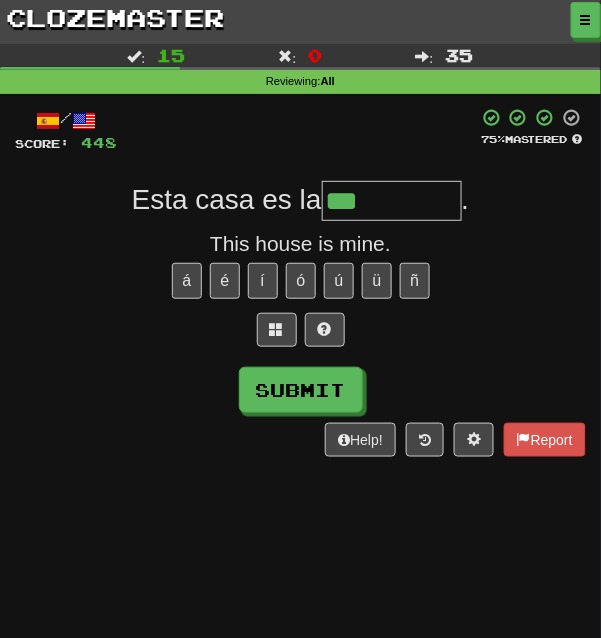type on "***" 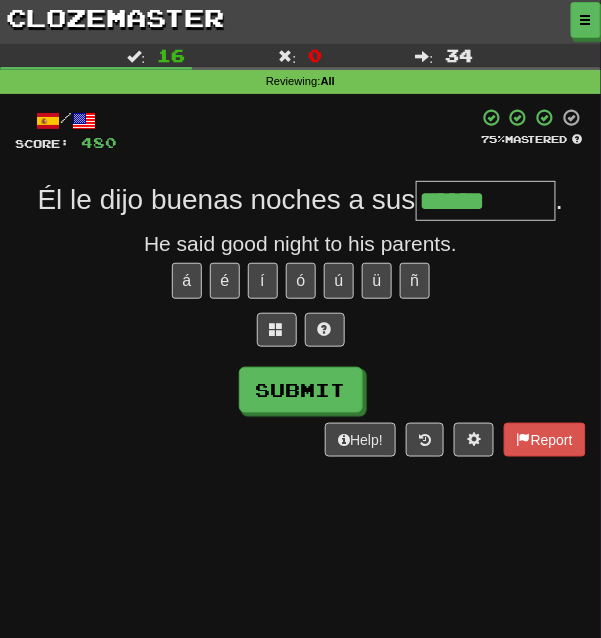 type on "******" 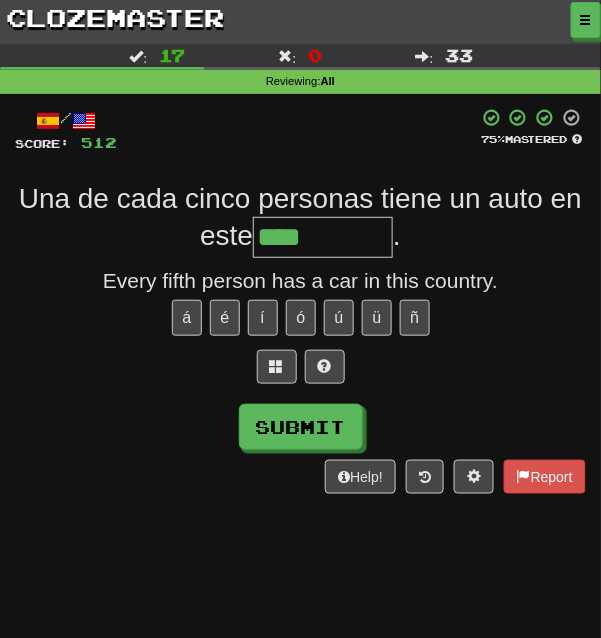 type on "****" 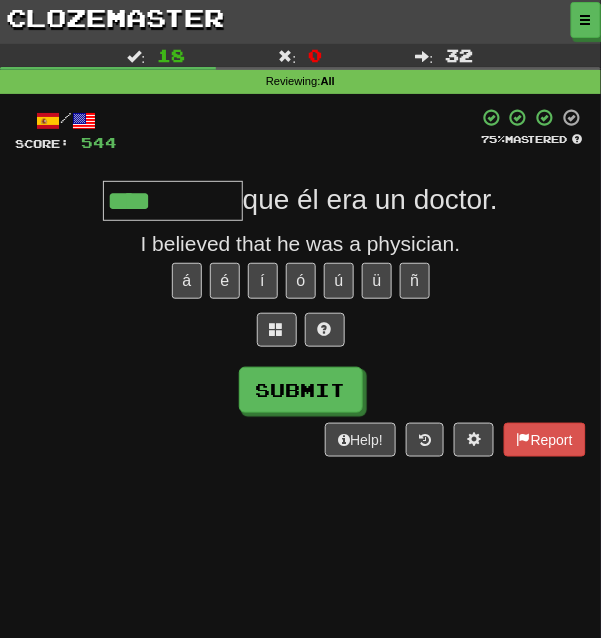 type on "****" 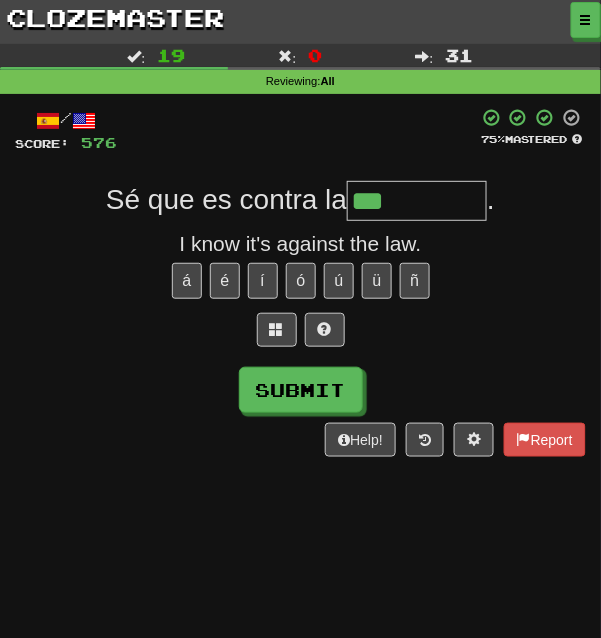 type on "***" 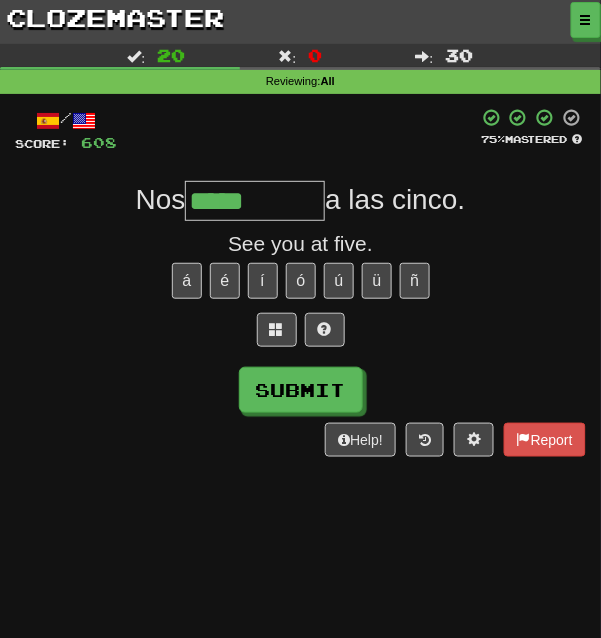 type on "*****" 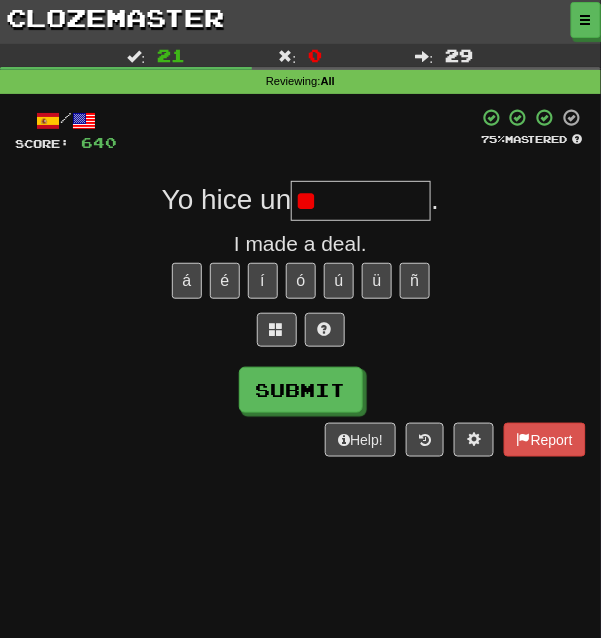 type on "*" 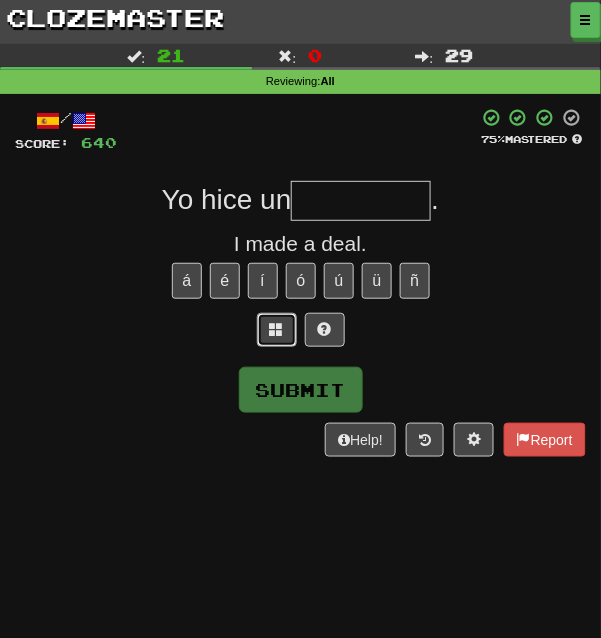 click at bounding box center [277, 330] 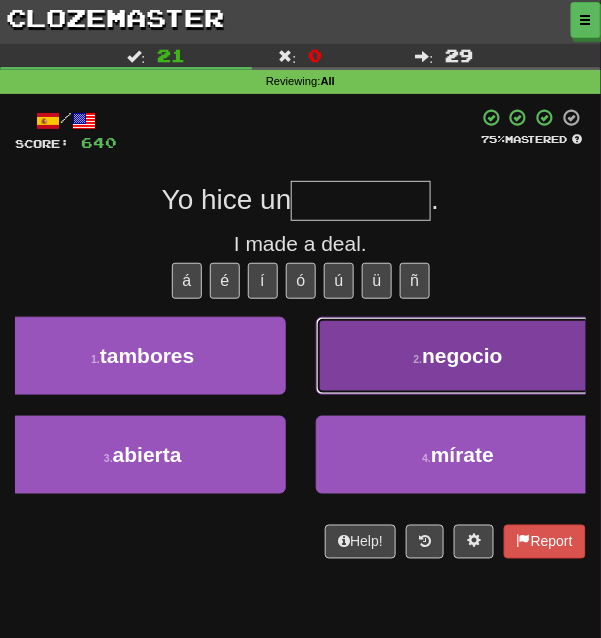 click on "2 .  negocio" at bounding box center [459, 356] 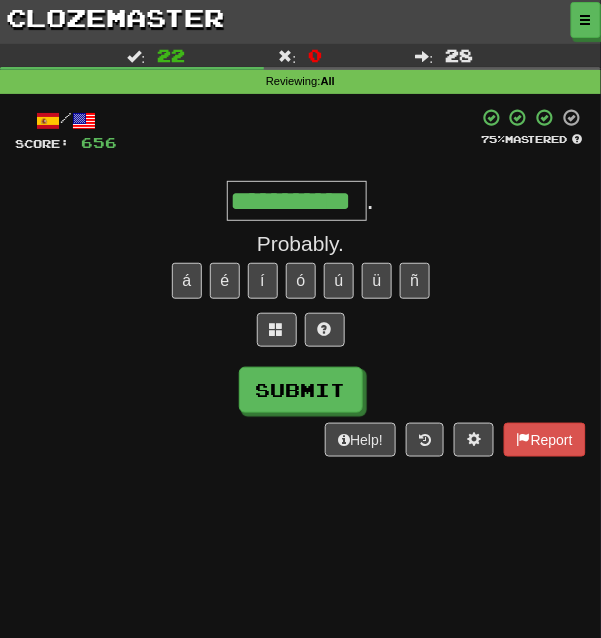 scroll, scrollTop: 0, scrollLeft: 41, axis: horizontal 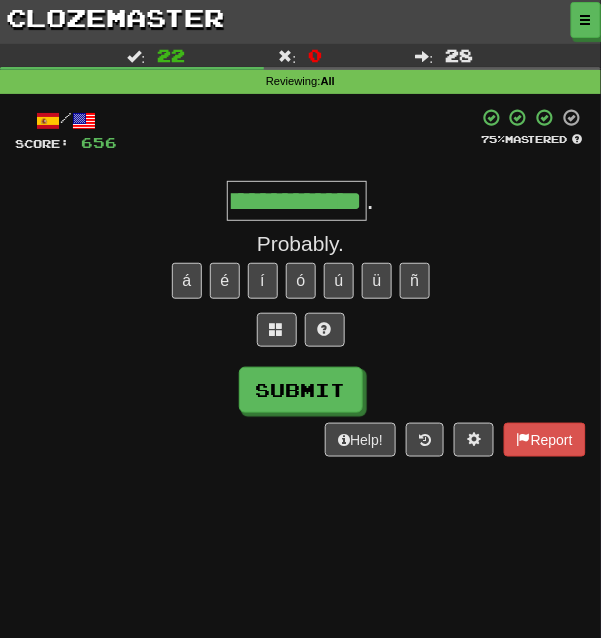 type on "**********" 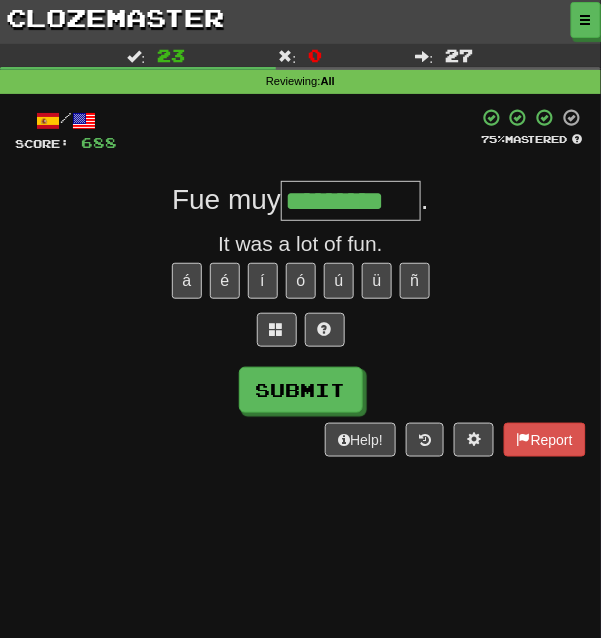type on "*********" 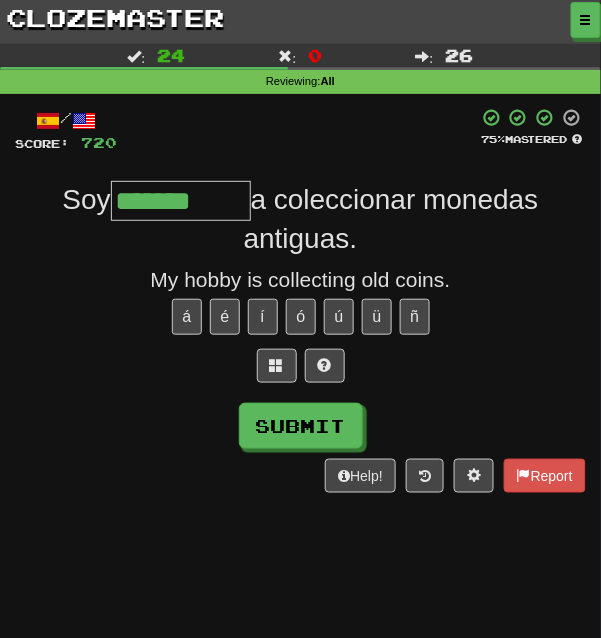 type on "**********" 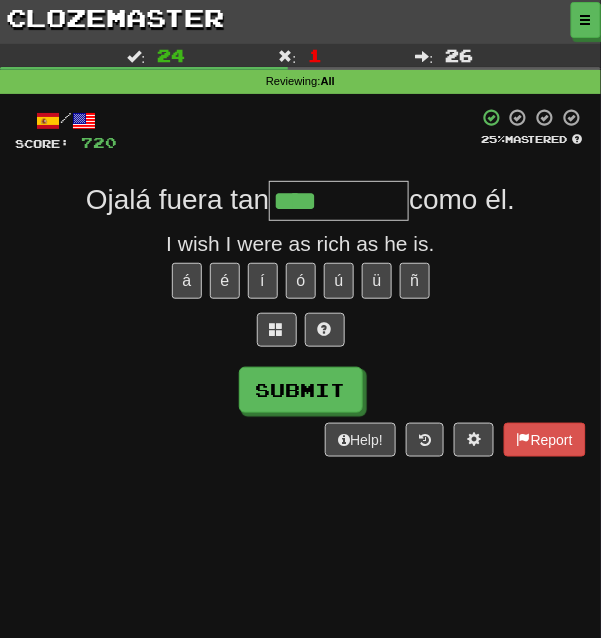 type on "****" 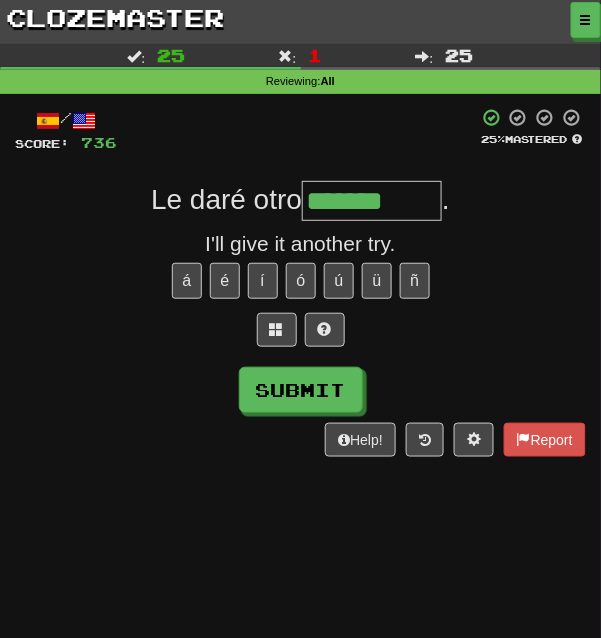 type on "*******" 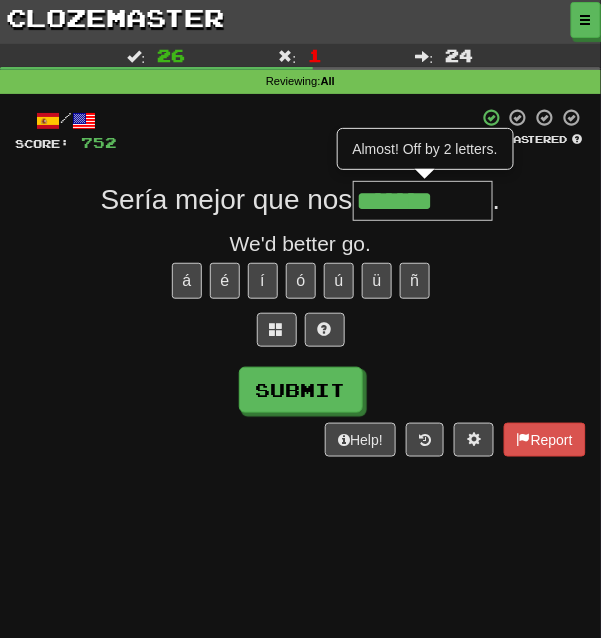 type on "*******" 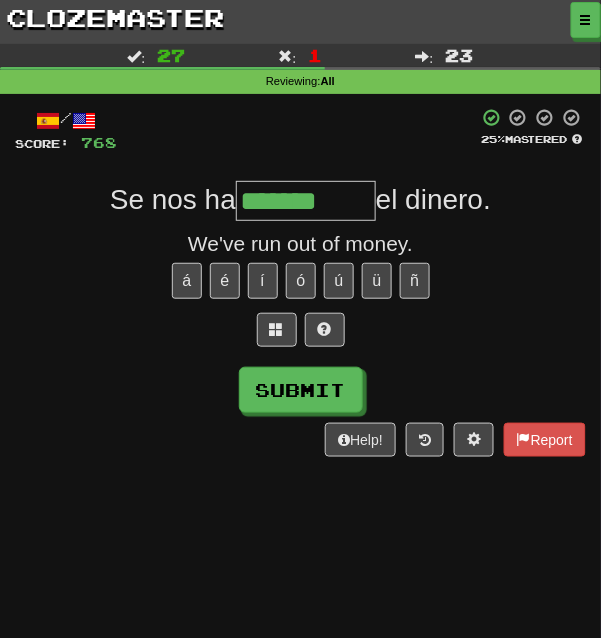 type on "*******" 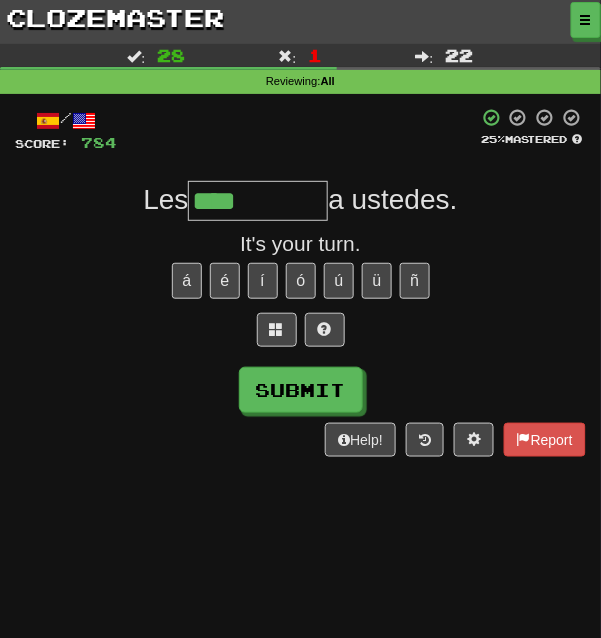 type on "****" 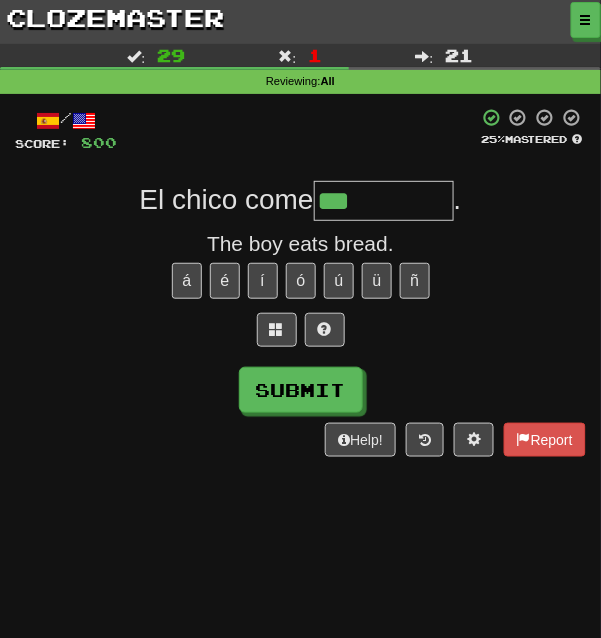 type on "***" 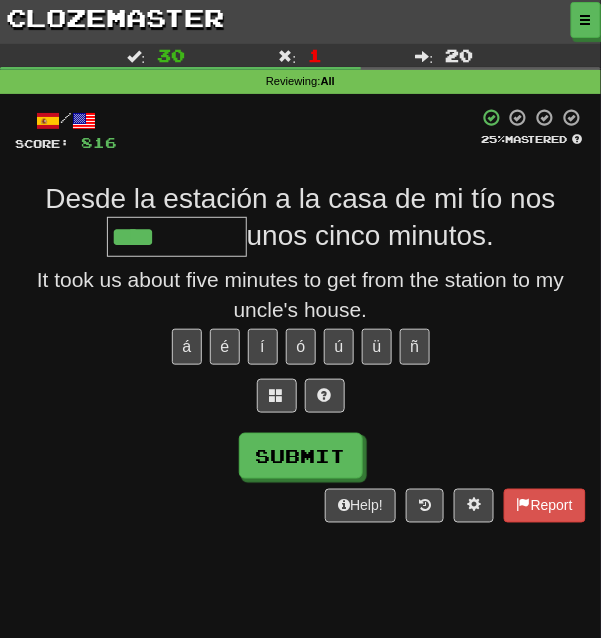 type on "****" 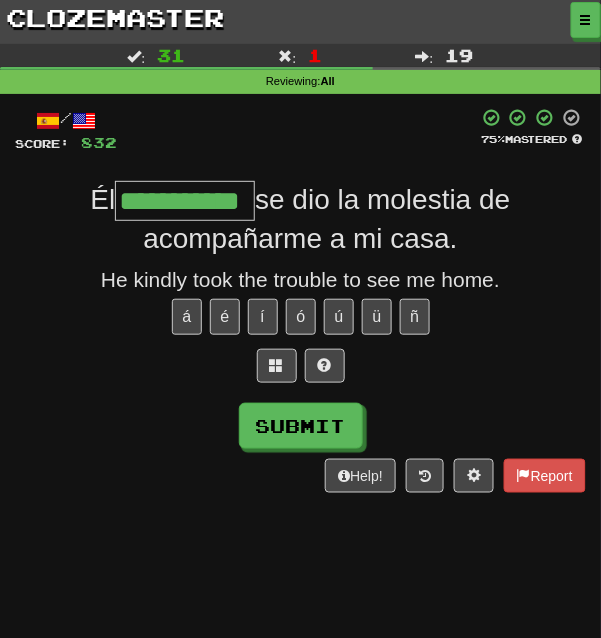 scroll, scrollTop: 0, scrollLeft: 37, axis: horizontal 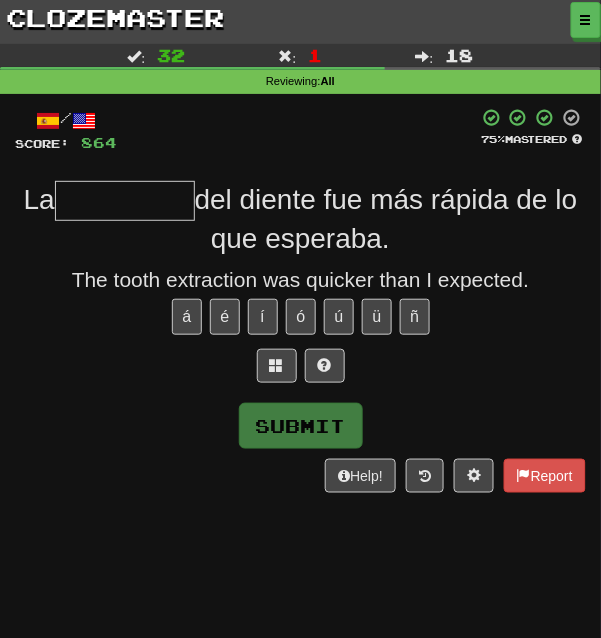 type on "*" 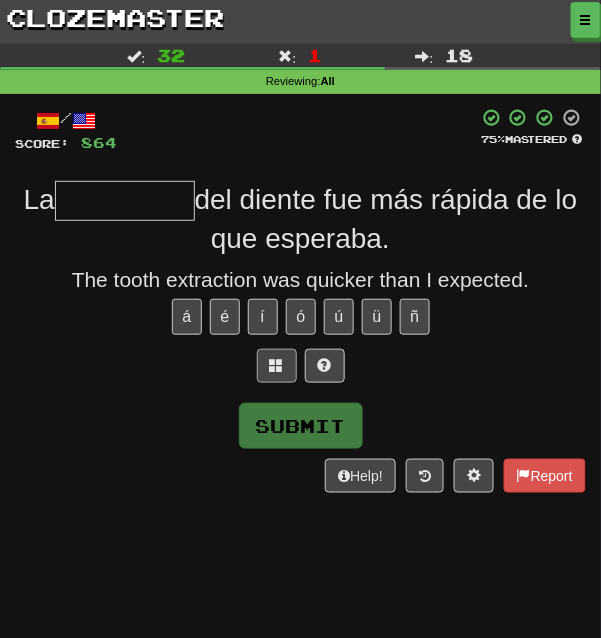 click at bounding box center [277, 365] 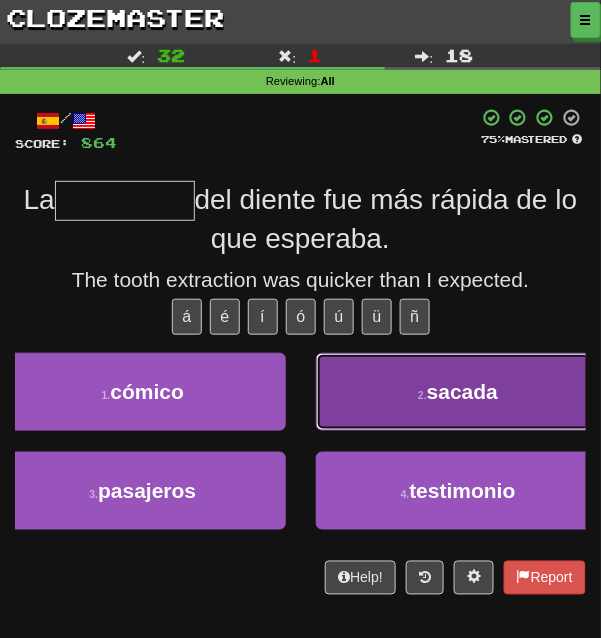 click on "sacada" at bounding box center [462, 391] 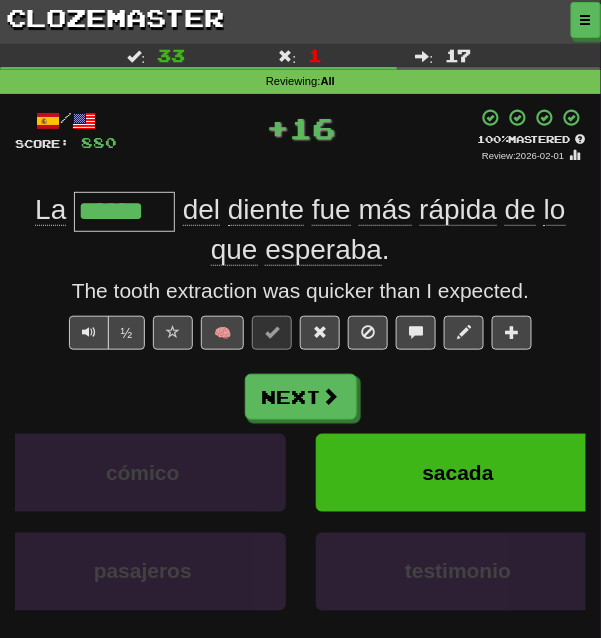 click on "Next cómico sacada pasajeros testimonio Learn more: cómico sacada pasajeros testimonio" at bounding box center [300, 518] 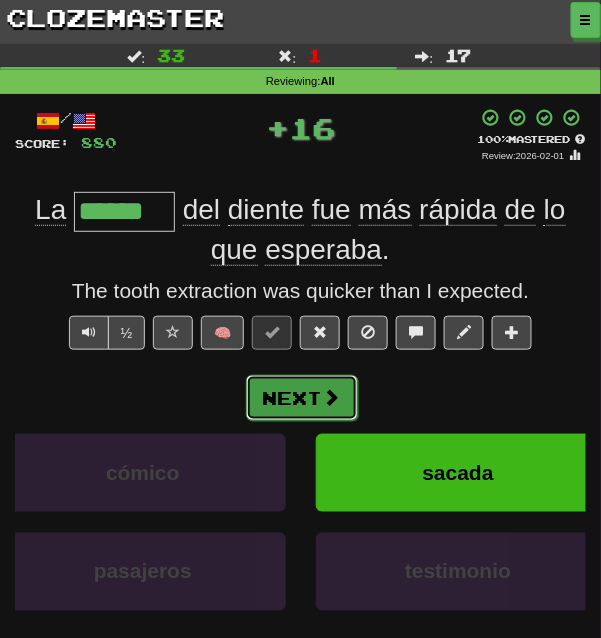 click on "Next" at bounding box center [302, 398] 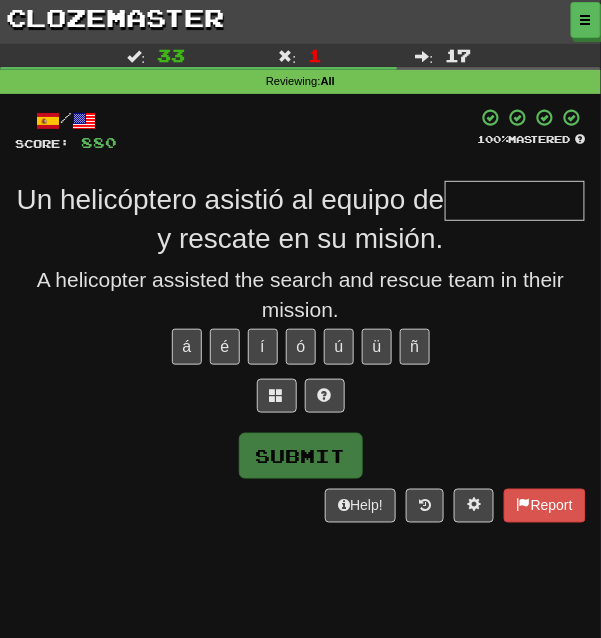 type on "*" 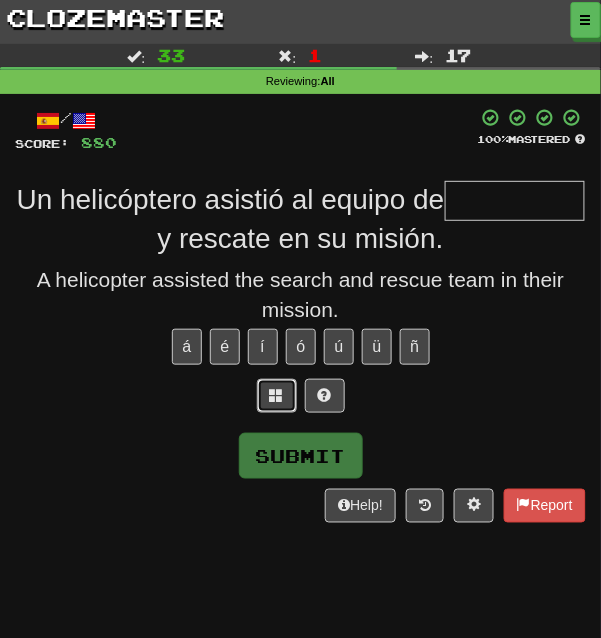 click at bounding box center (277, 395) 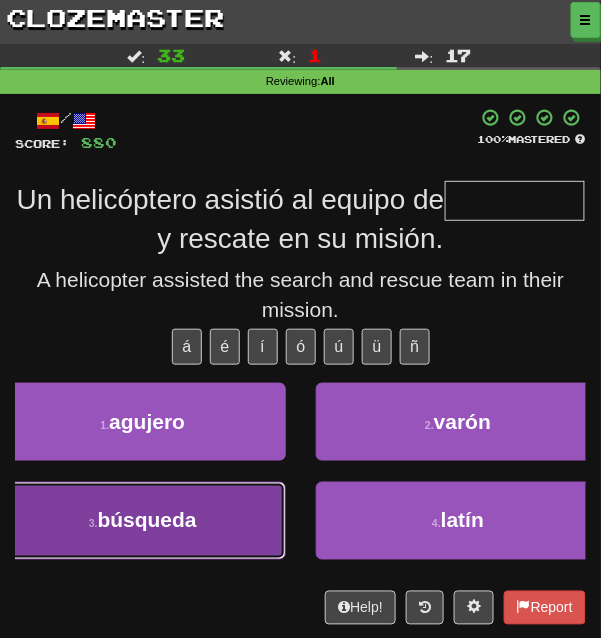 click on "3 .  búsqueda" at bounding box center (143, 521) 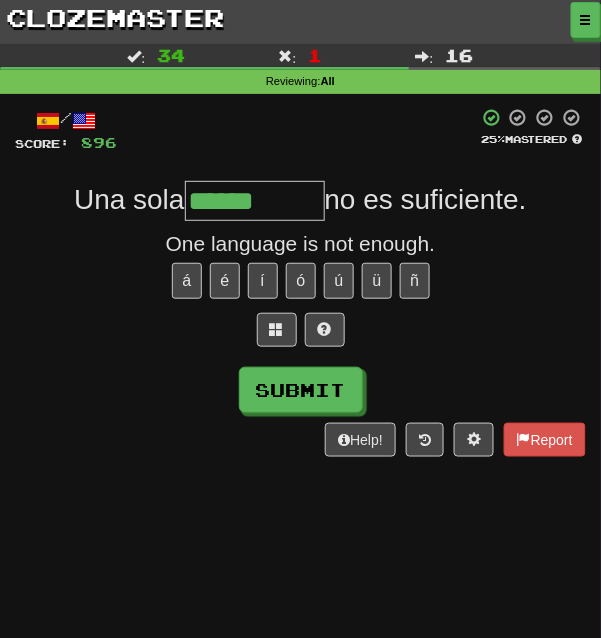 type on "******" 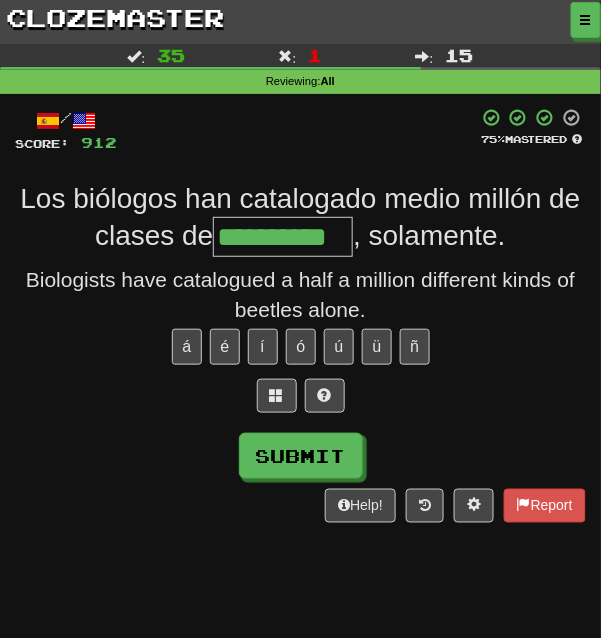 scroll, scrollTop: 0, scrollLeft: 19, axis: horizontal 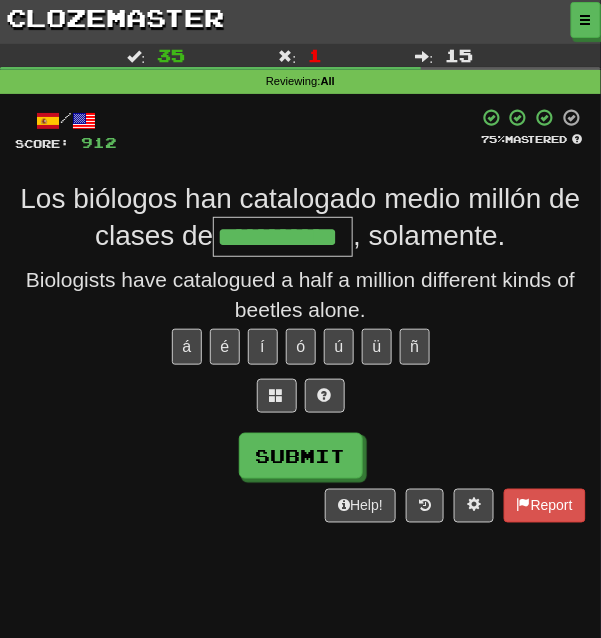 type on "**********" 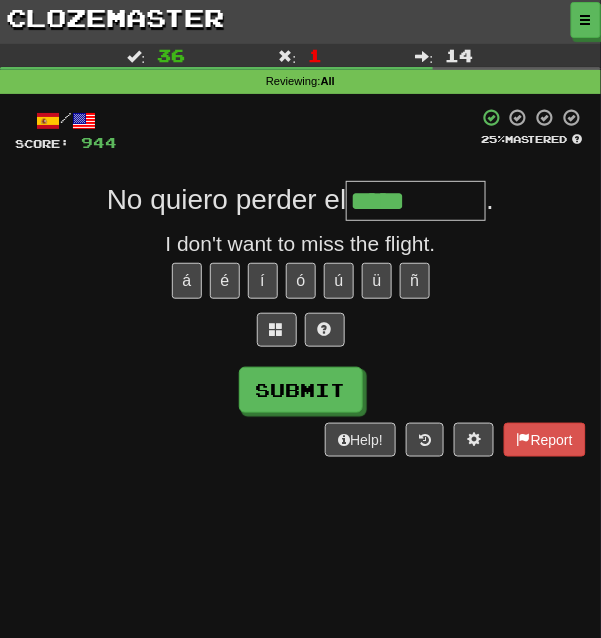 type on "*****" 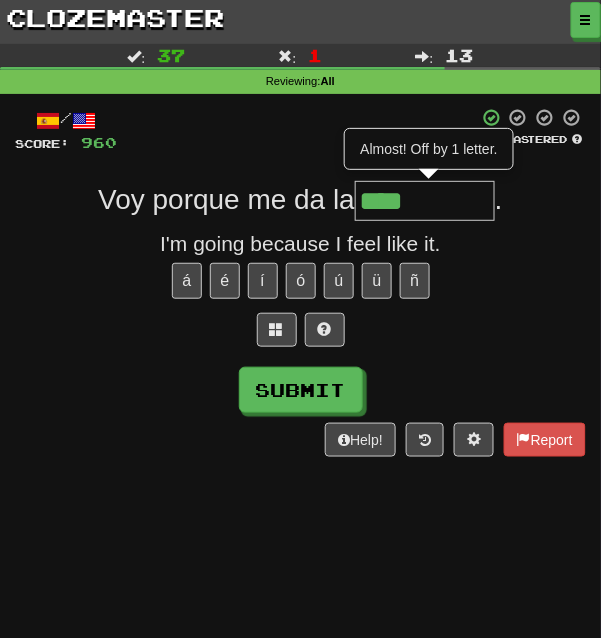 type on "****" 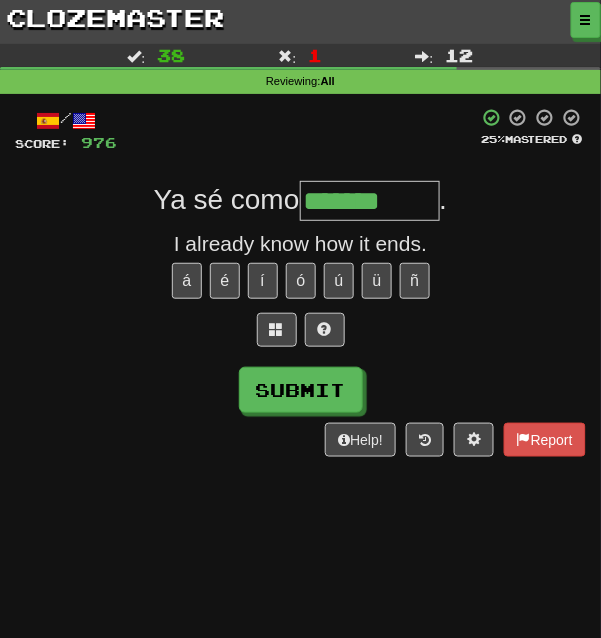 type on "*******" 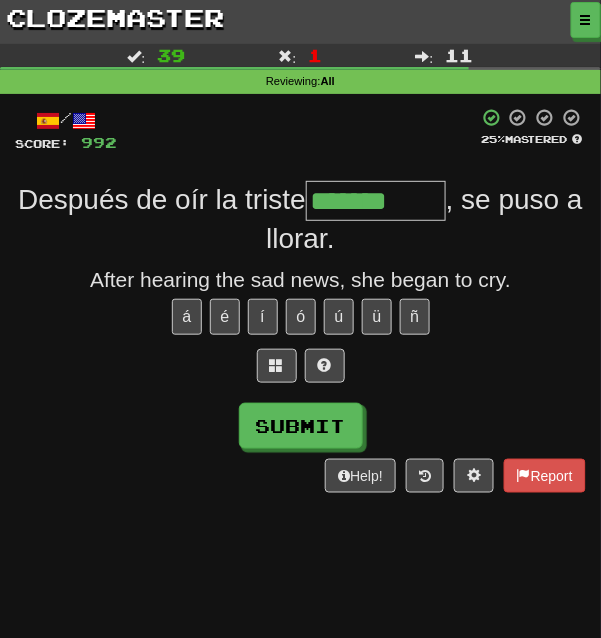 type on "*******" 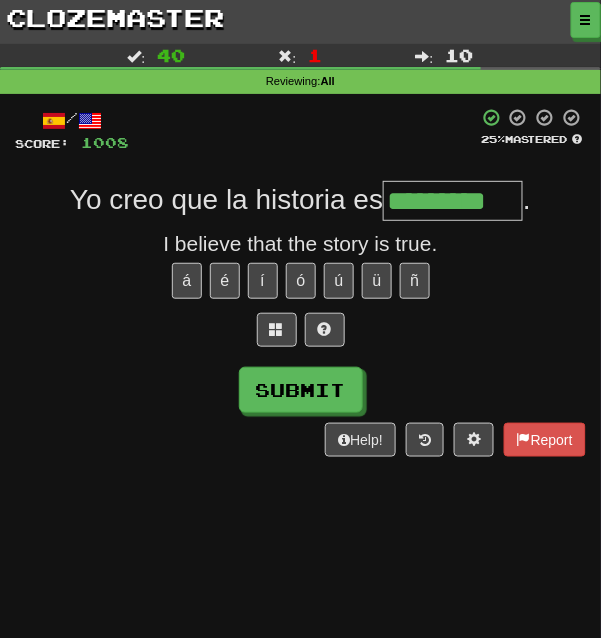 type on "*********" 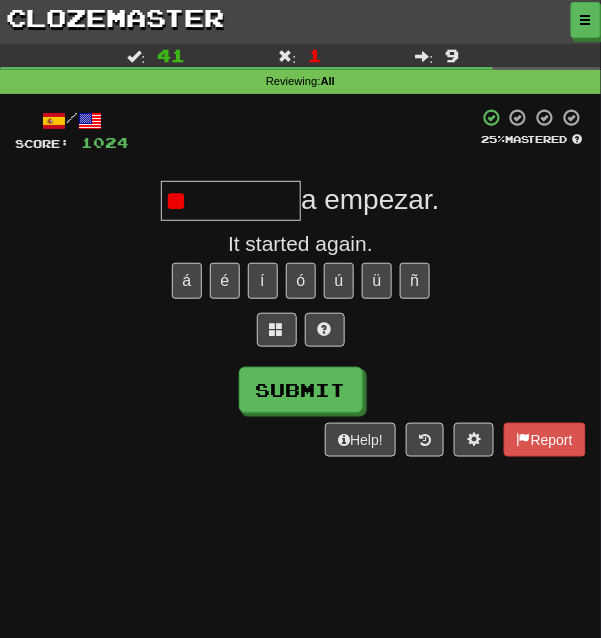 type on "*" 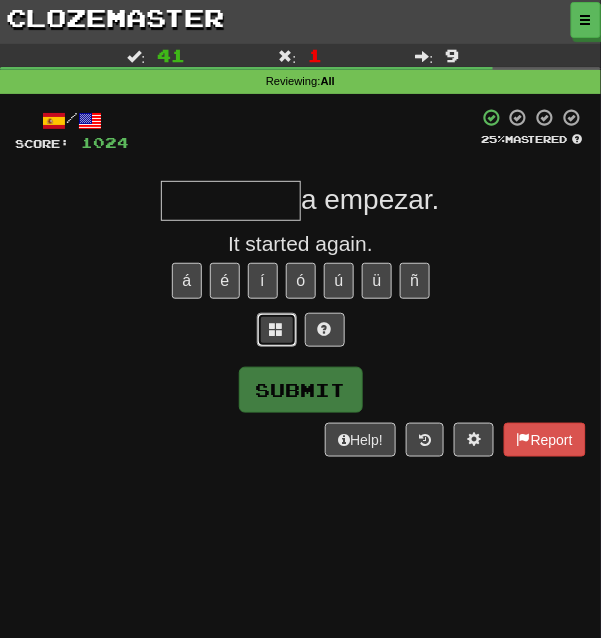 click at bounding box center (277, 329) 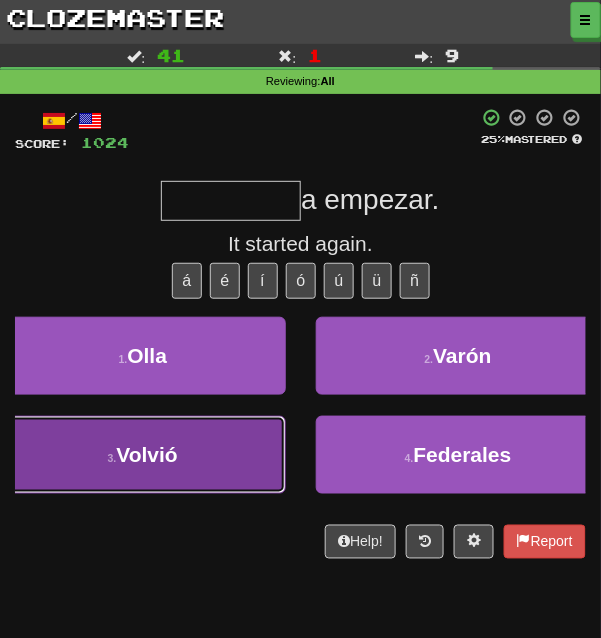 click on "3 .  Volvió" at bounding box center [143, 455] 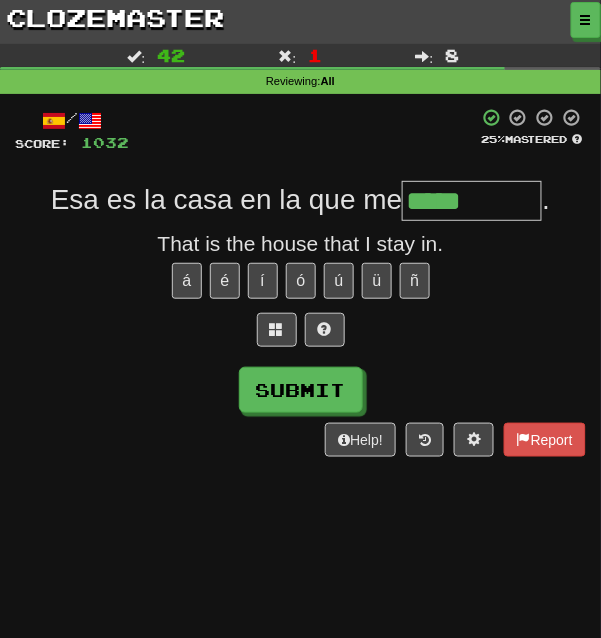 type on "*****" 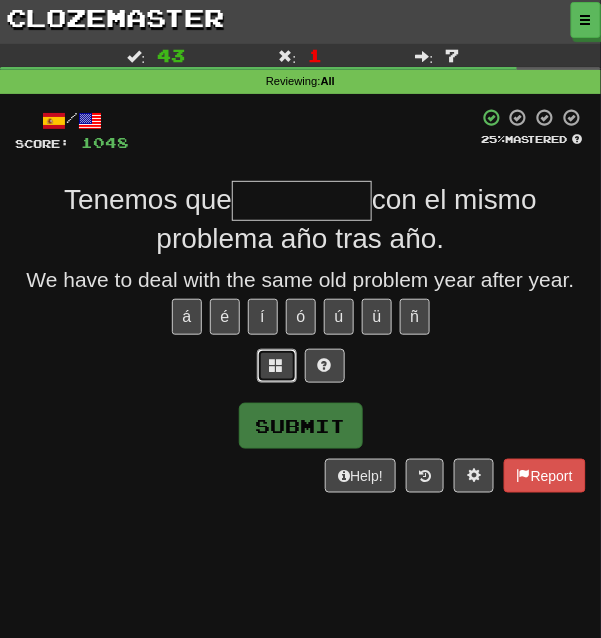 click at bounding box center [277, 366] 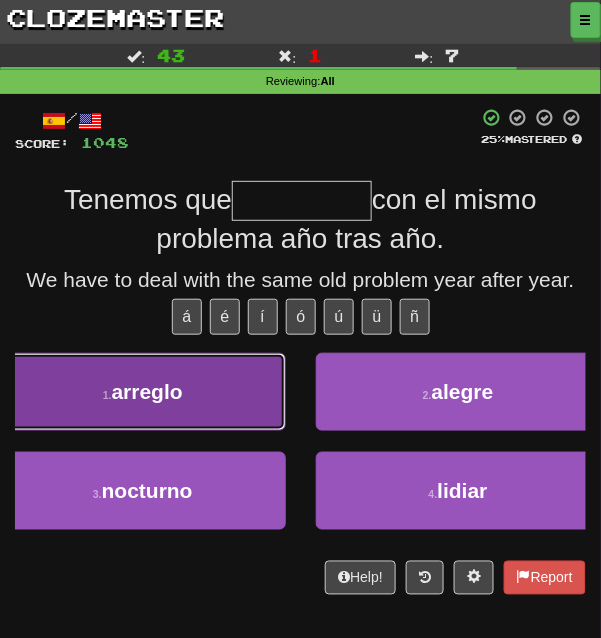 click on "1 .  arreglo" at bounding box center (143, 392) 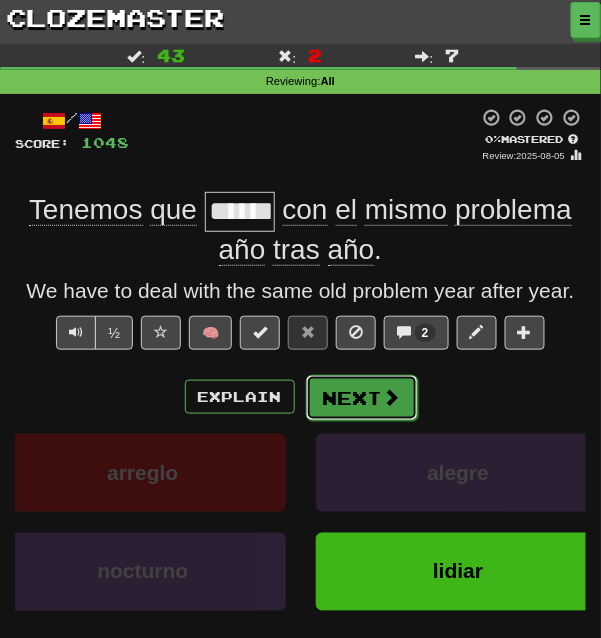click on "Next" at bounding box center [362, 398] 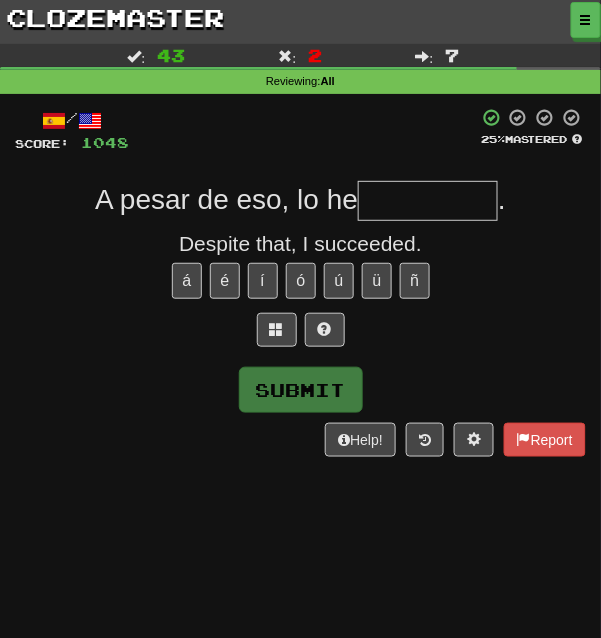 click at bounding box center [428, 201] 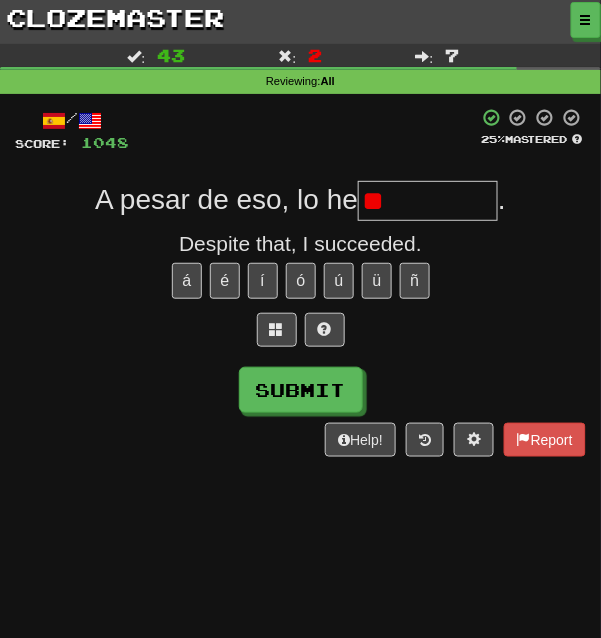 type on "*" 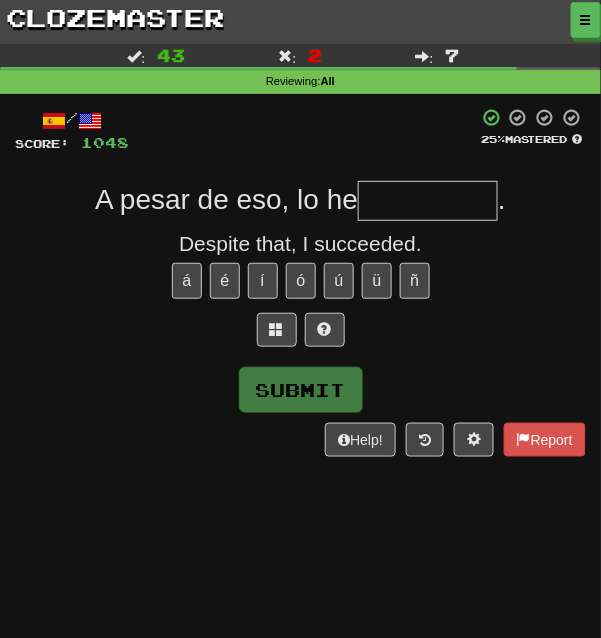 type on "*" 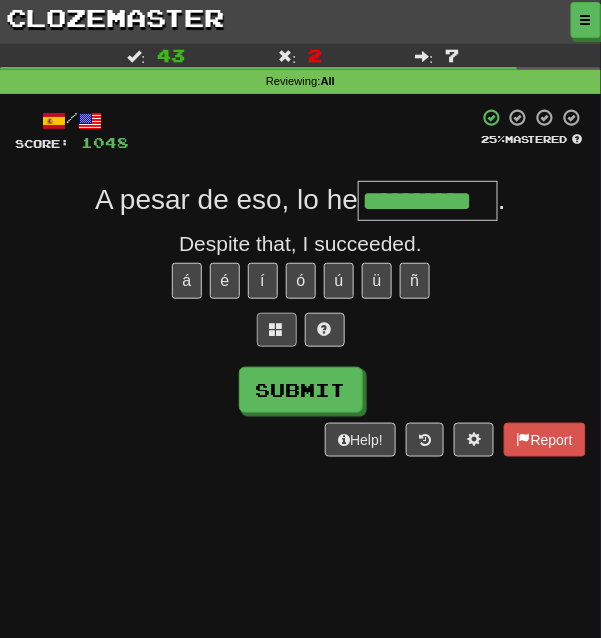 scroll, scrollTop: 0, scrollLeft: 14, axis: horizontal 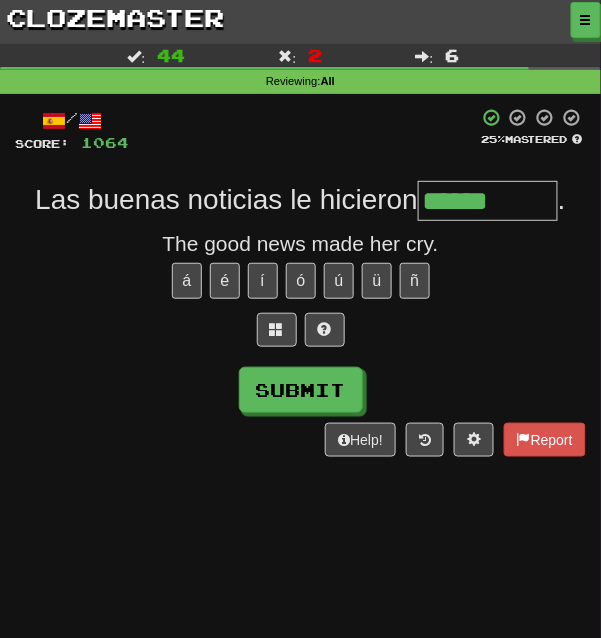 type 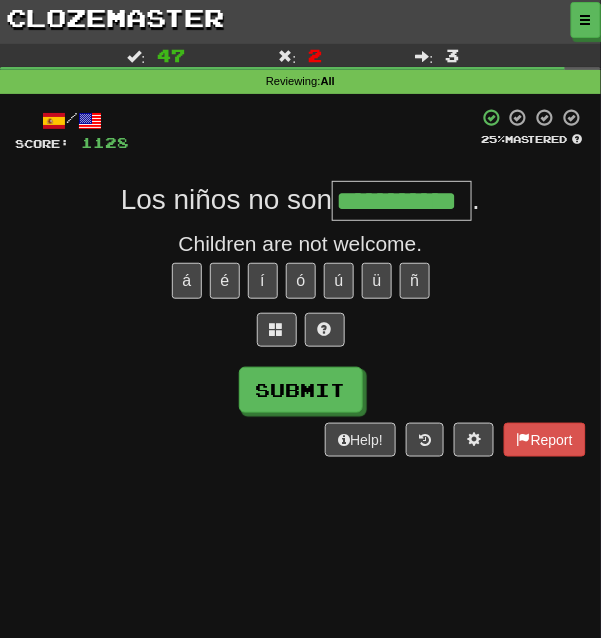 scroll, scrollTop: 0, scrollLeft: 0, axis: both 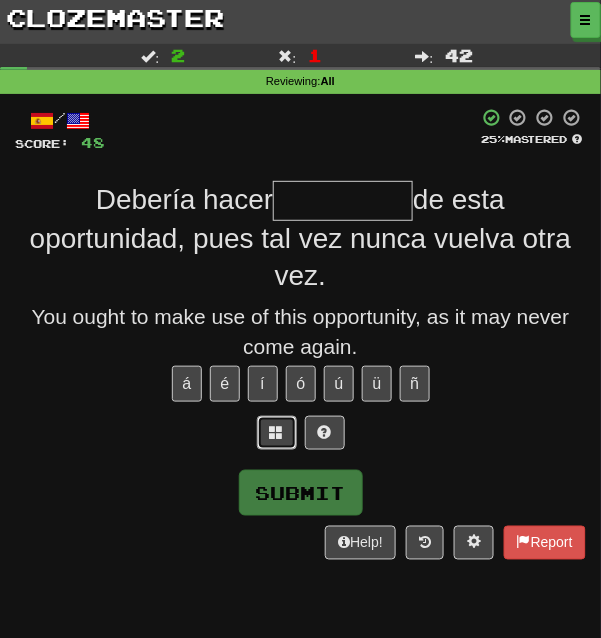 click at bounding box center [277, 432] 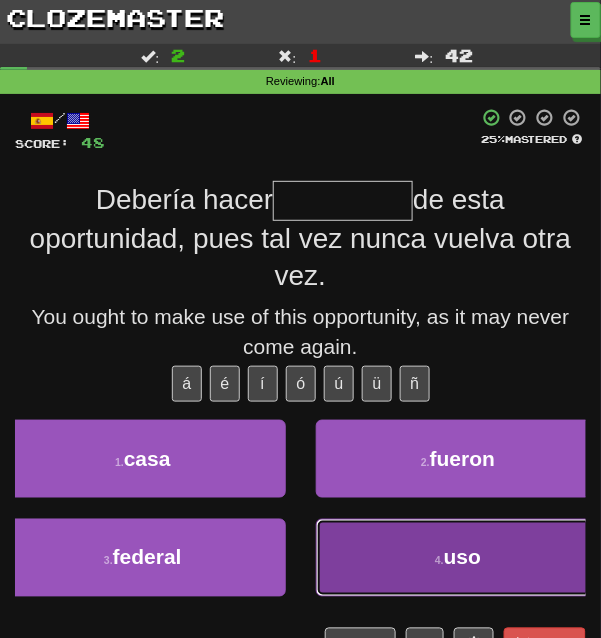 click on "4 .  uso" at bounding box center [459, 558] 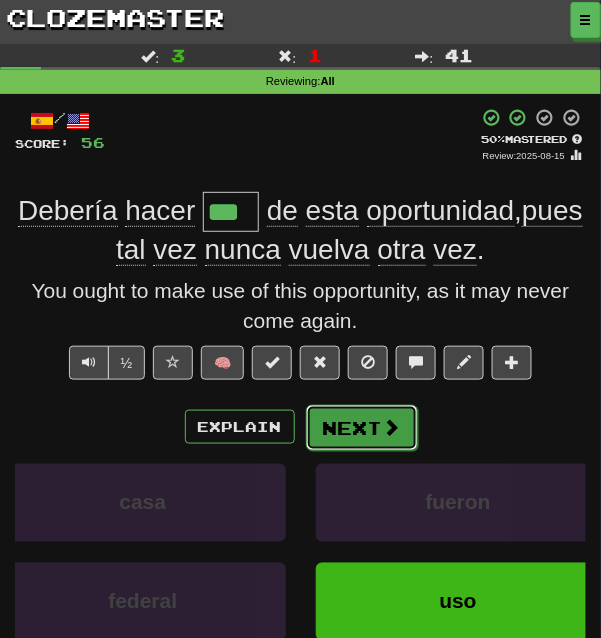 click on "Next" at bounding box center [362, 428] 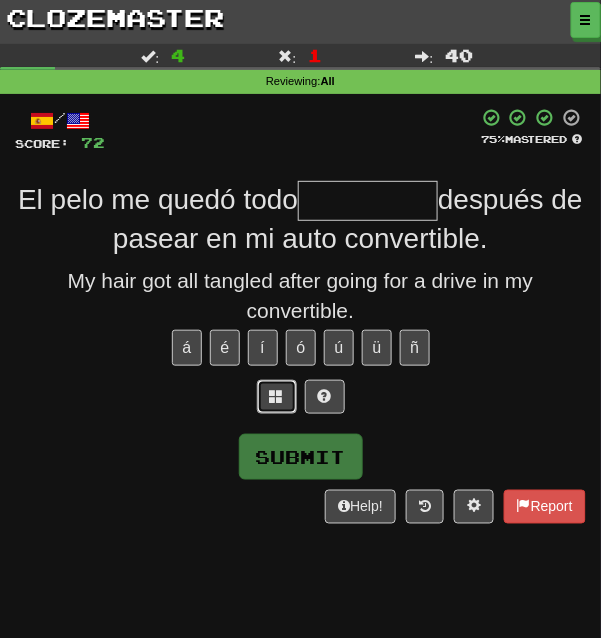 click at bounding box center (277, 397) 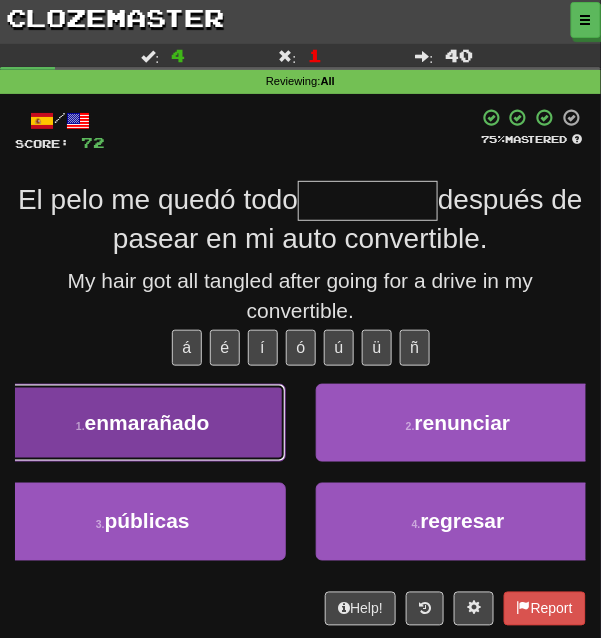 click on "1 .  enmarañado" at bounding box center [143, 423] 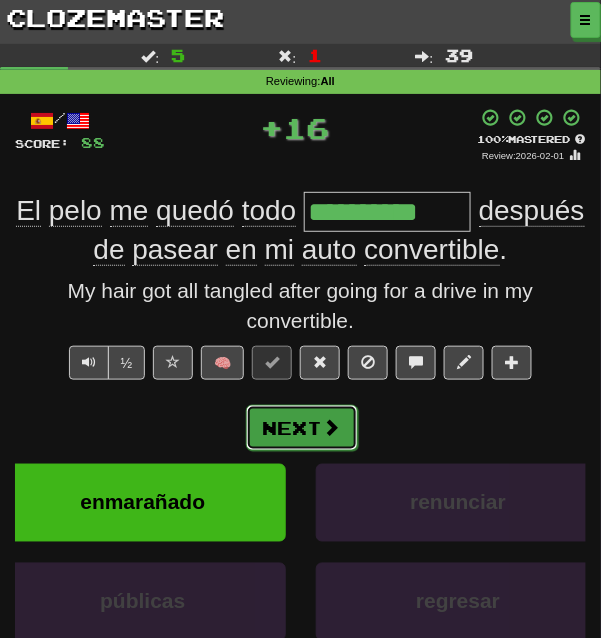 click on "Next" at bounding box center (302, 428) 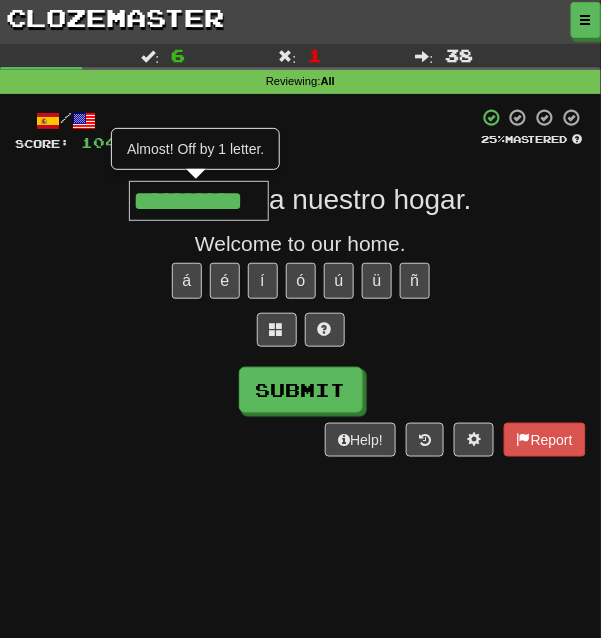 scroll, scrollTop: 0, scrollLeft: 0, axis: both 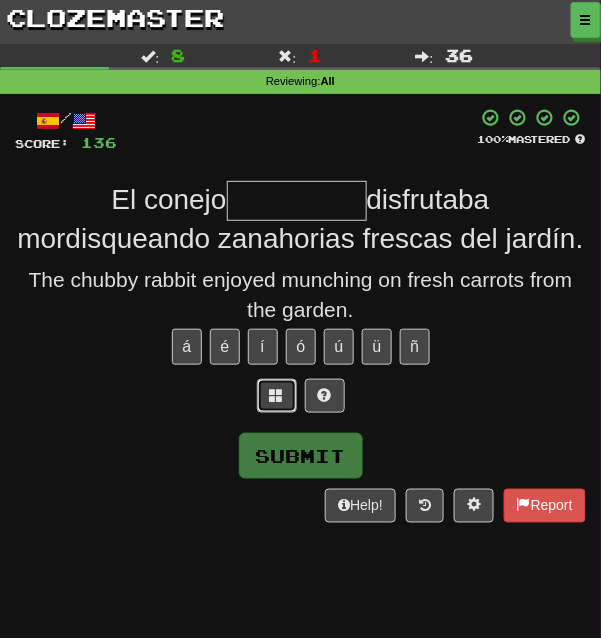 click at bounding box center (277, 396) 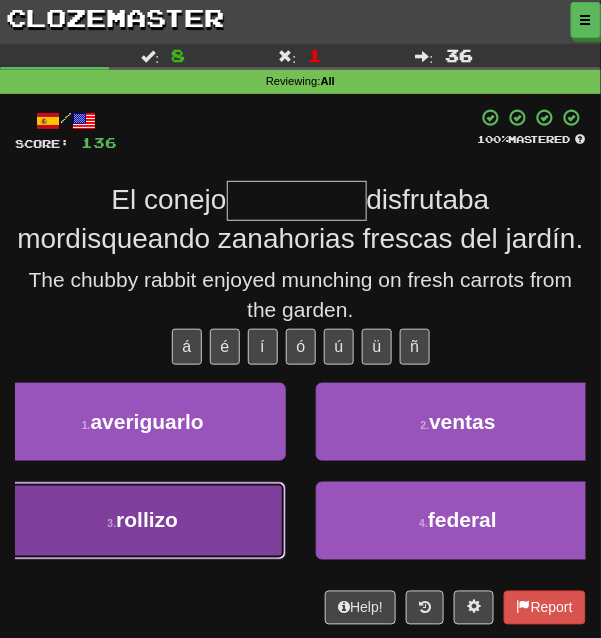 click on "3 .  rollizo" at bounding box center (143, 521) 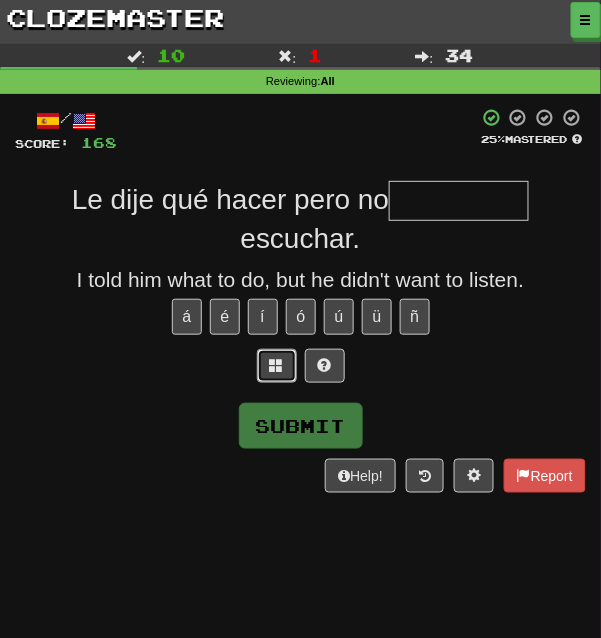 click at bounding box center [277, 365] 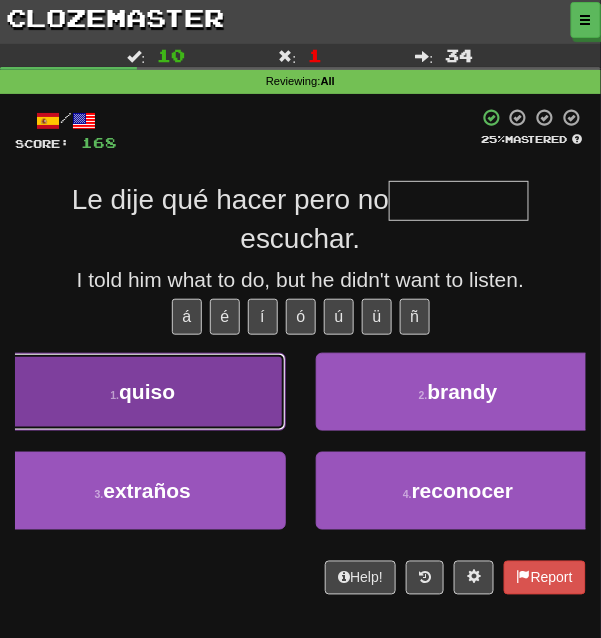 click on "1 .  quiso" at bounding box center (143, 392) 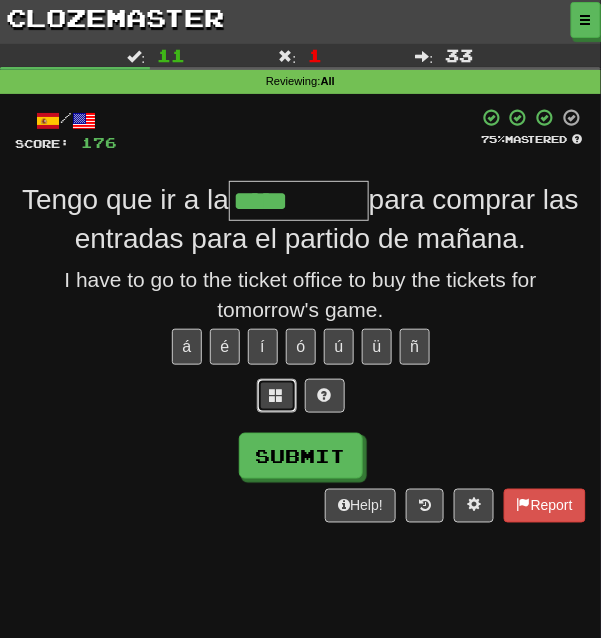 click at bounding box center [277, 396] 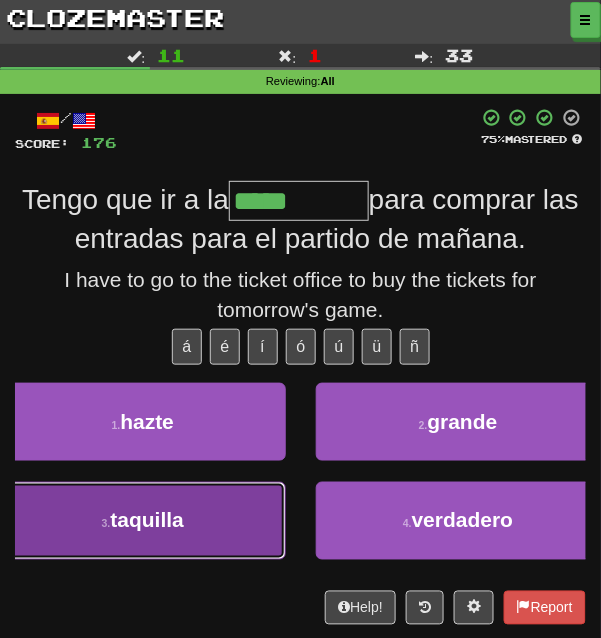 click on "3 .  taquilla" at bounding box center [143, 521] 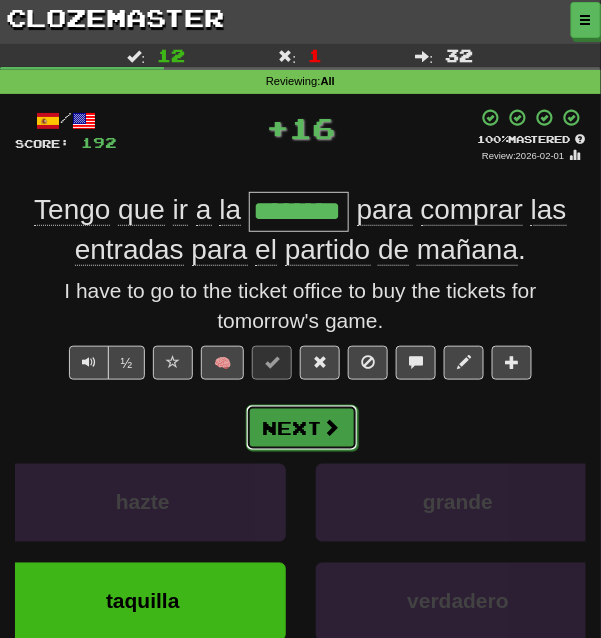 click at bounding box center (332, 427) 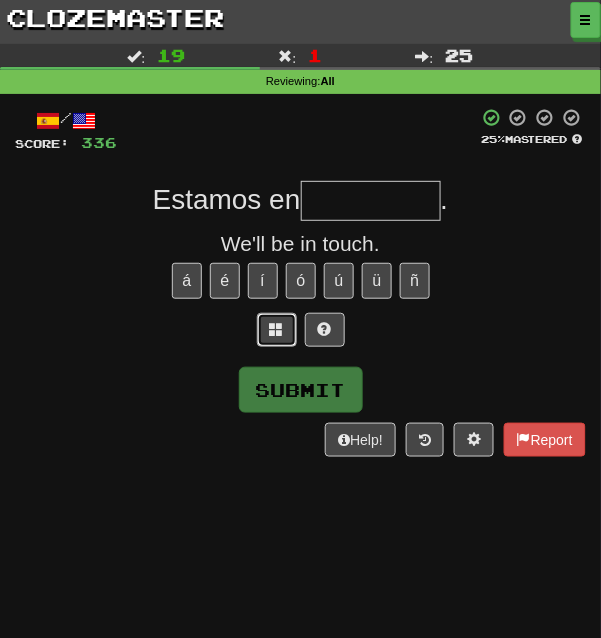 click at bounding box center (277, 329) 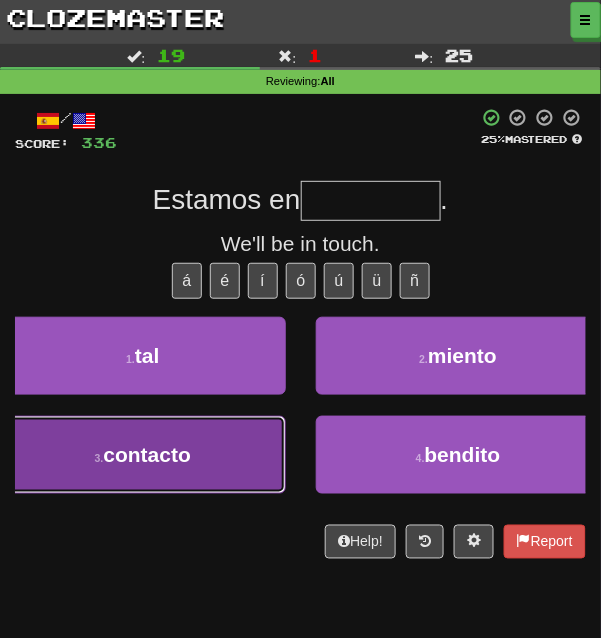 click on "3 .  contacto" at bounding box center [143, 455] 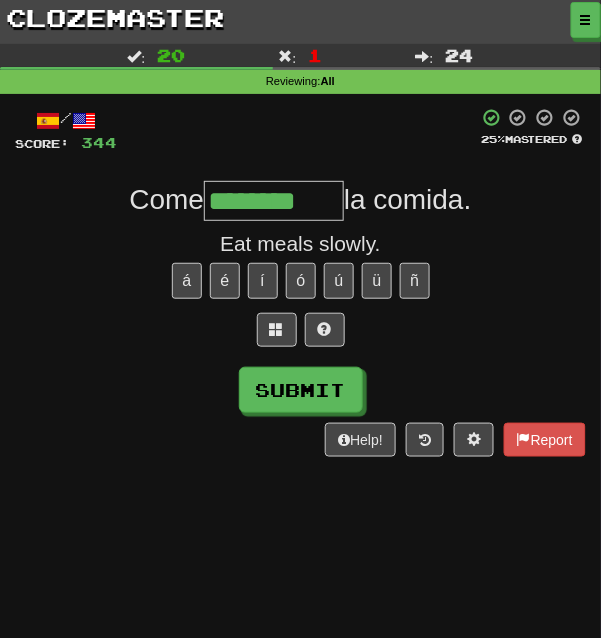 scroll, scrollTop: 0, scrollLeft: 0, axis: both 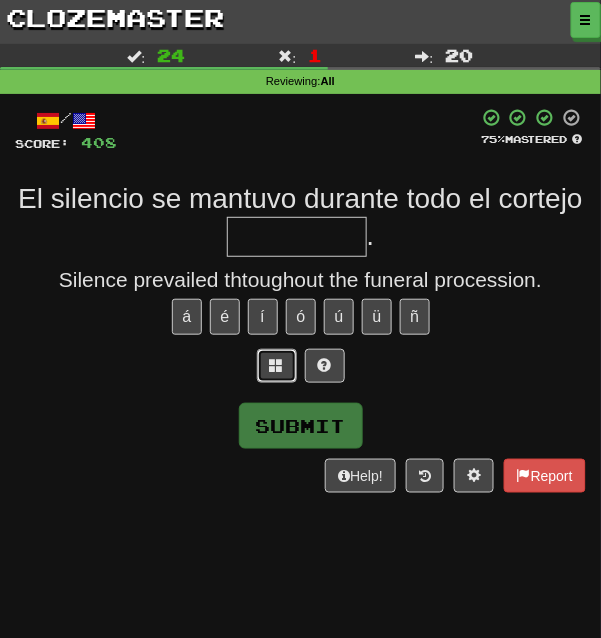 click at bounding box center (277, 366) 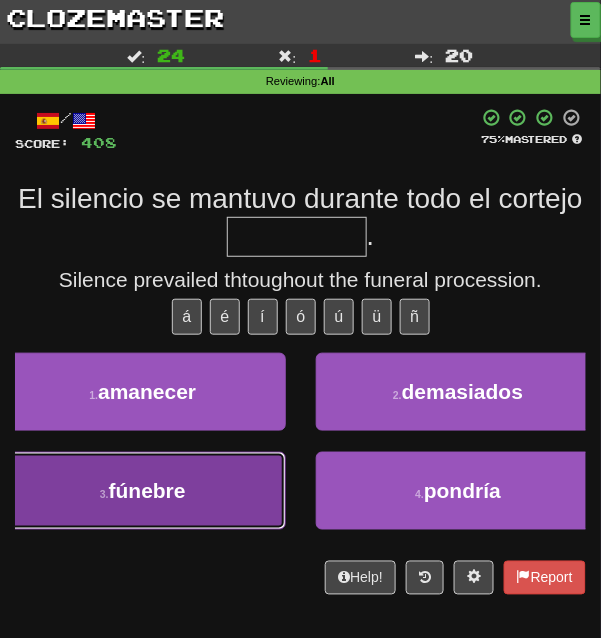 click on "3 .  fúnebre" at bounding box center (143, 491) 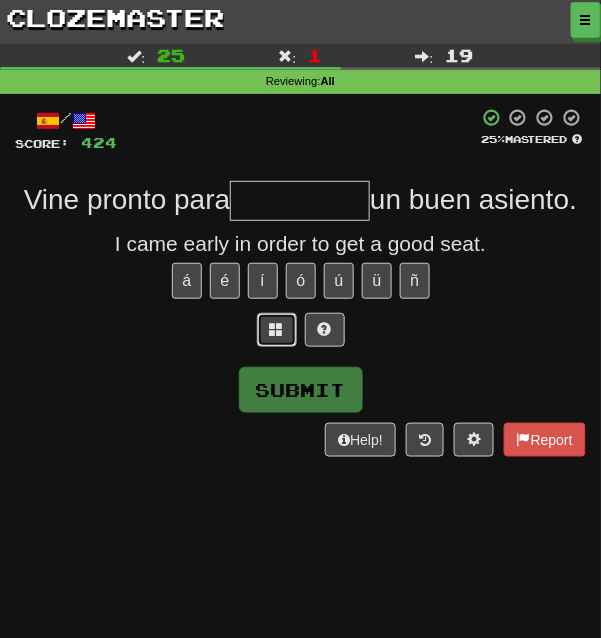 click at bounding box center [277, 330] 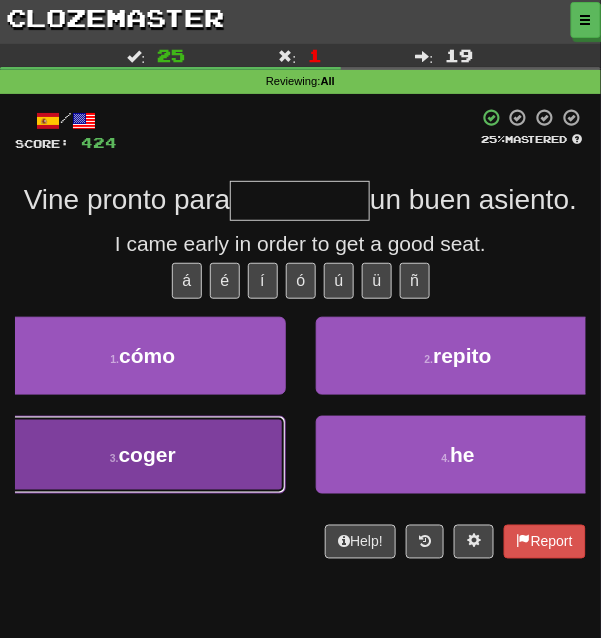 click on "3 .  coger" at bounding box center [143, 455] 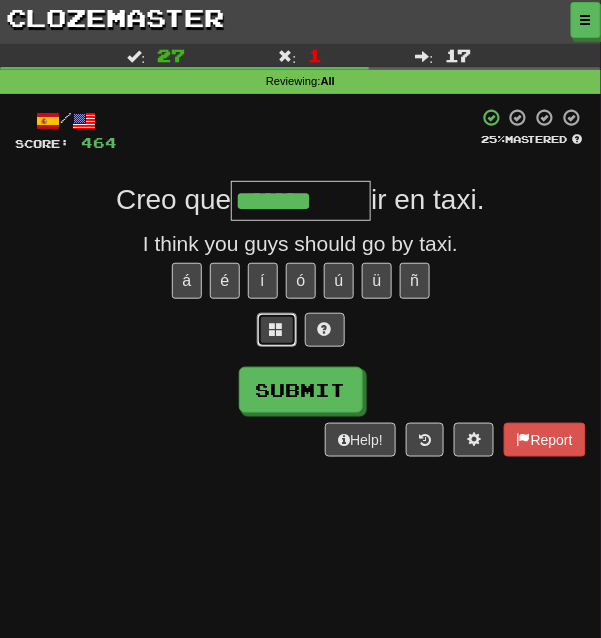 click at bounding box center [277, 329] 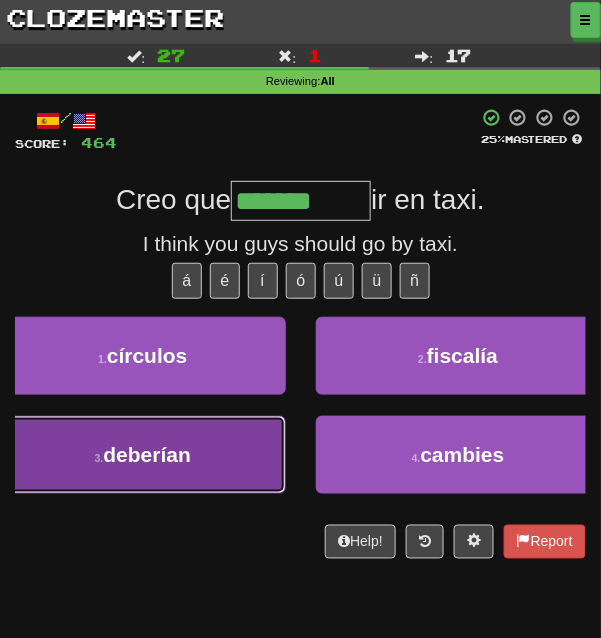click on "3 .  deberían" at bounding box center [143, 455] 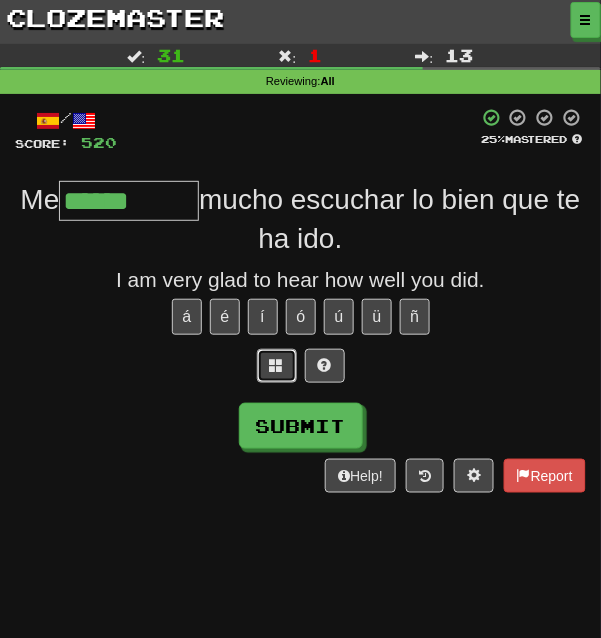 click at bounding box center [277, 366] 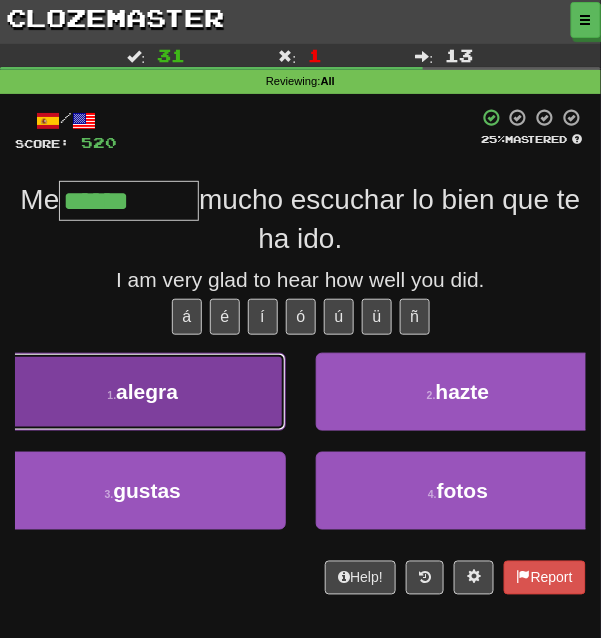 click on "1 .  alegra" at bounding box center [143, 392] 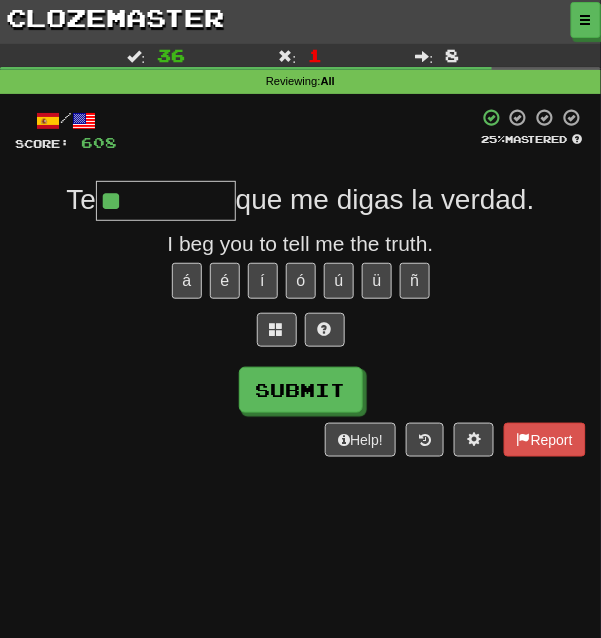 click on "/  Score:   608 25 %  Mastered Te  **  que me digas la verdad. I beg you to tell me the truth. á é í ó ú ü ñ Submit  Help!  Report" at bounding box center (300, 282) 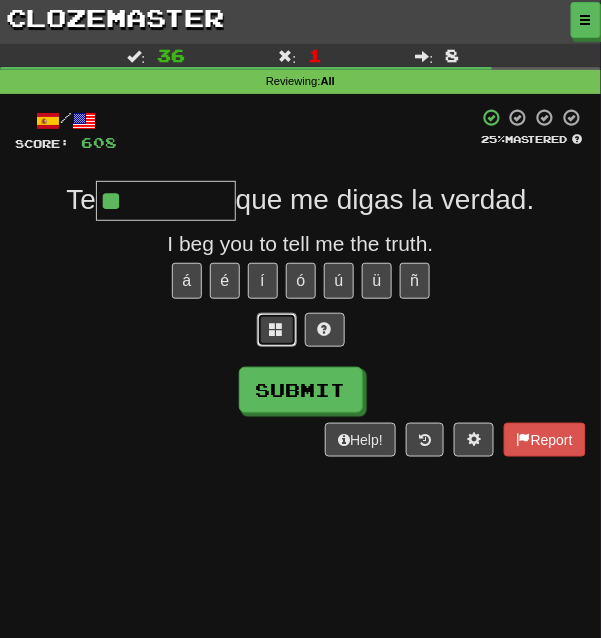 click at bounding box center [277, 329] 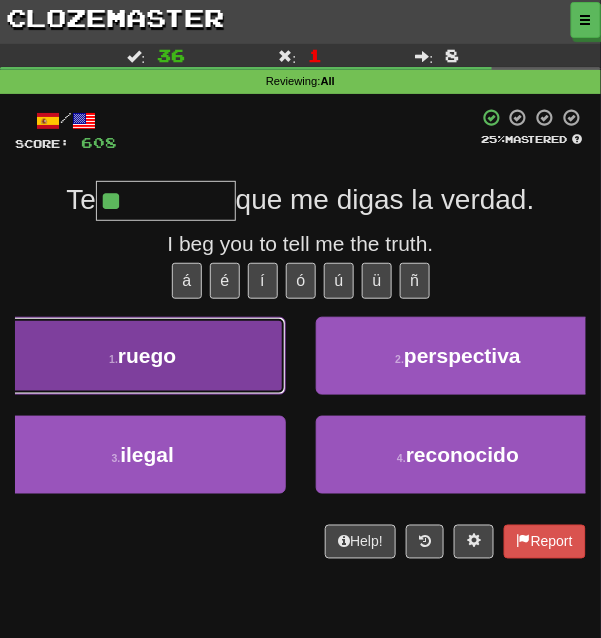 click on "1 .  ruego" at bounding box center (143, 356) 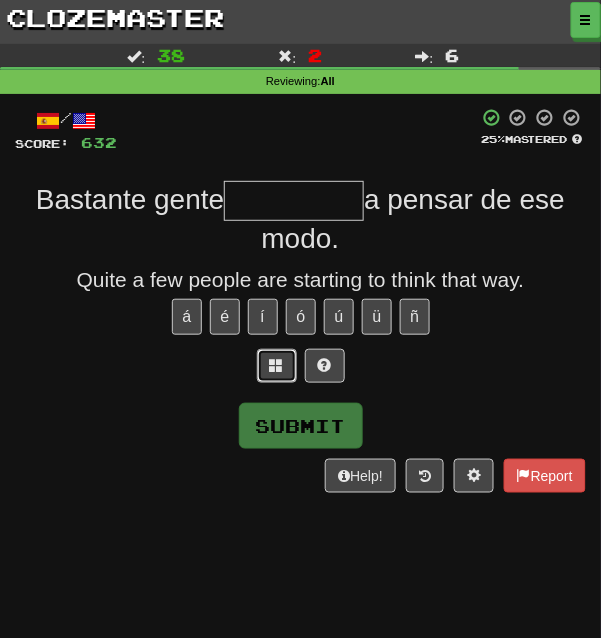 click at bounding box center [277, 365] 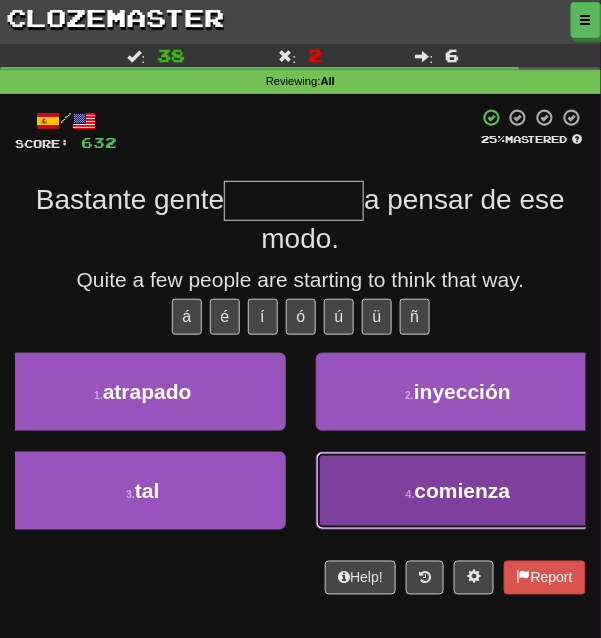 click on "comienza" at bounding box center [463, 490] 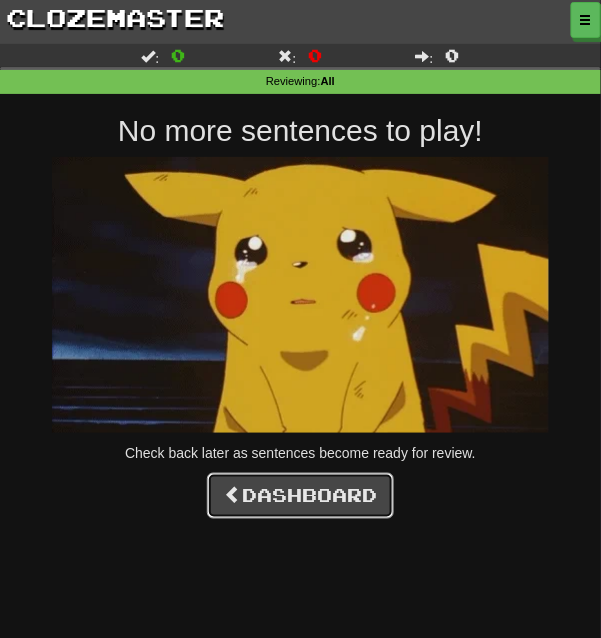 click on "Dashboard" at bounding box center [300, 496] 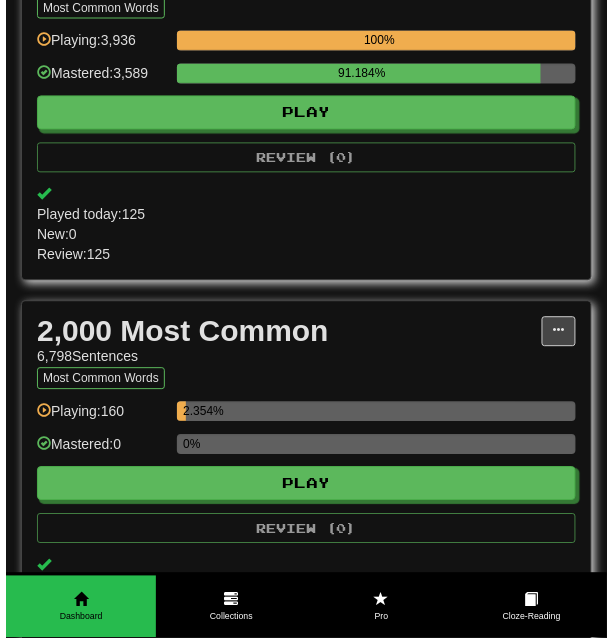 scroll, scrollTop: 477, scrollLeft: 0, axis: vertical 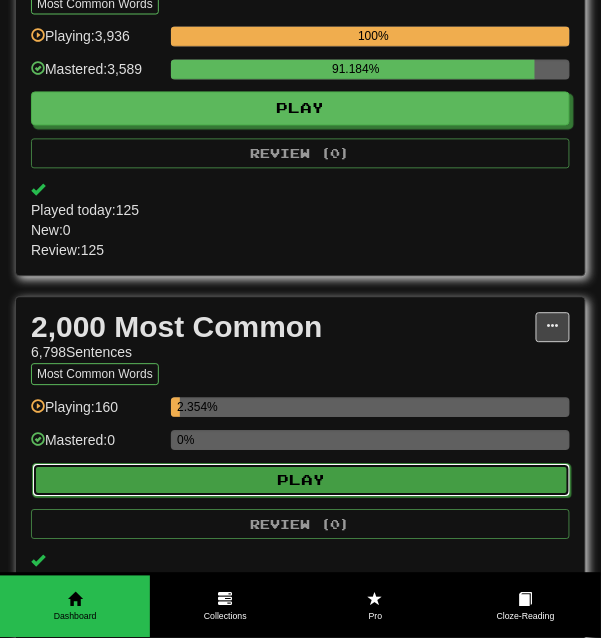 click on "Play" at bounding box center (301, 481) 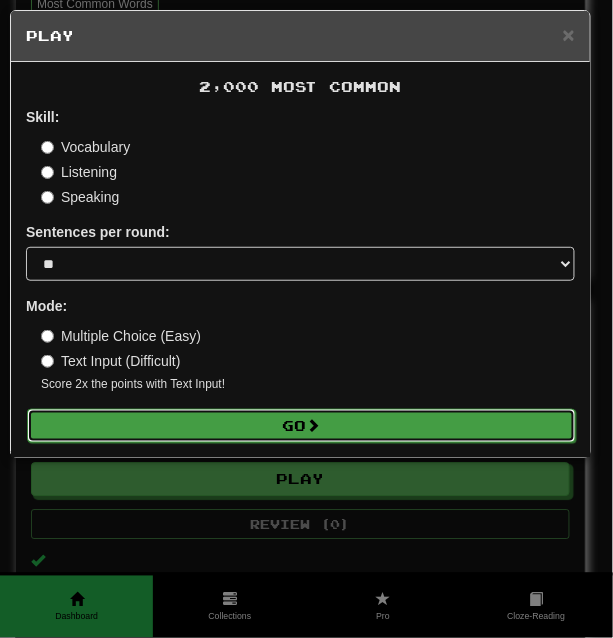 click at bounding box center [314, 425] 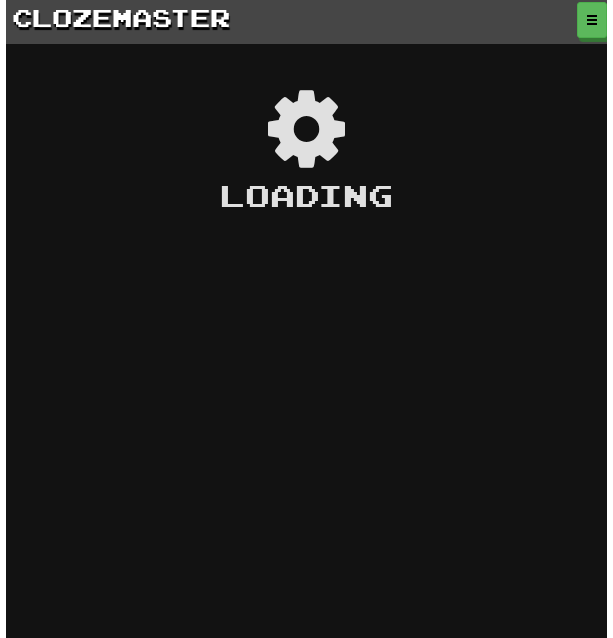 scroll, scrollTop: 0, scrollLeft: 0, axis: both 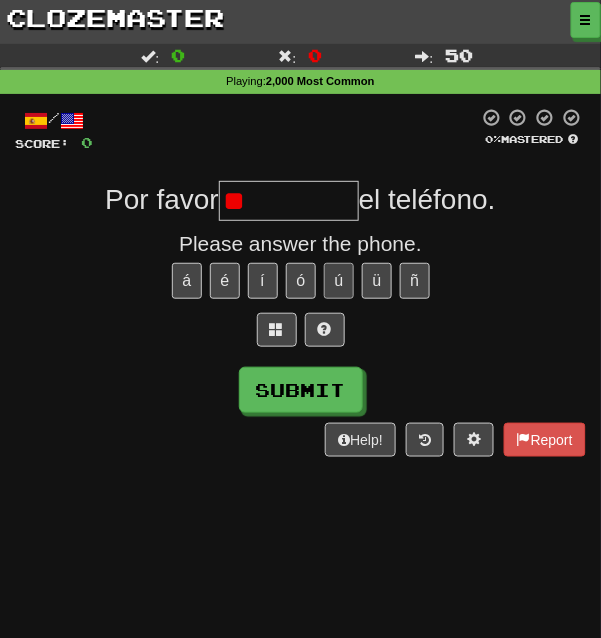type on "*" 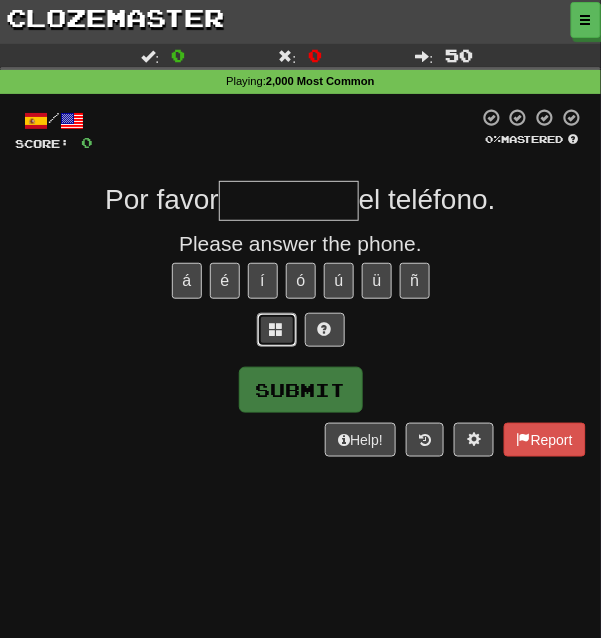 click at bounding box center [277, 330] 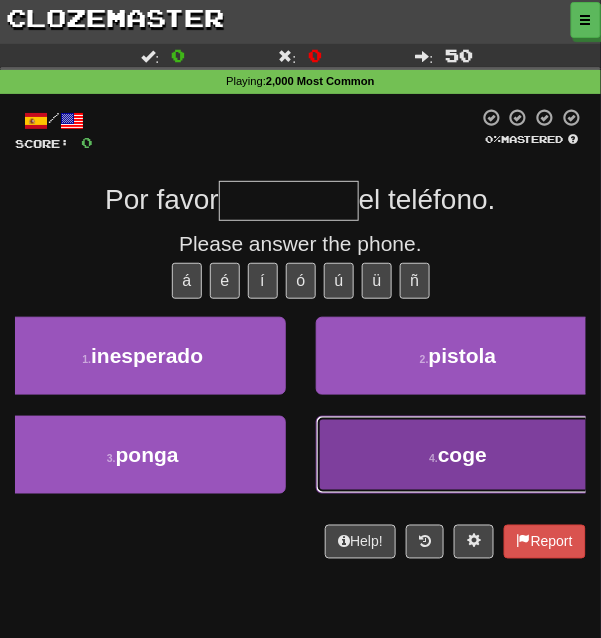 click on "4 .  coge" at bounding box center (459, 455) 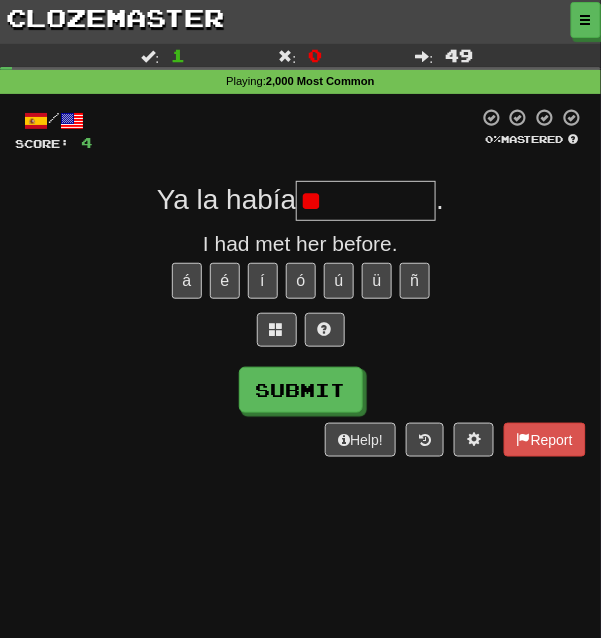 type on "*" 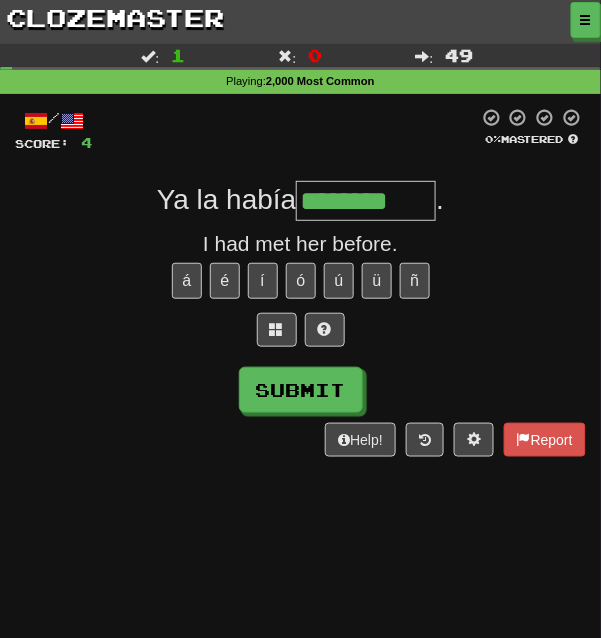 type on "********" 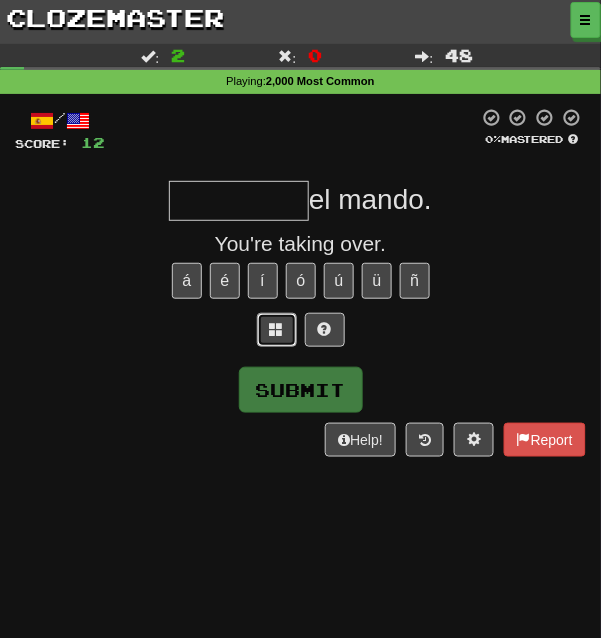 click at bounding box center (277, 329) 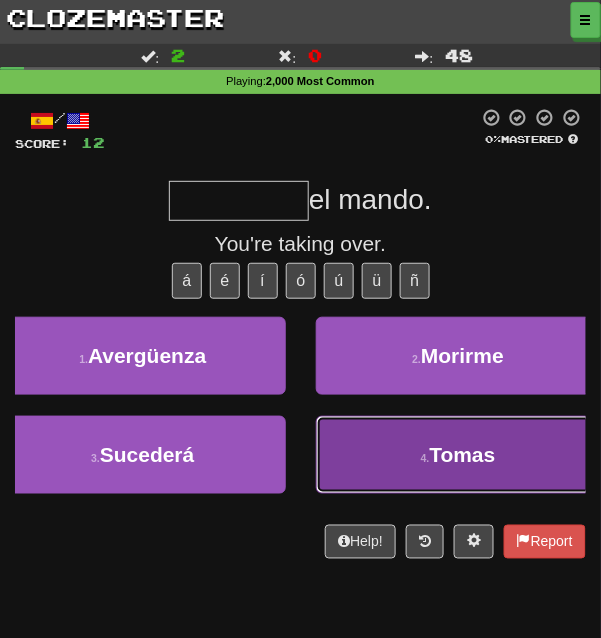 click on "Tomas" at bounding box center [463, 454] 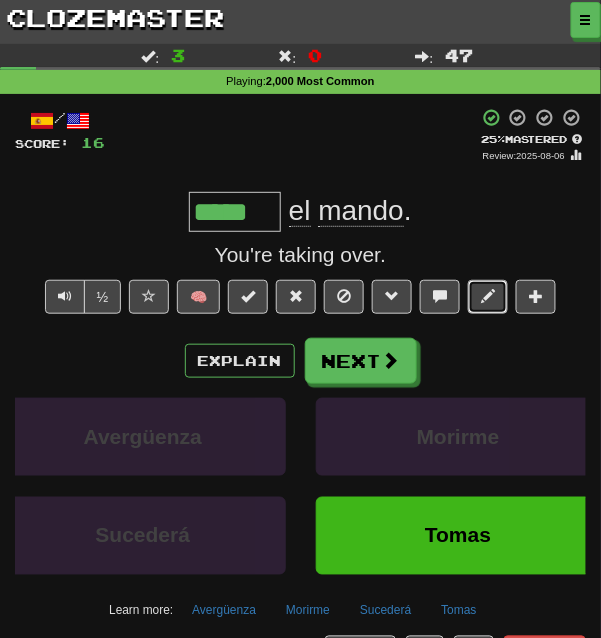 click at bounding box center (488, 296) 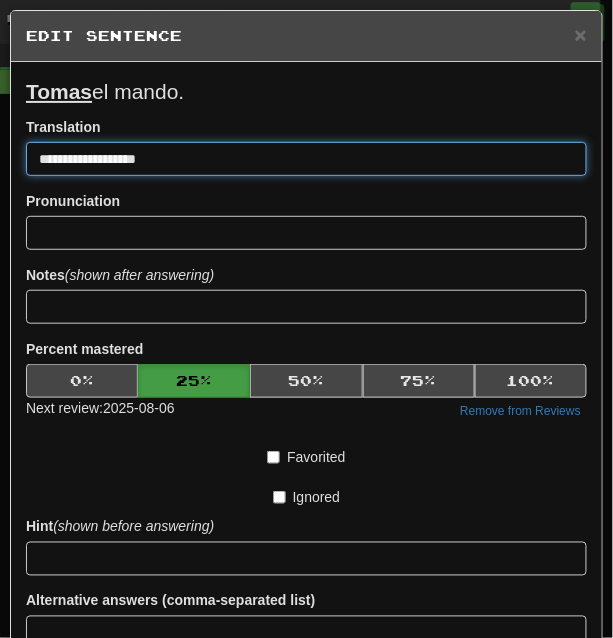 drag, startPoint x: 218, startPoint y: 159, endPoint x: 0, endPoint y: 164, distance: 218.05733 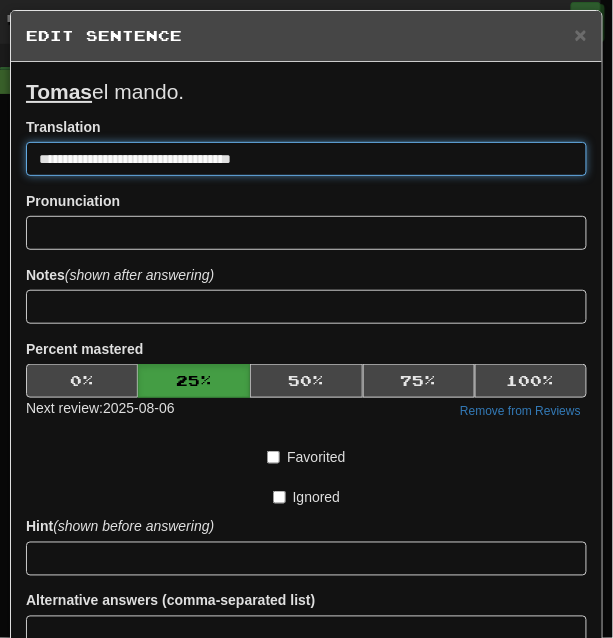 click on "**********" at bounding box center (306, 159) 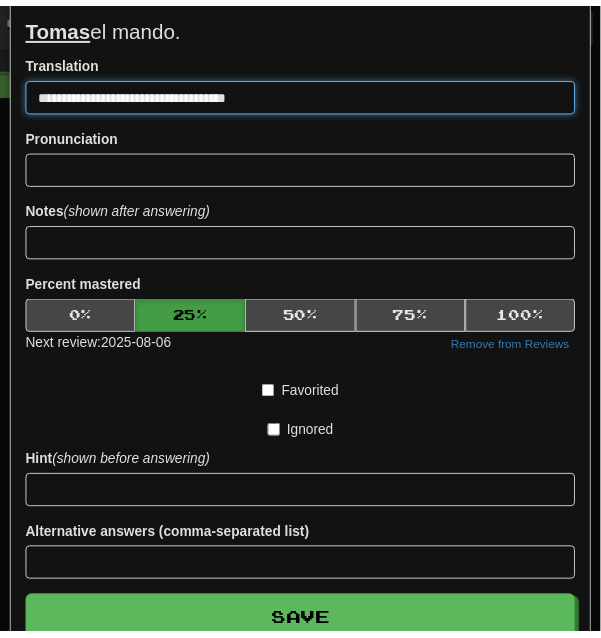 scroll, scrollTop: 161, scrollLeft: 0, axis: vertical 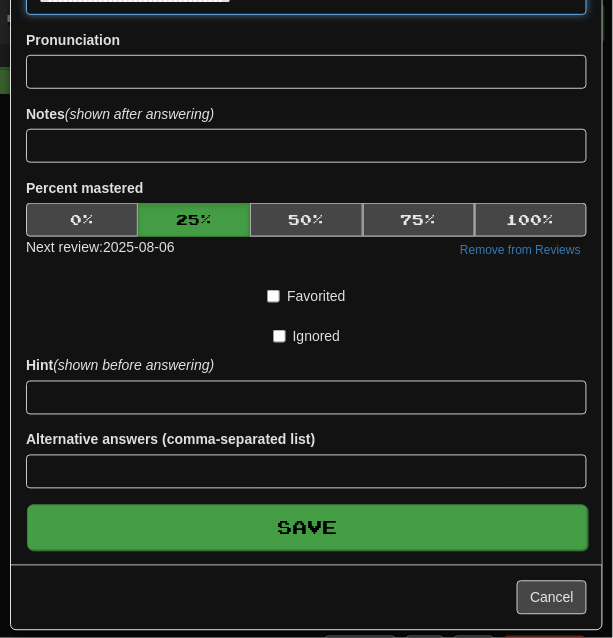type on "**********" 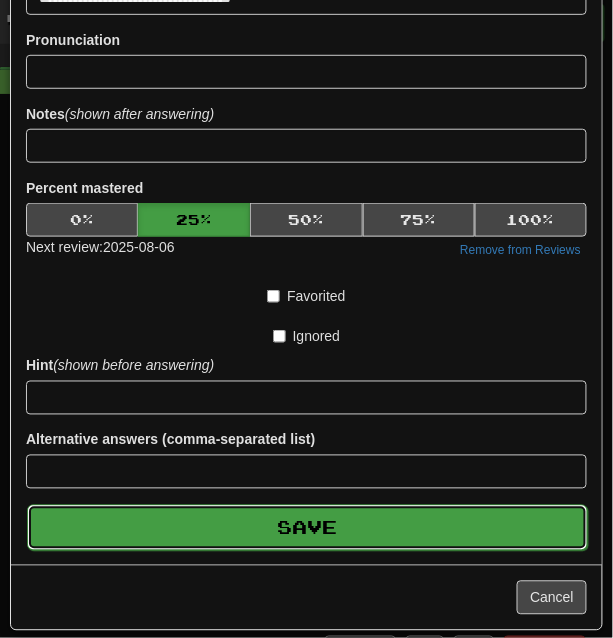 click on "Save" at bounding box center (307, 528) 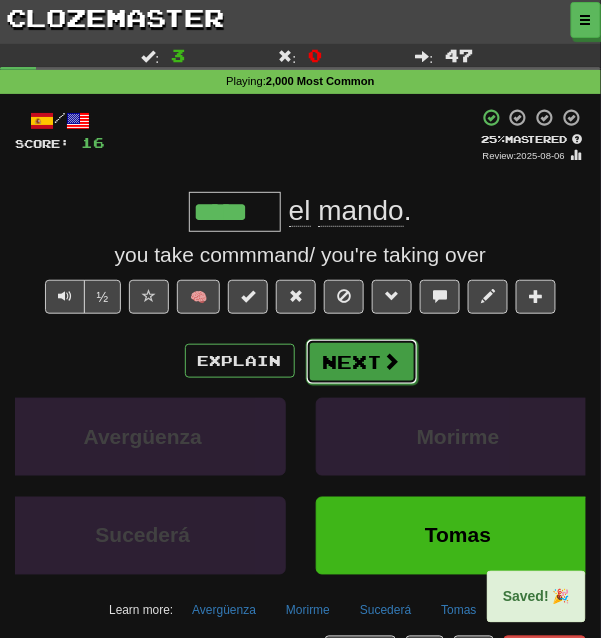 click on "Next" at bounding box center (362, 362) 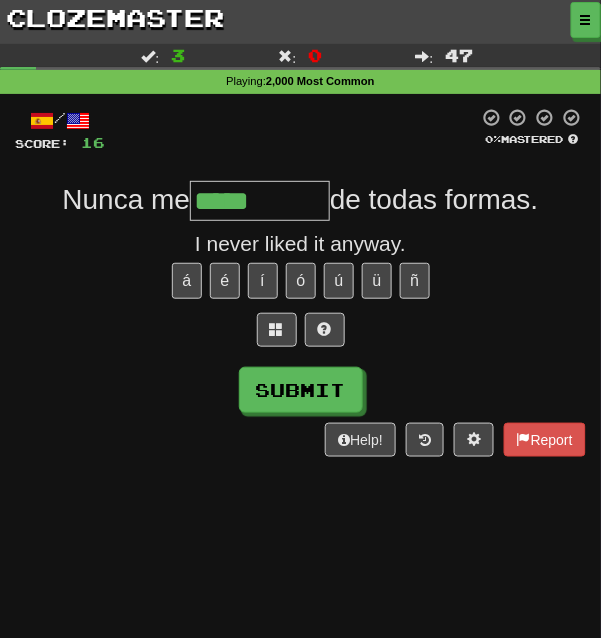 type on "*****" 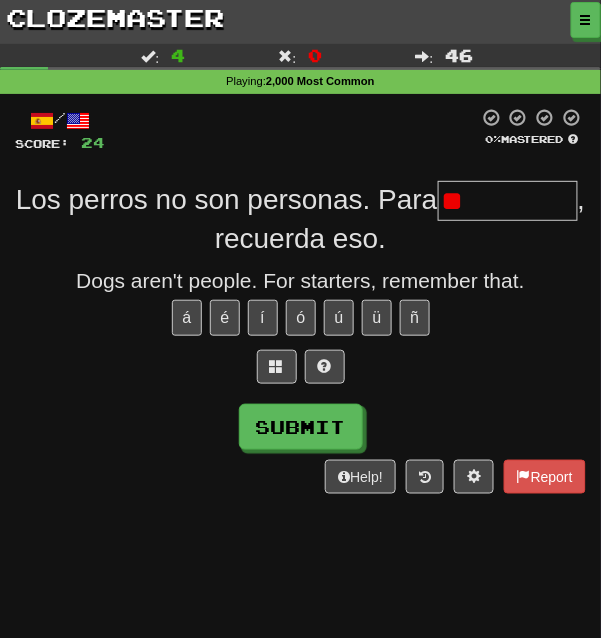 type on "*" 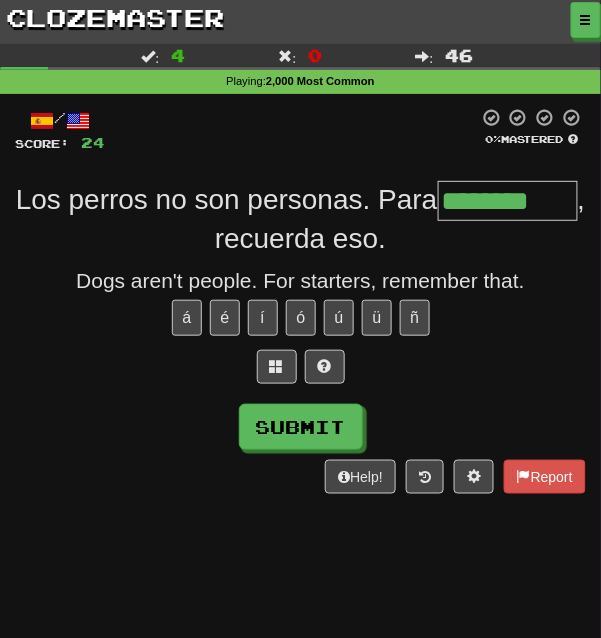 type on "********" 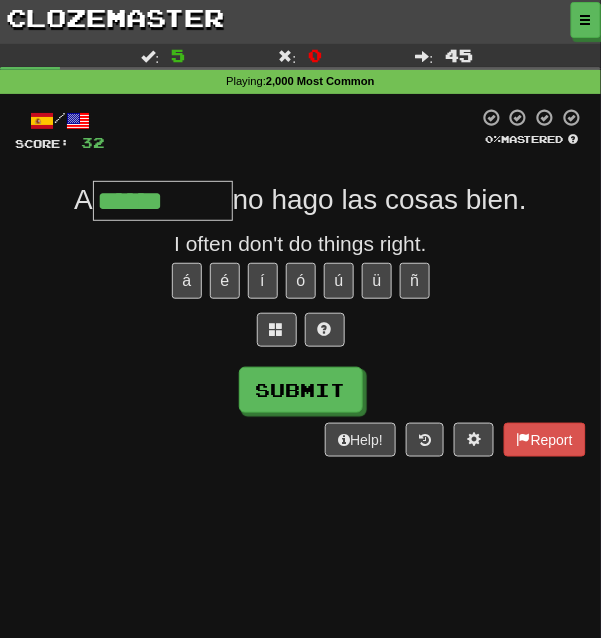 type on "******" 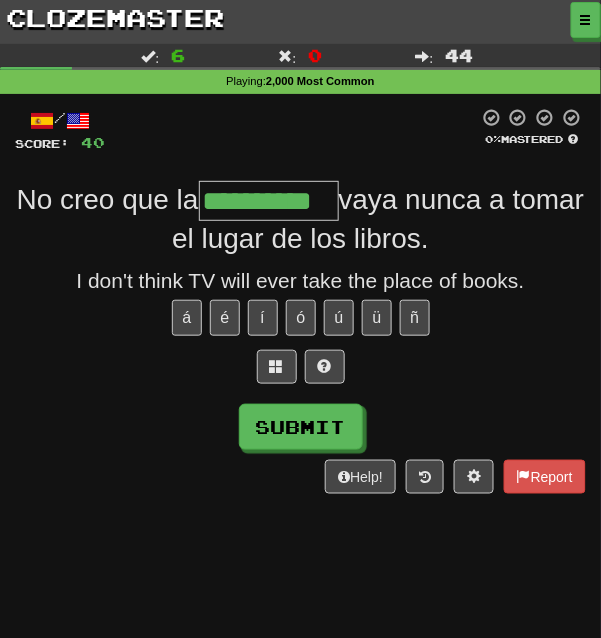 type on "**********" 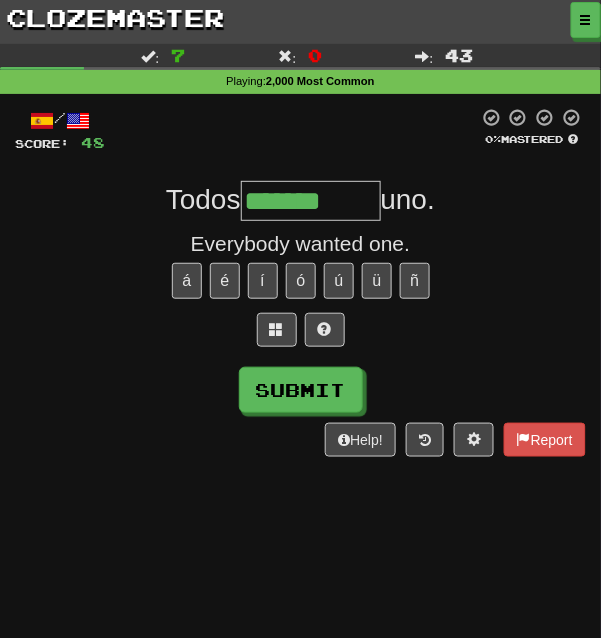 type on "*******" 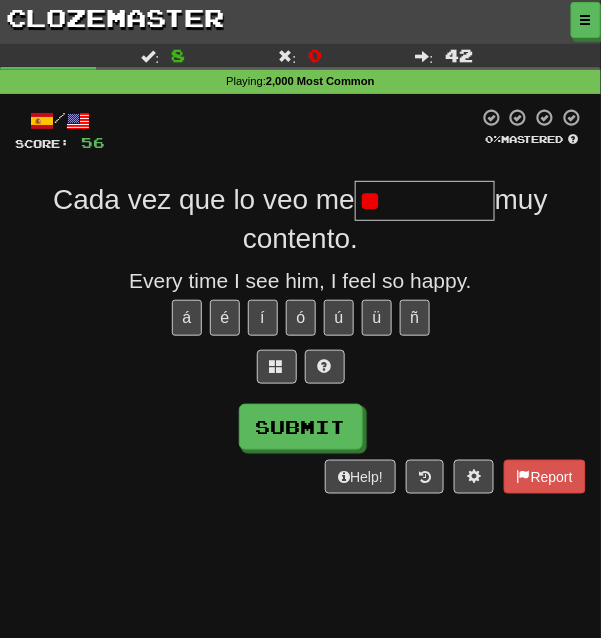 type on "*" 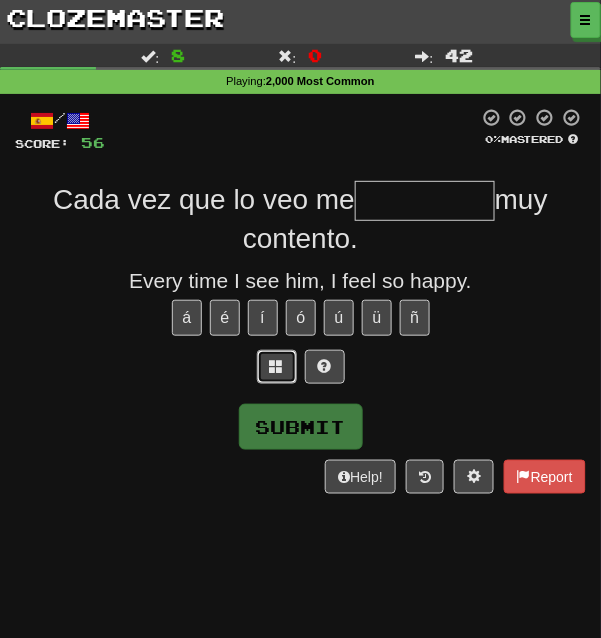 click at bounding box center [277, 367] 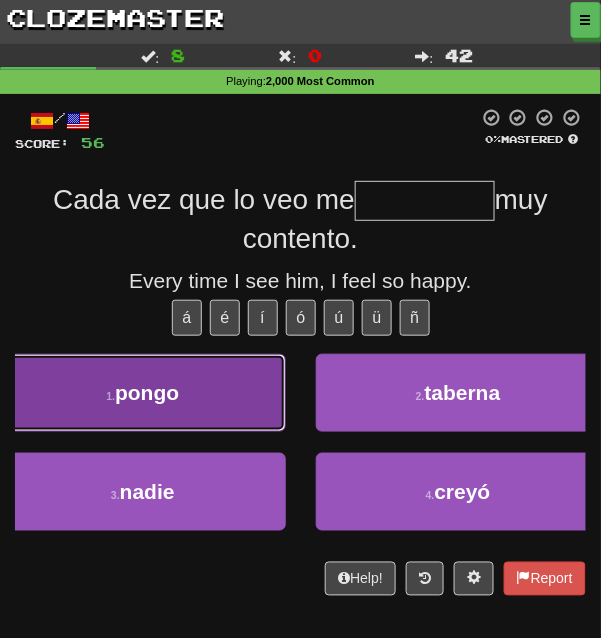 click on "1 .  pongo" at bounding box center (143, 393) 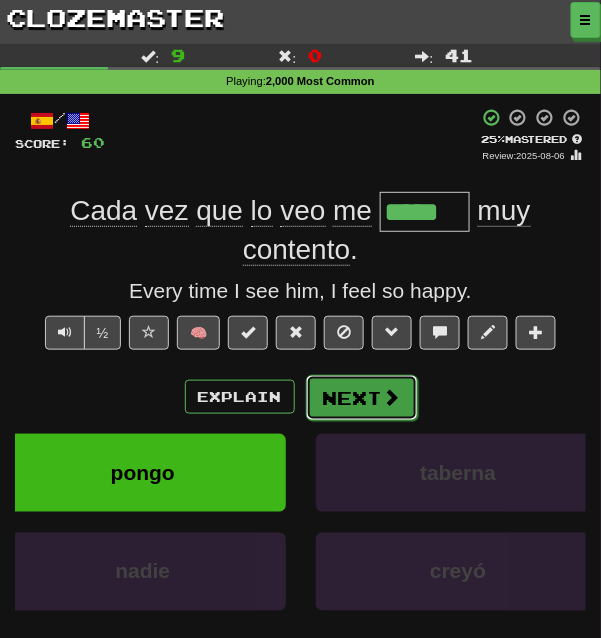 click at bounding box center [392, 397] 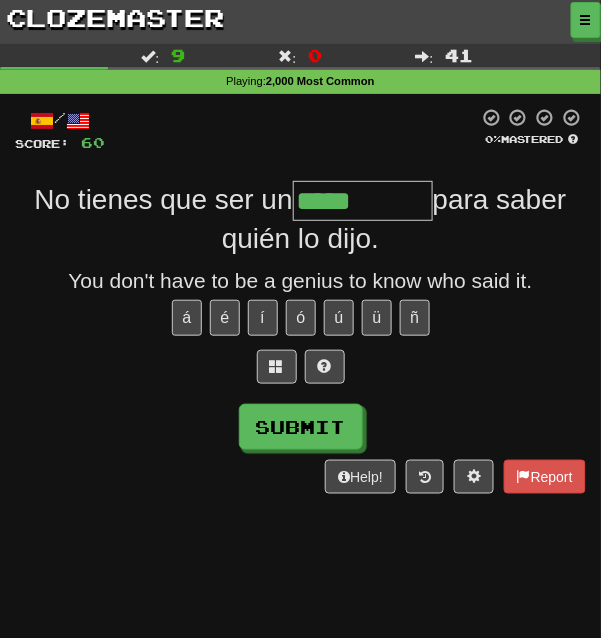 type on "*****" 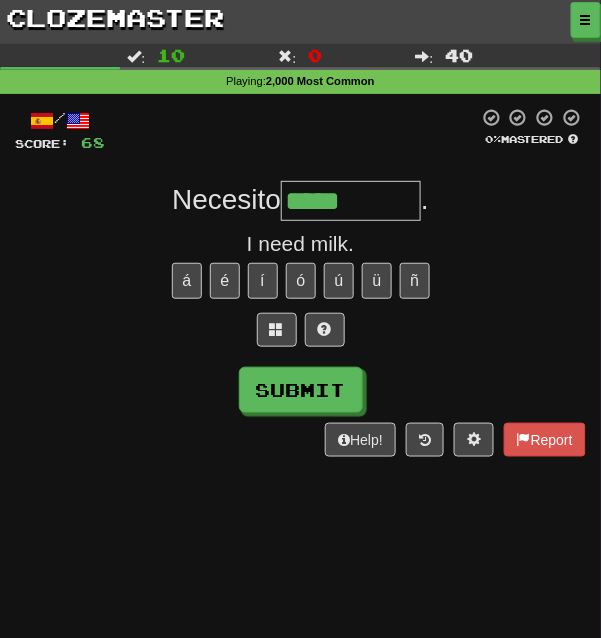 type on "*****" 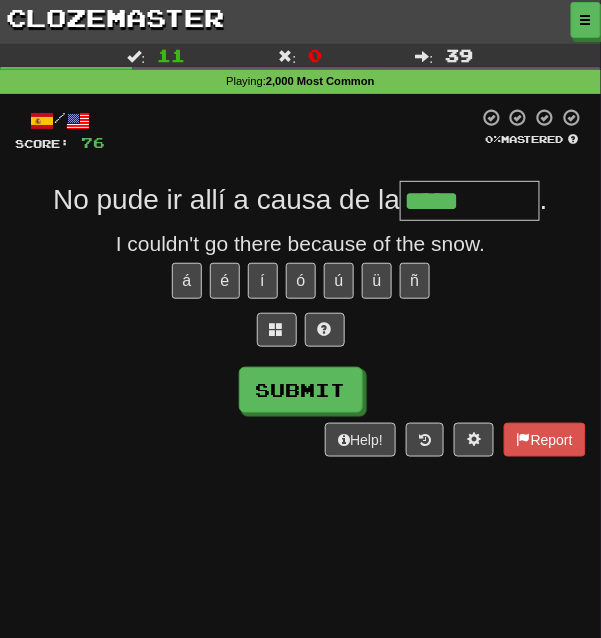 type on "*****" 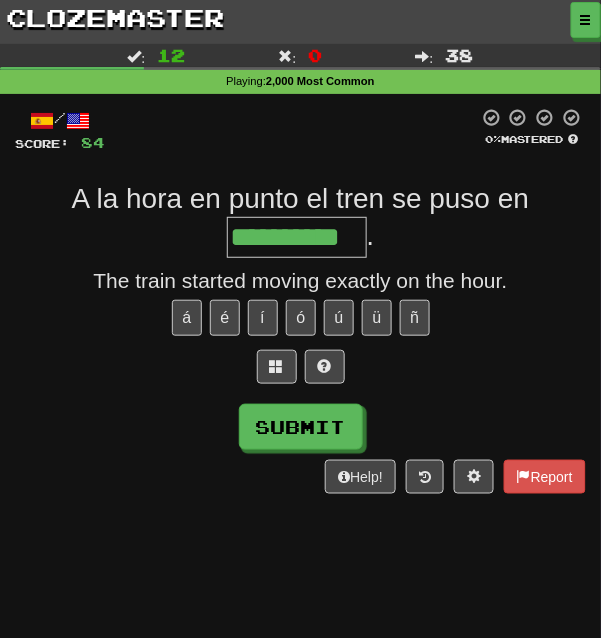 scroll, scrollTop: 0, scrollLeft: 13, axis: horizontal 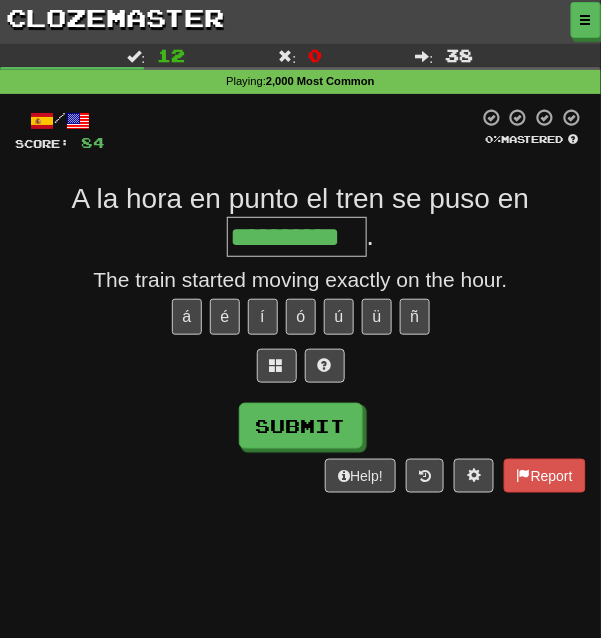 type on "**********" 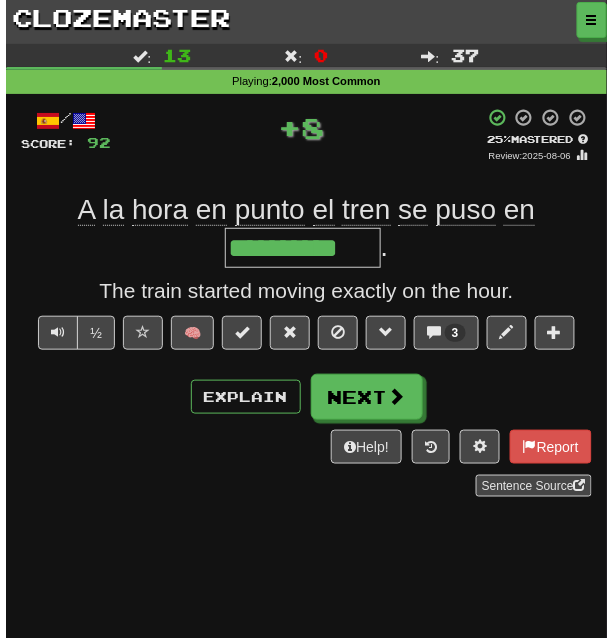scroll, scrollTop: 0, scrollLeft: 0, axis: both 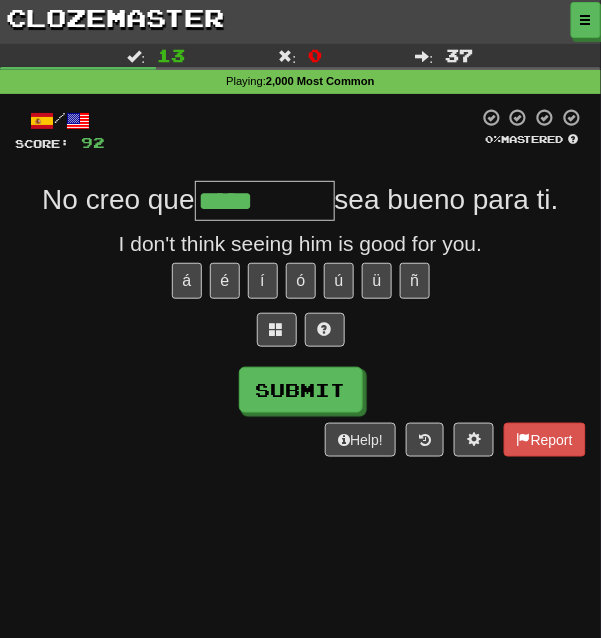 type on "*****" 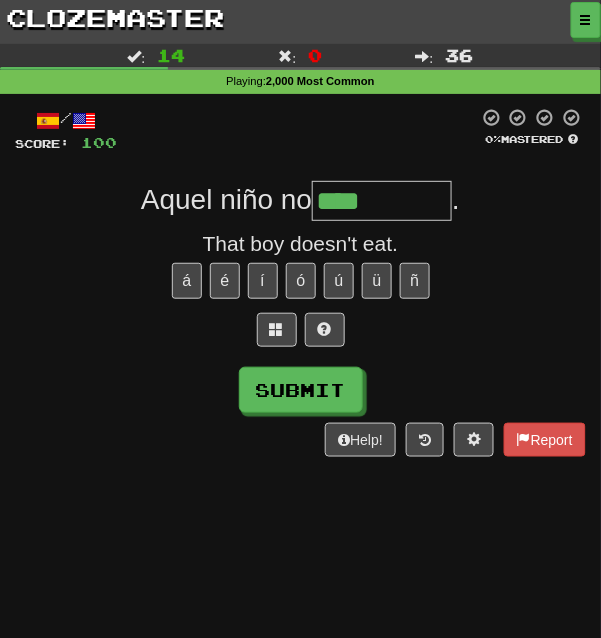 type on "****" 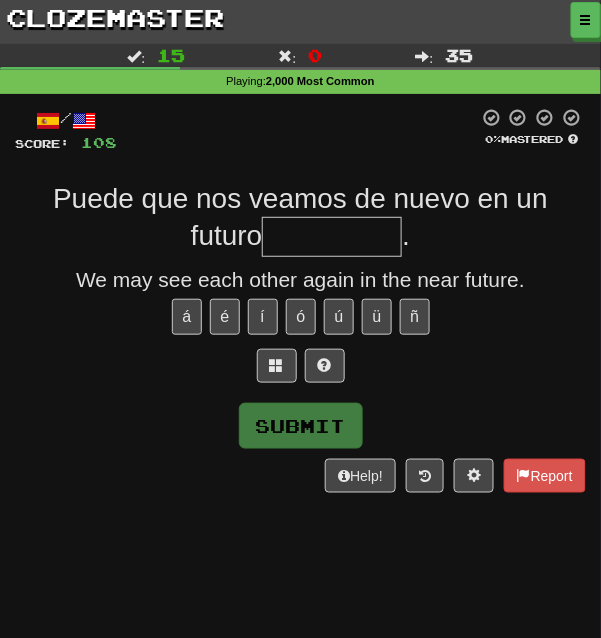 type on "*" 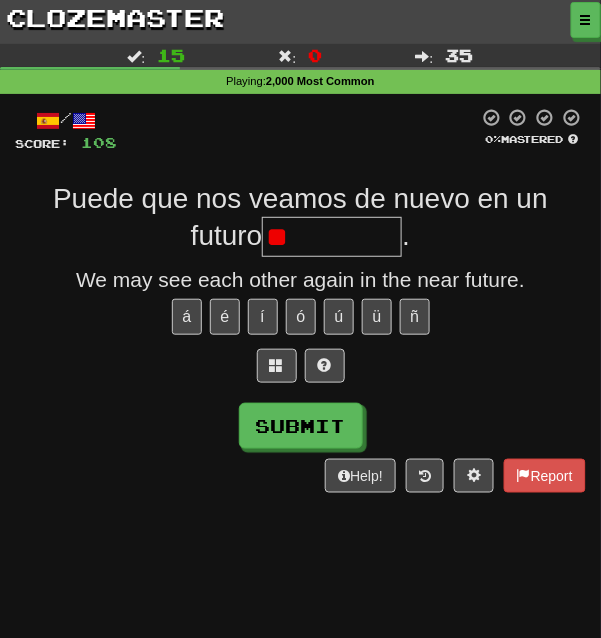 type on "*" 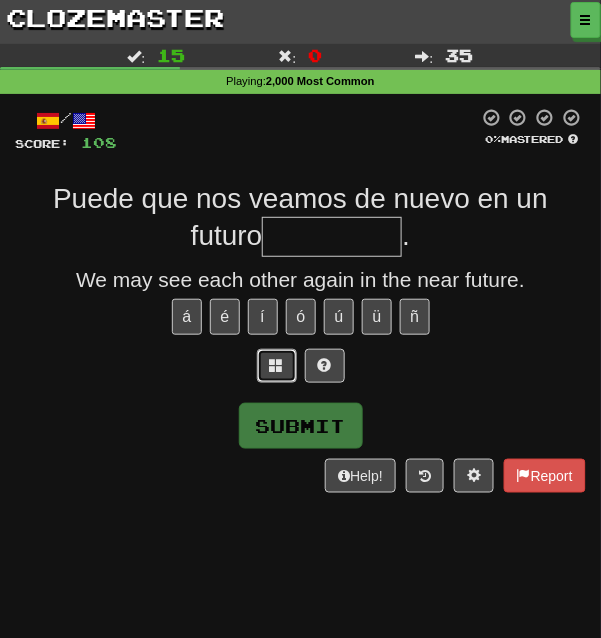 click at bounding box center [277, 365] 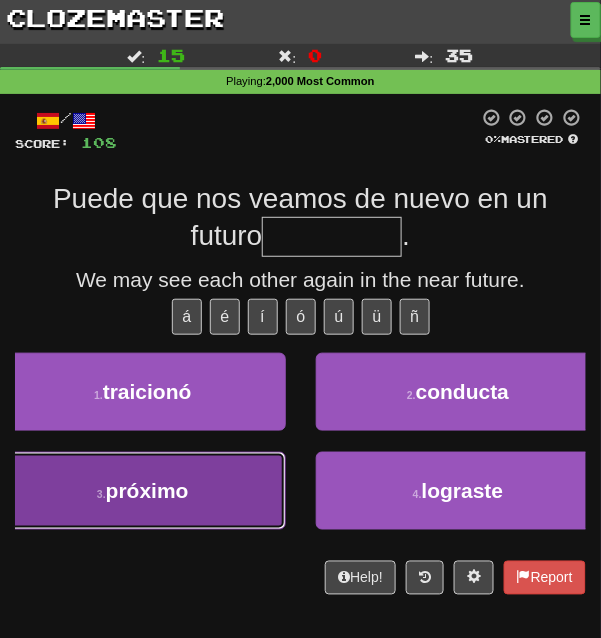 click on "3 .  próximo" at bounding box center [143, 491] 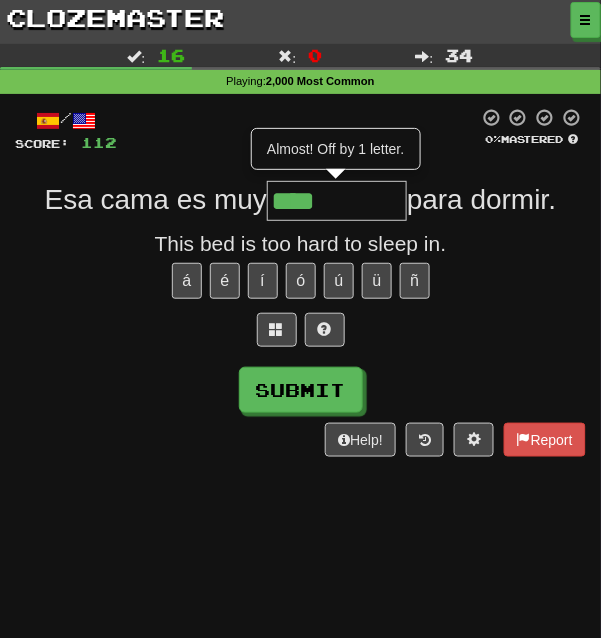 type on "****" 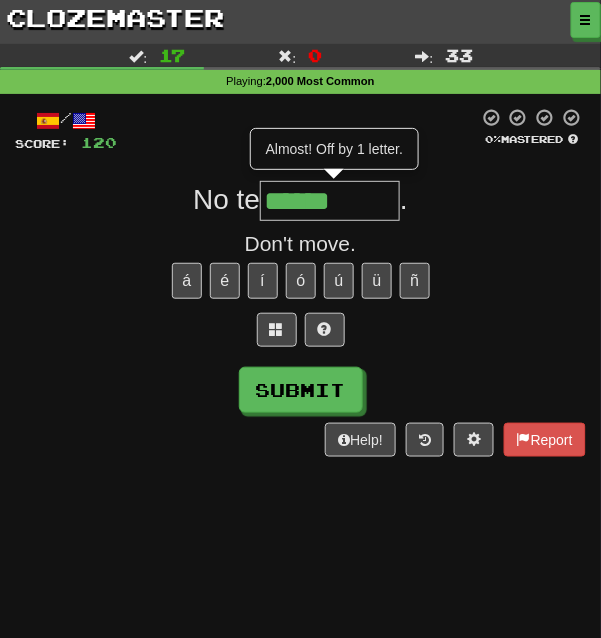 type on "******" 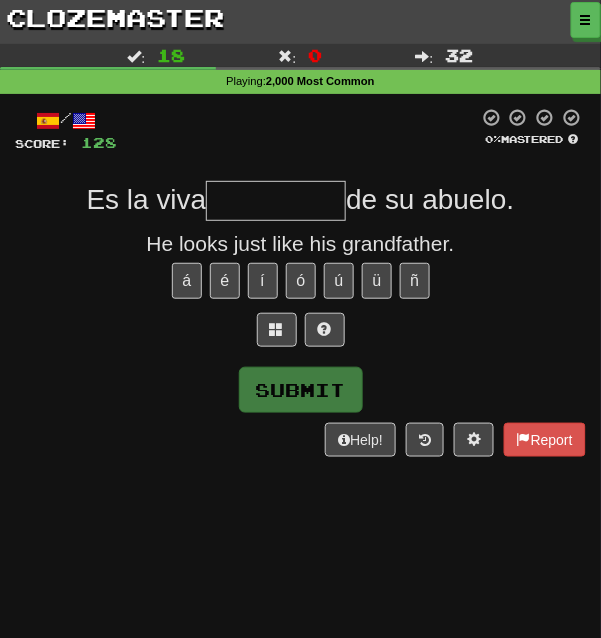 type on "*" 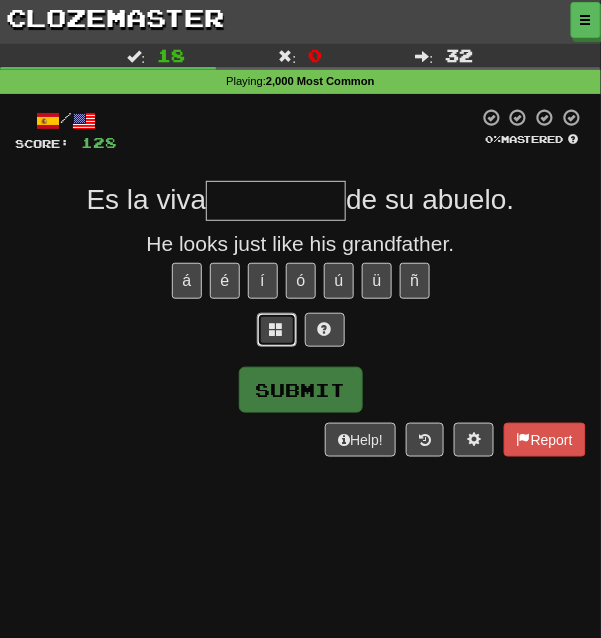 click at bounding box center [277, 329] 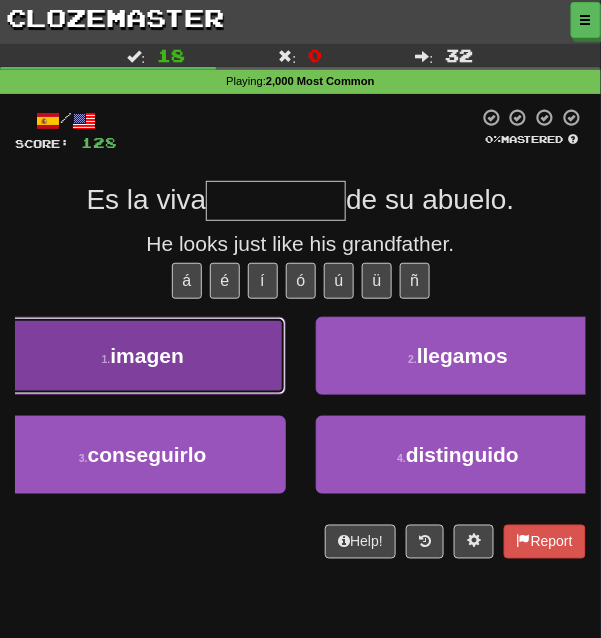 click on "imagen" at bounding box center (147, 355) 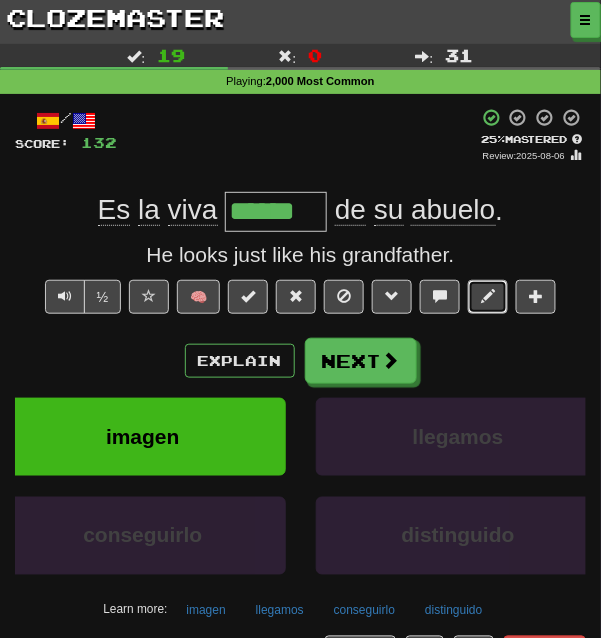 click at bounding box center [488, 296] 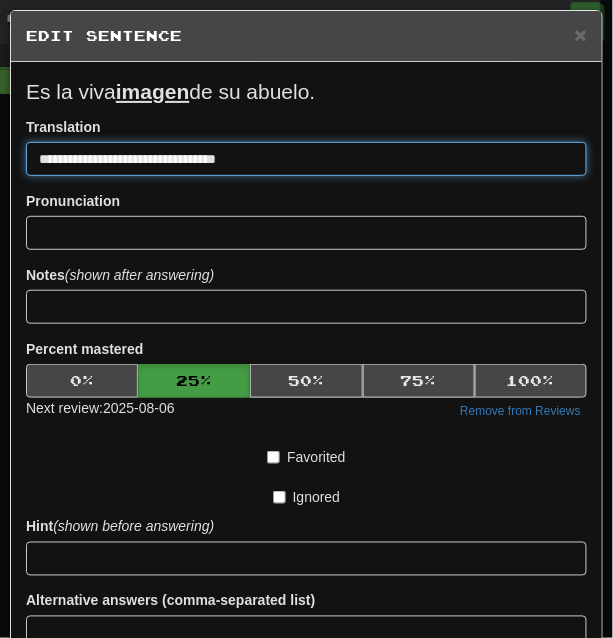 drag, startPoint x: 269, startPoint y: 162, endPoint x: 62, endPoint y: 154, distance: 207.15453 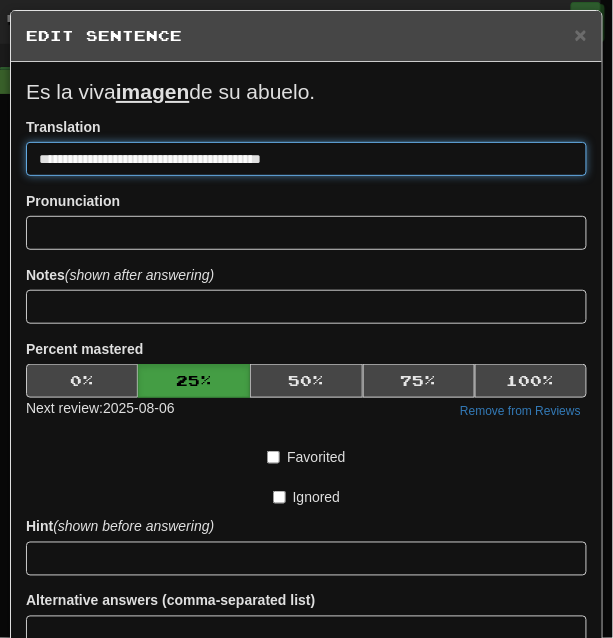 scroll, scrollTop: 161, scrollLeft: 0, axis: vertical 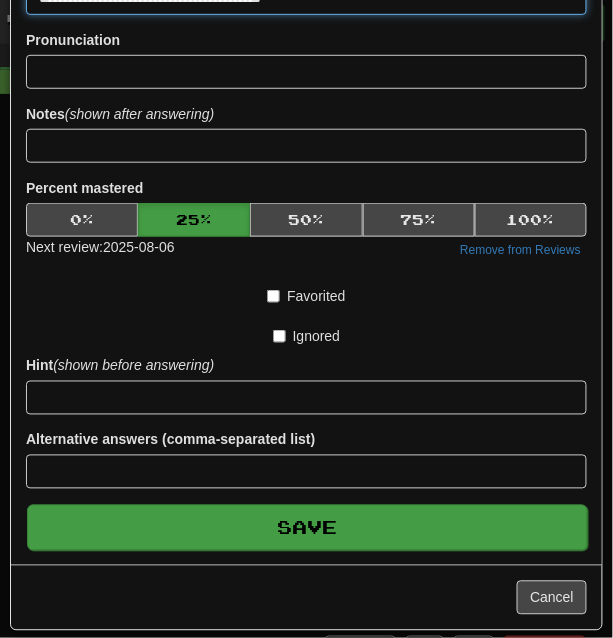 type on "**********" 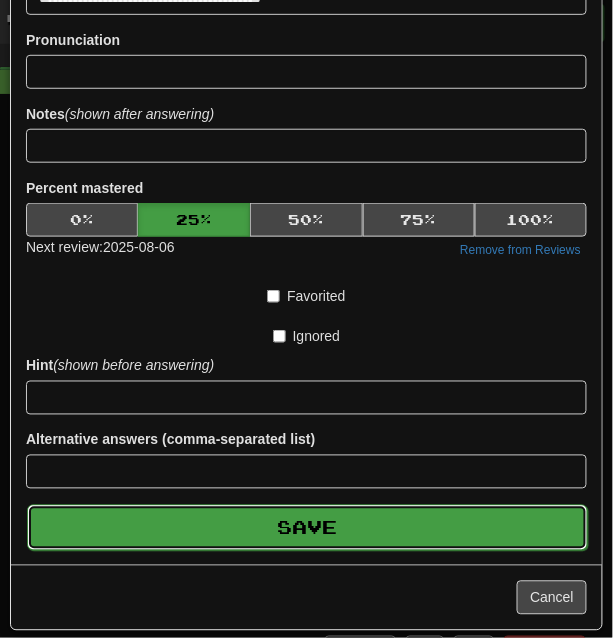 click on "Save" at bounding box center (307, 528) 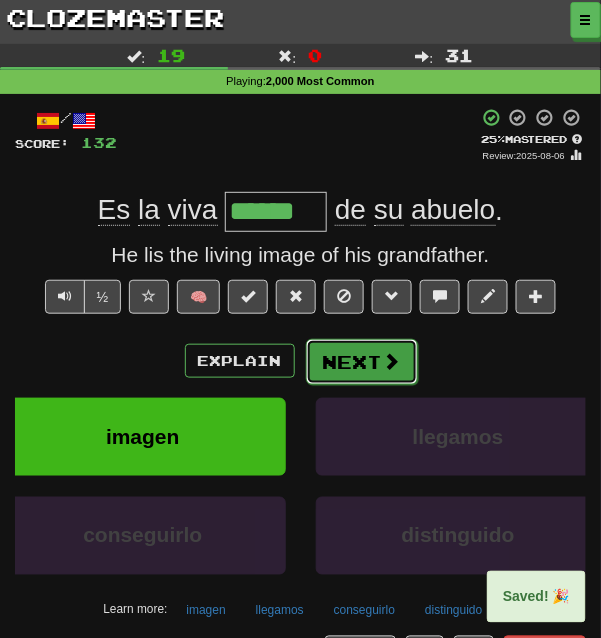 click on "Next" at bounding box center [362, 362] 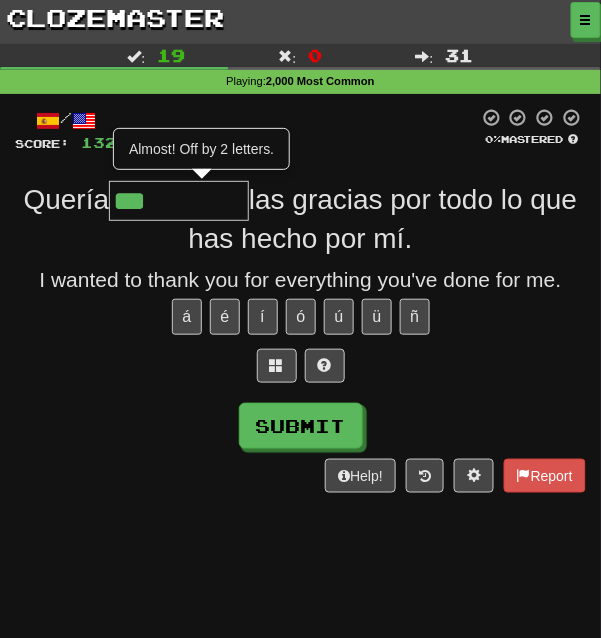 type on "*****" 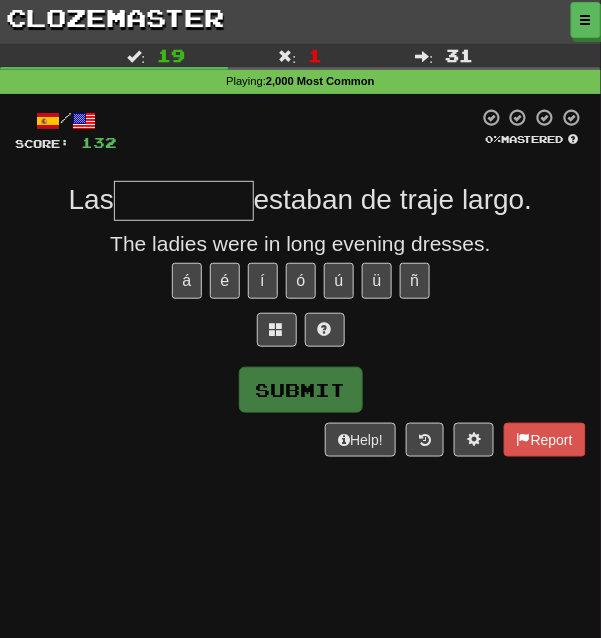 type on "*" 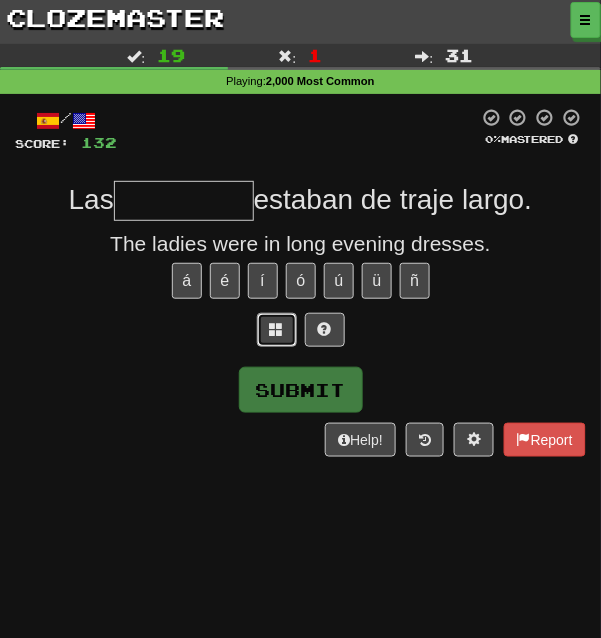 click at bounding box center [277, 329] 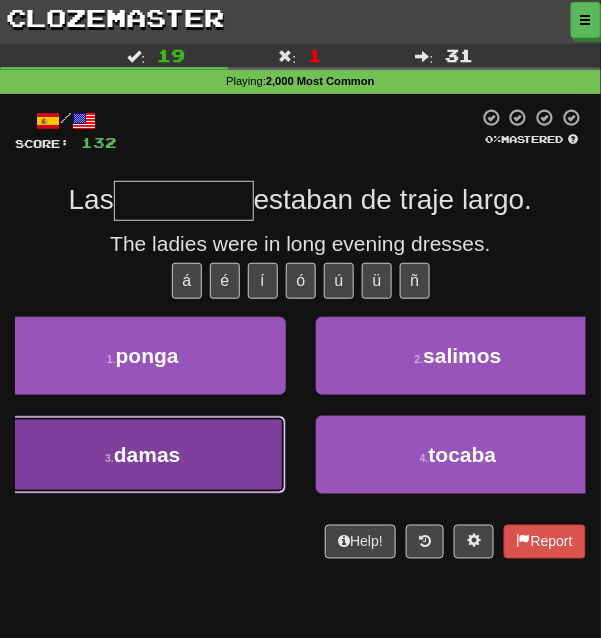 click on "3 .  damas" at bounding box center [143, 455] 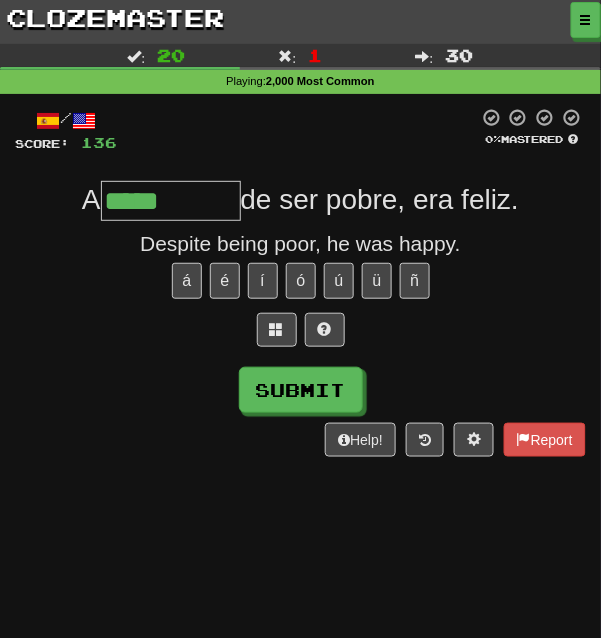 type on "*****" 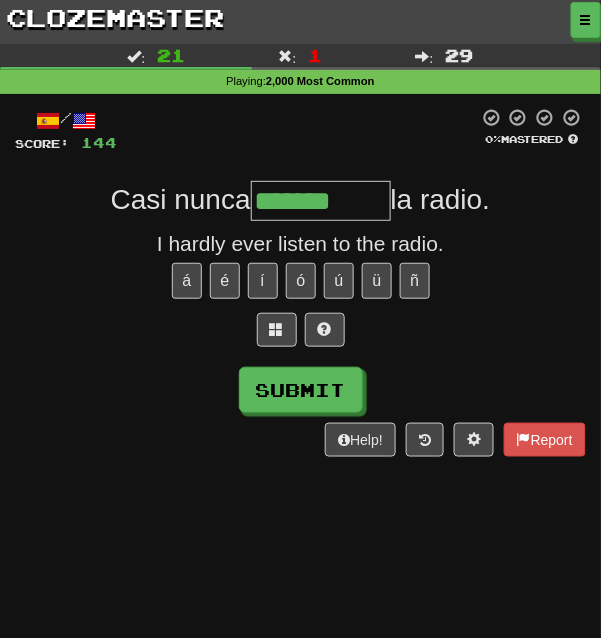 type on "****" 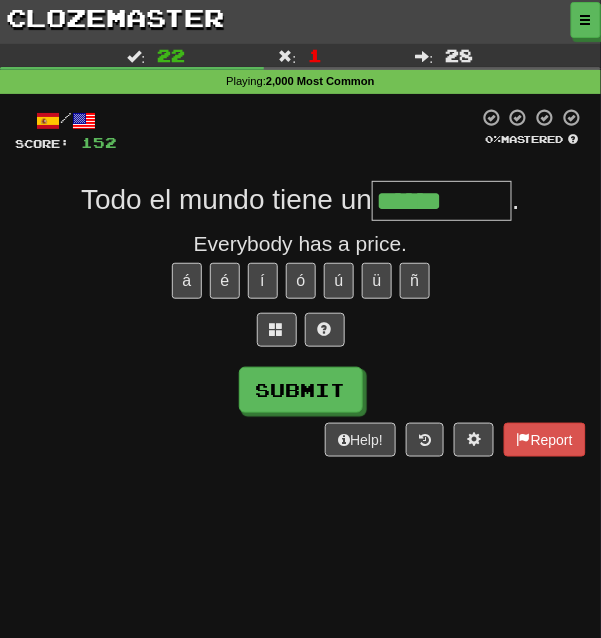 type on "******" 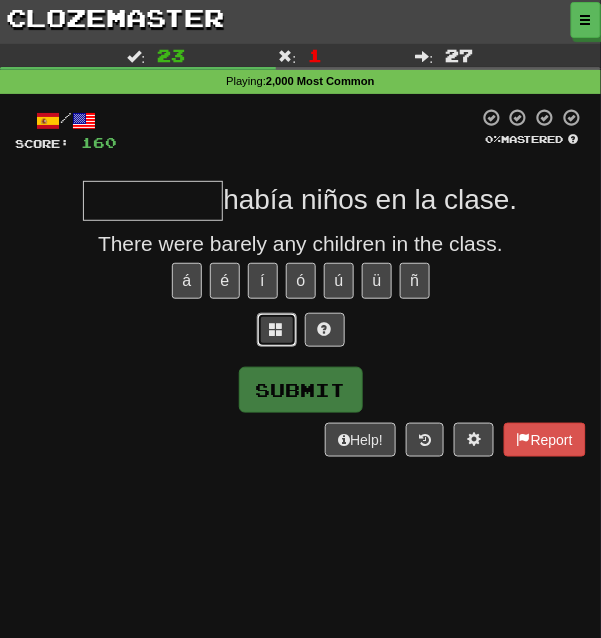click at bounding box center (277, 330) 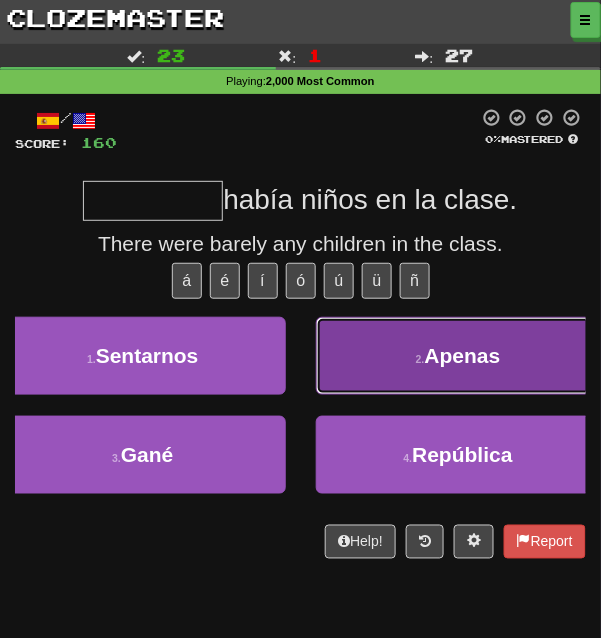 click on "2 .  Apenas" at bounding box center [459, 356] 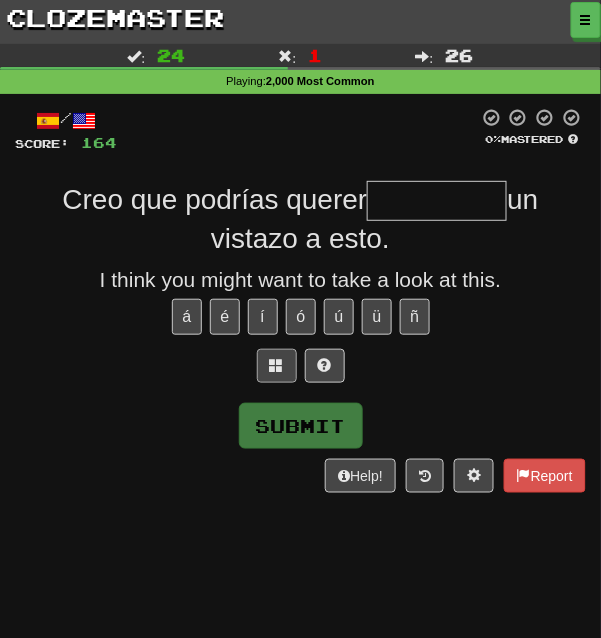 type on "*" 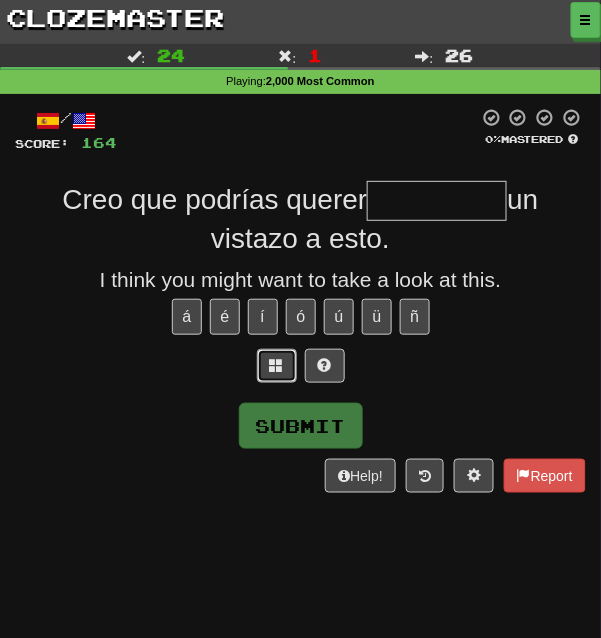 click at bounding box center [277, 366] 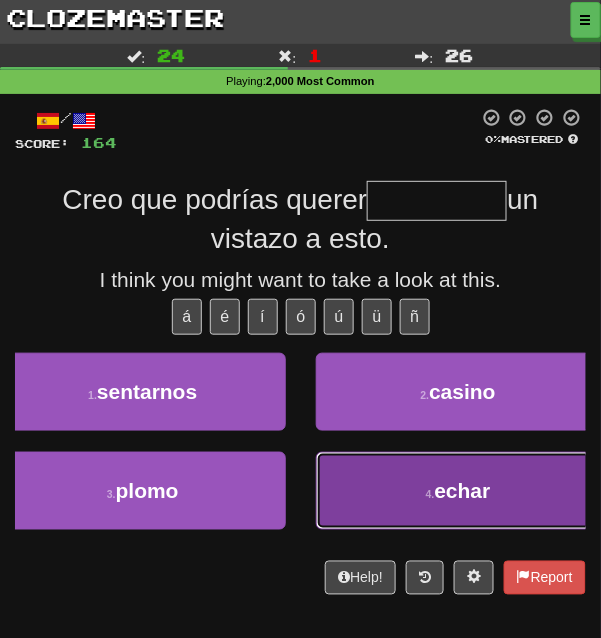 click on "4 .  echar" at bounding box center [459, 491] 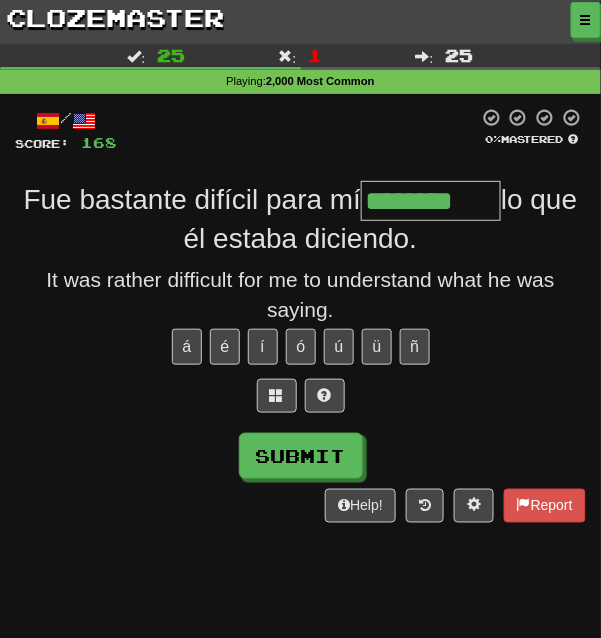 type on "********" 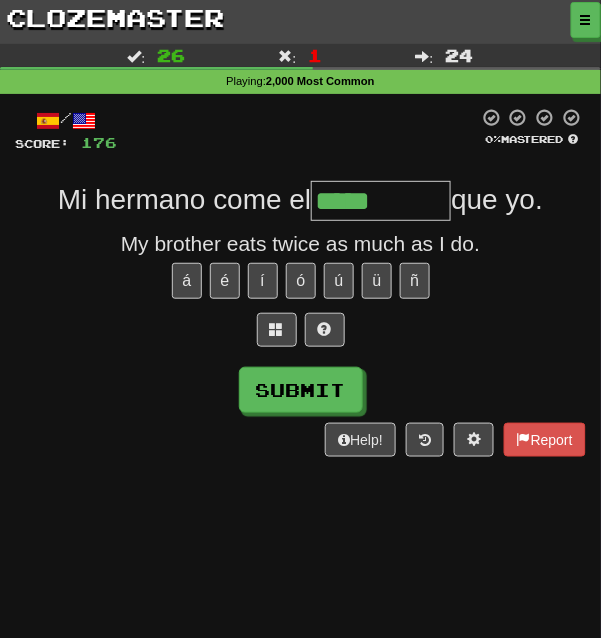 type on "*****" 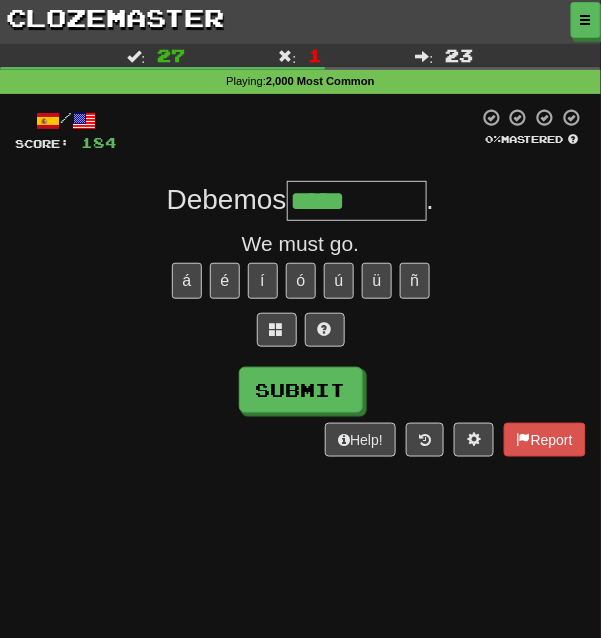 type on "*****" 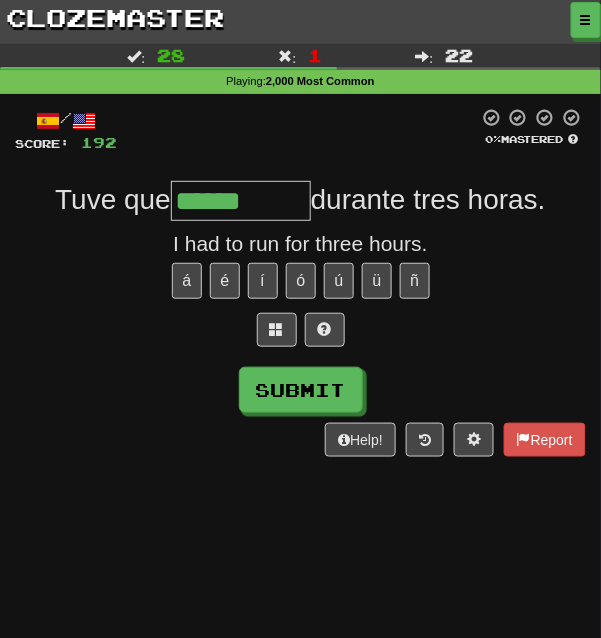 type on "******" 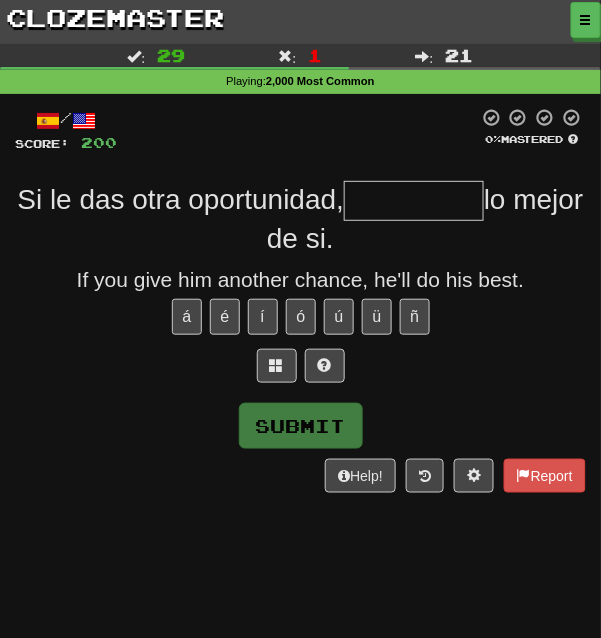 type on "*" 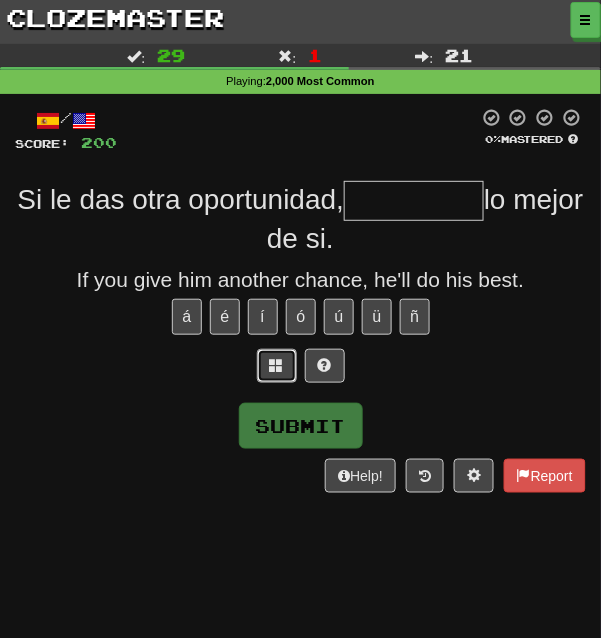 click at bounding box center [277, 365] 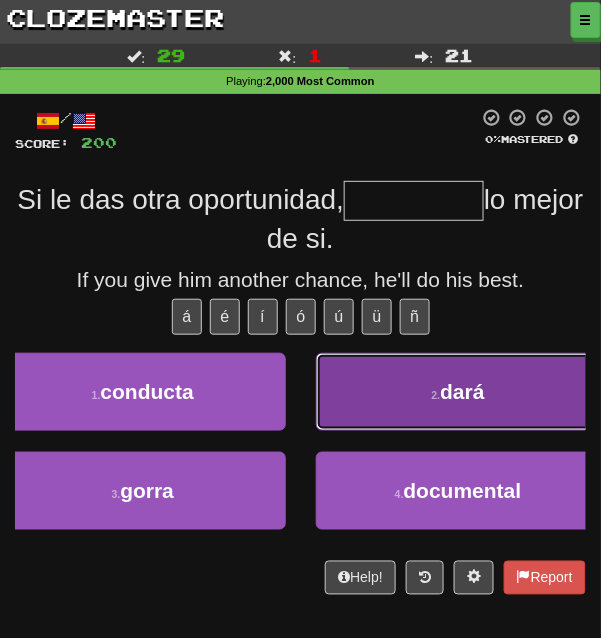 click on "2 .  dará" at bounding box center (459, 392) 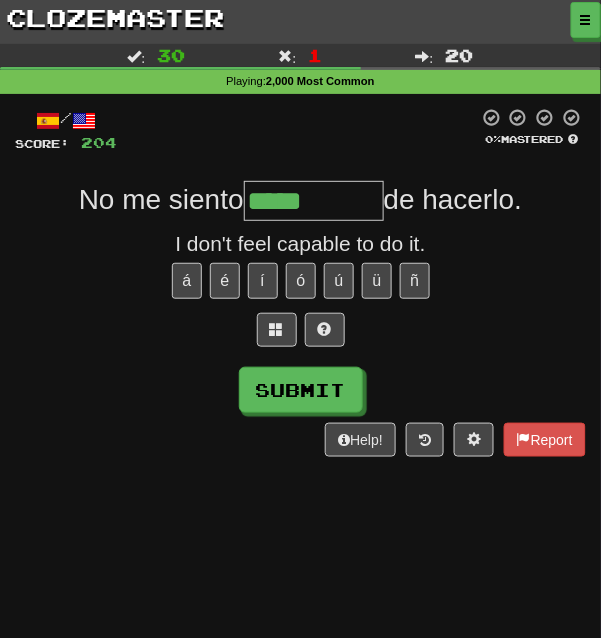 type on "*****" 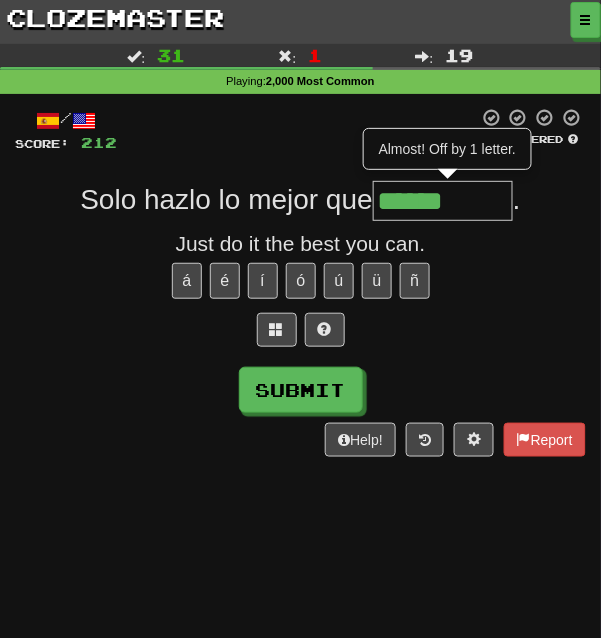 type on "******" 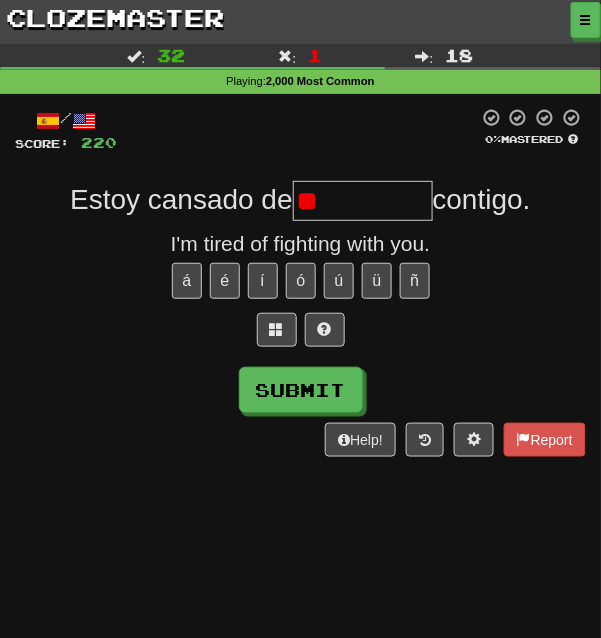 type on "*" 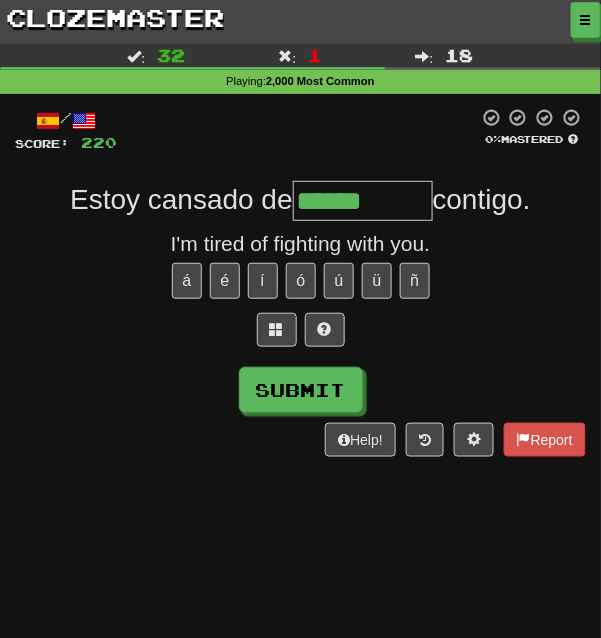 type on "******" 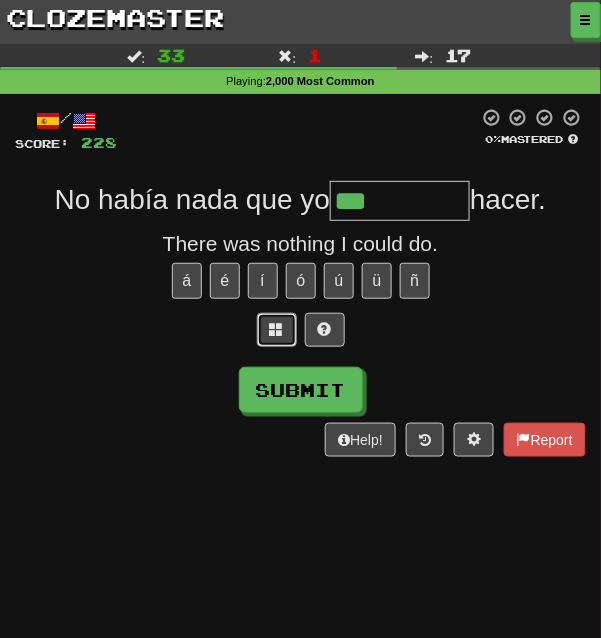click at bounding box center (277, 329) 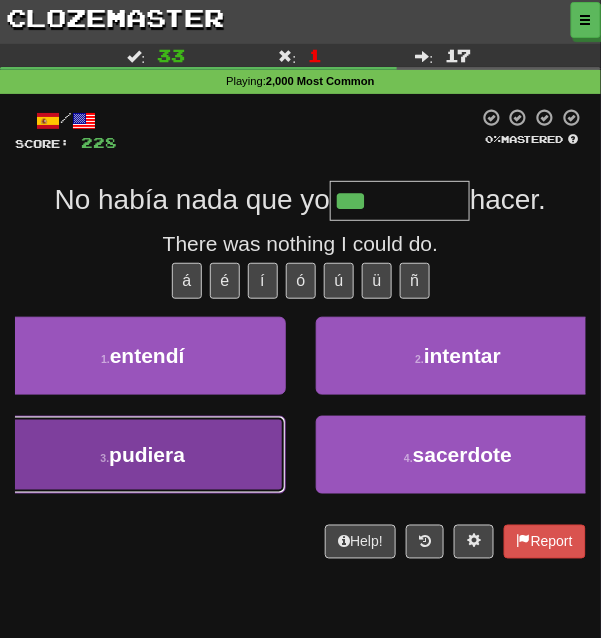 click on "3 .  pudiera" at bounding box center [143, 455] 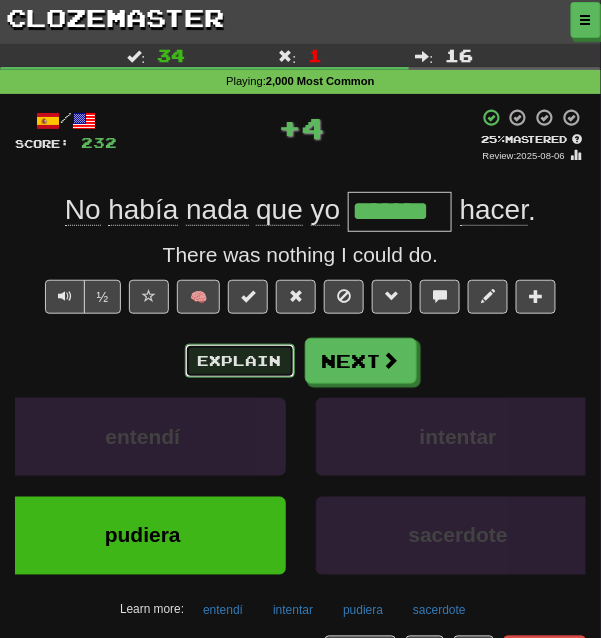 click on "Explain" at bounding box center (240, 361) 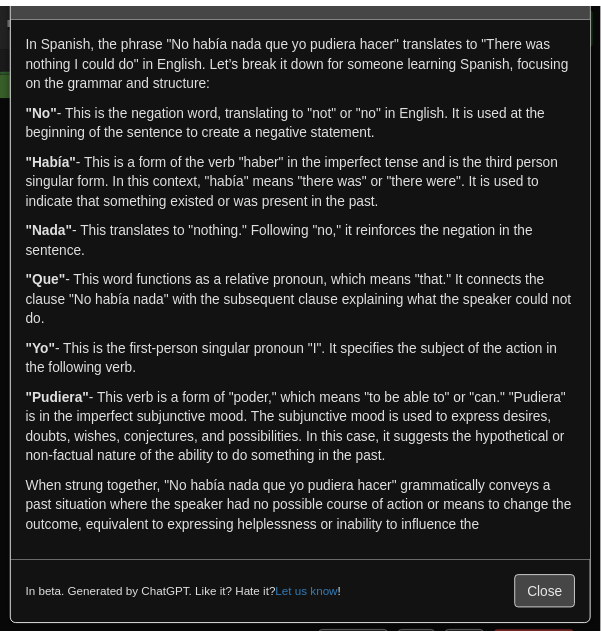 scroll, scrollTop: 0, scrollLeft: 0, axis: both 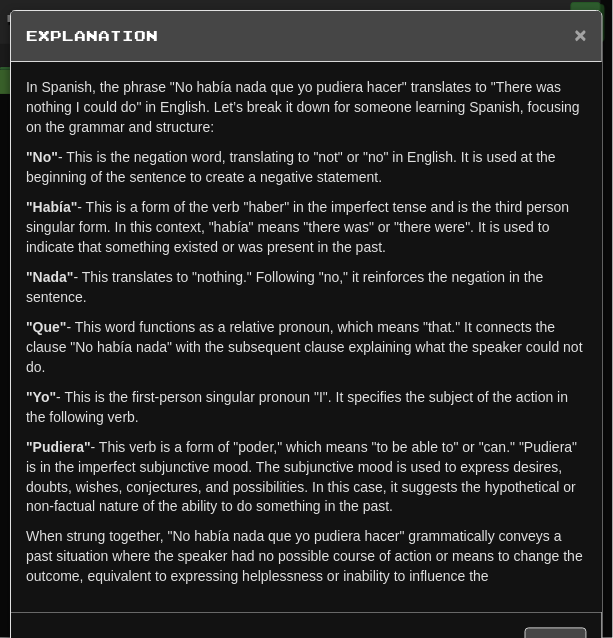 click on "×" at bounding box center (581, 34) 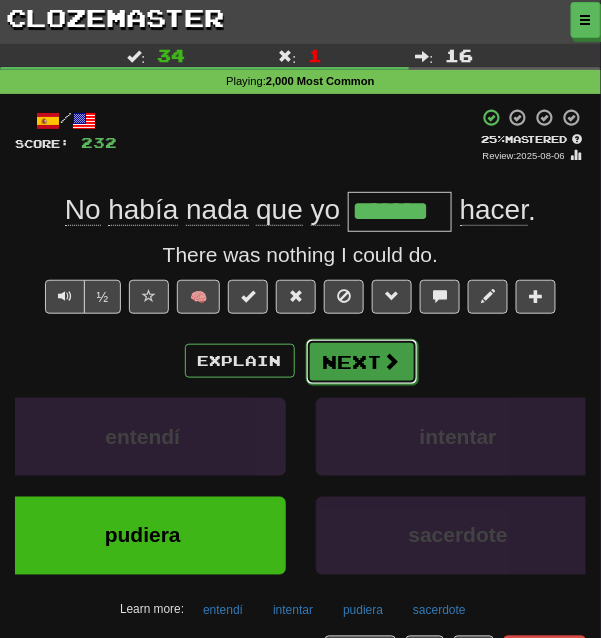 click on "Next" at bounding box center (362, 362) 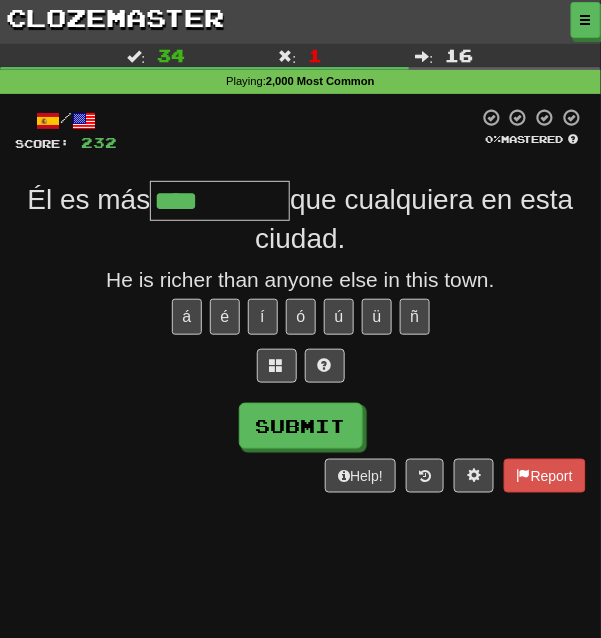 type on "****" 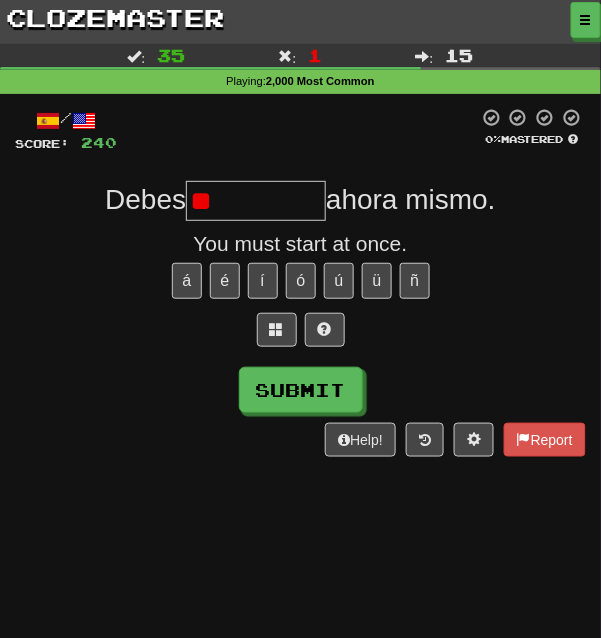 type on "*" 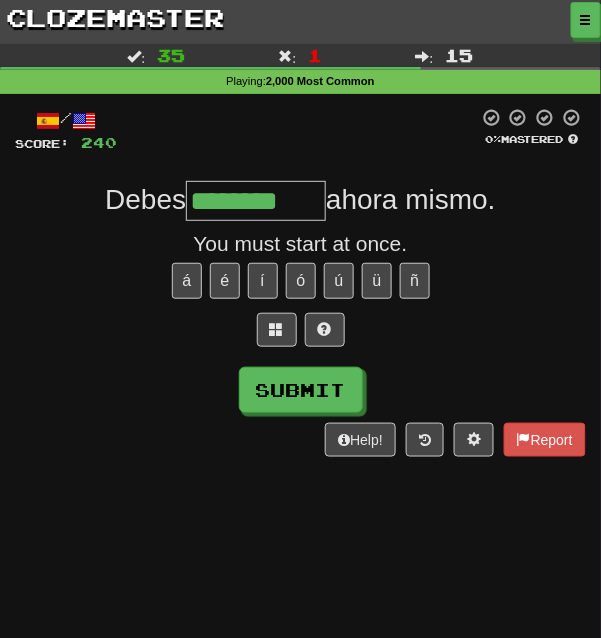 type on "********" 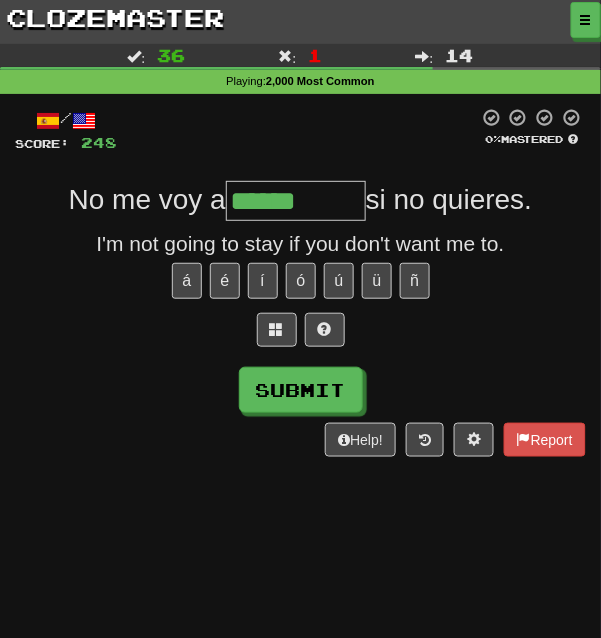 type on "******" 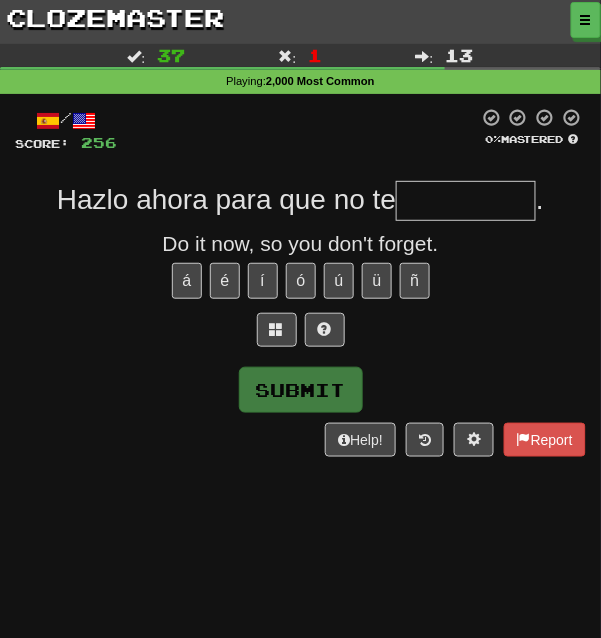 type on "*" 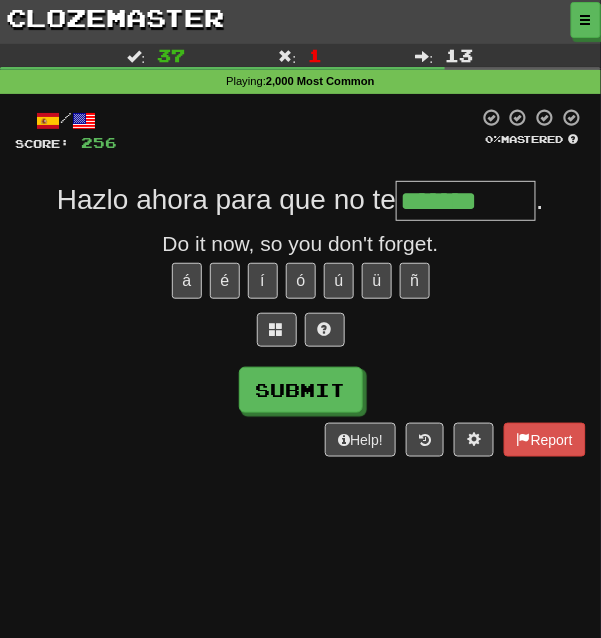 type on "*******" 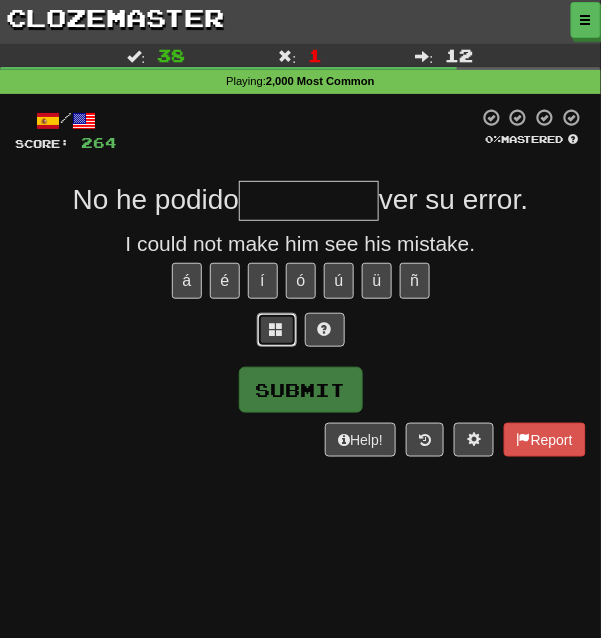 click at bounding box center (277, 329) 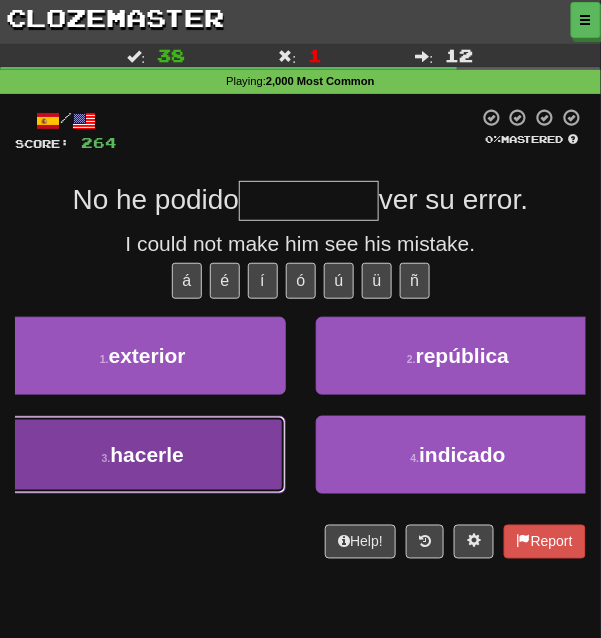 click on "3 .  hacerle" at bounding box center [143, 455] 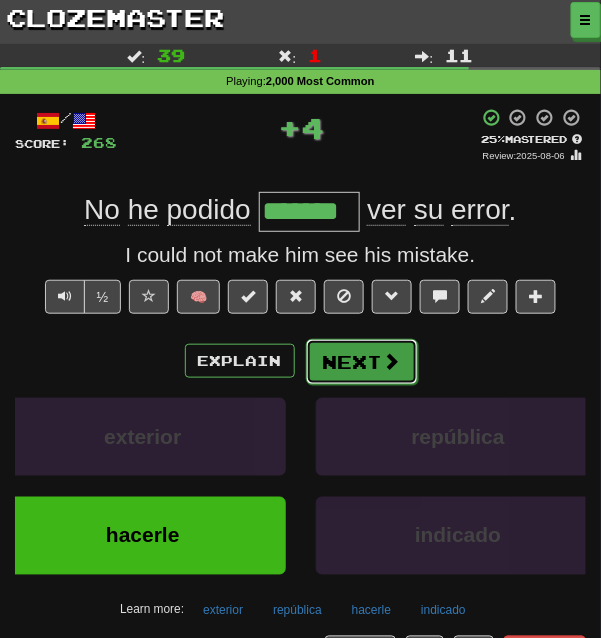 click at bounding box center (392, 361) 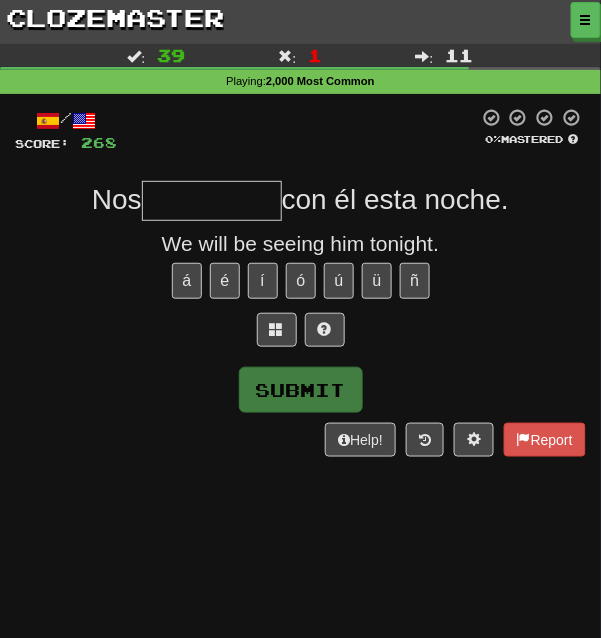 type on "*" 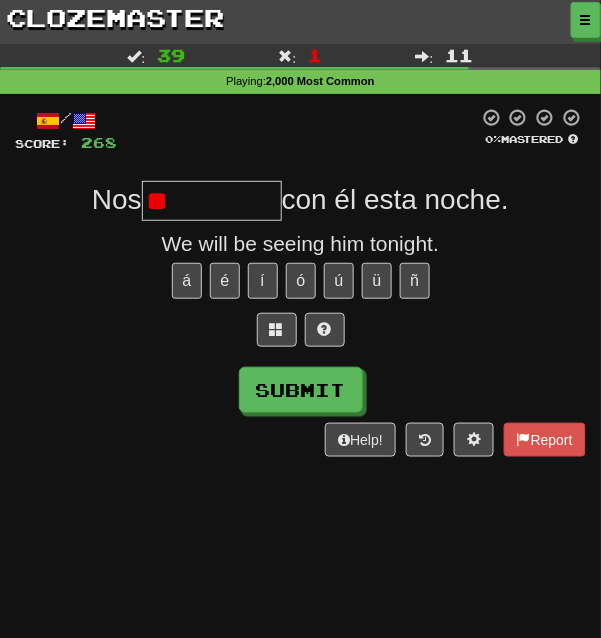 type on "*" 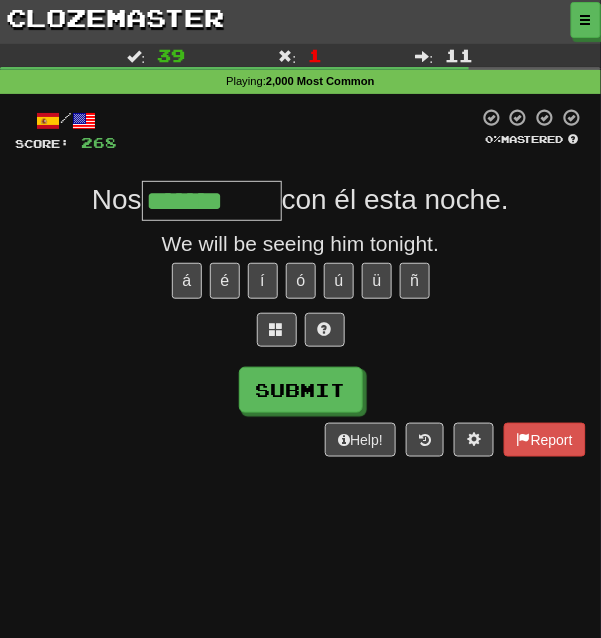 type on "*******" 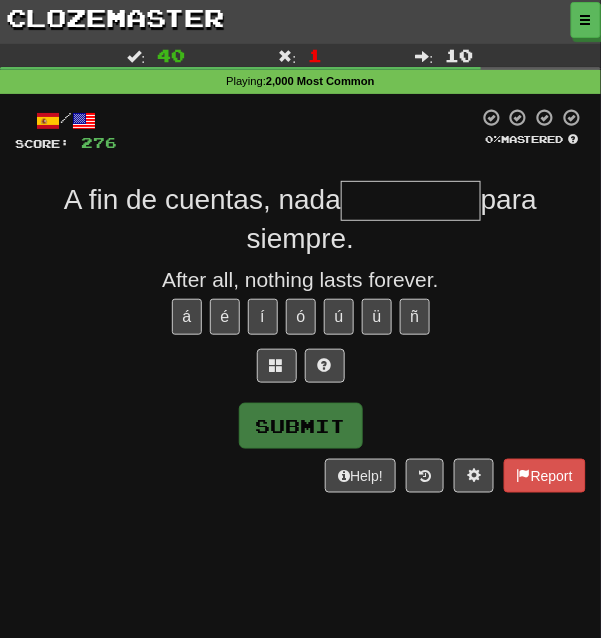 type on "*" 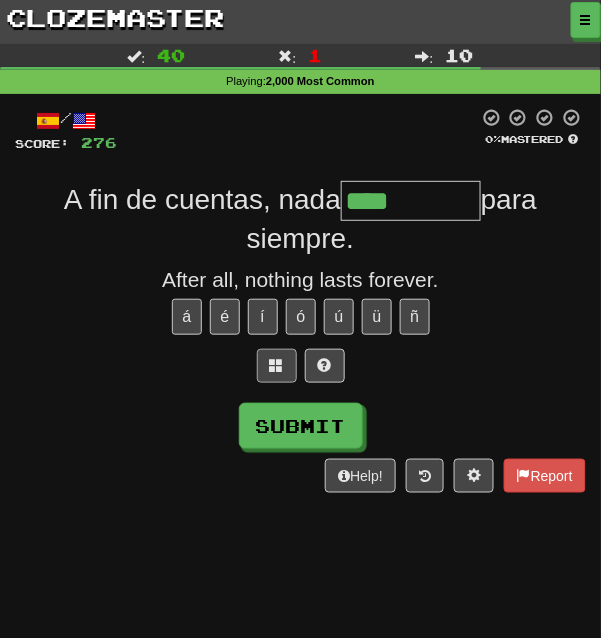 type on "****" 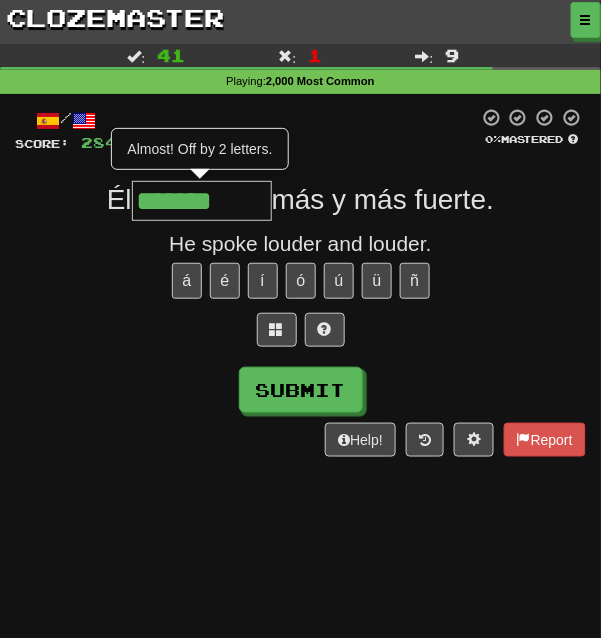 type on "*******" 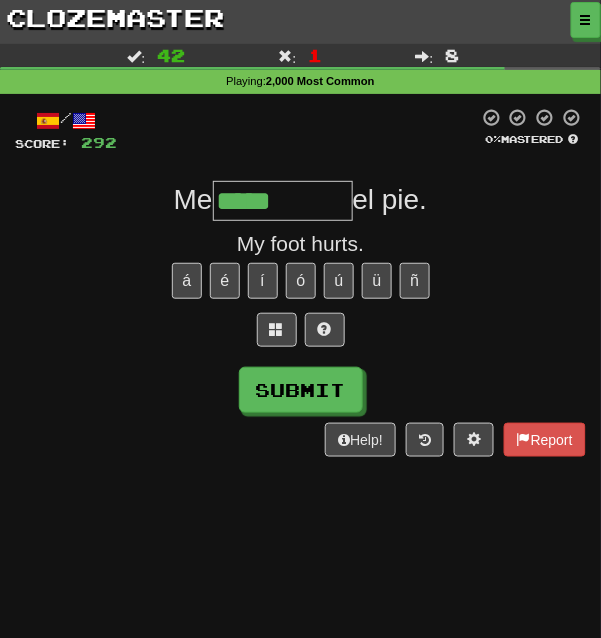 type on "*****" 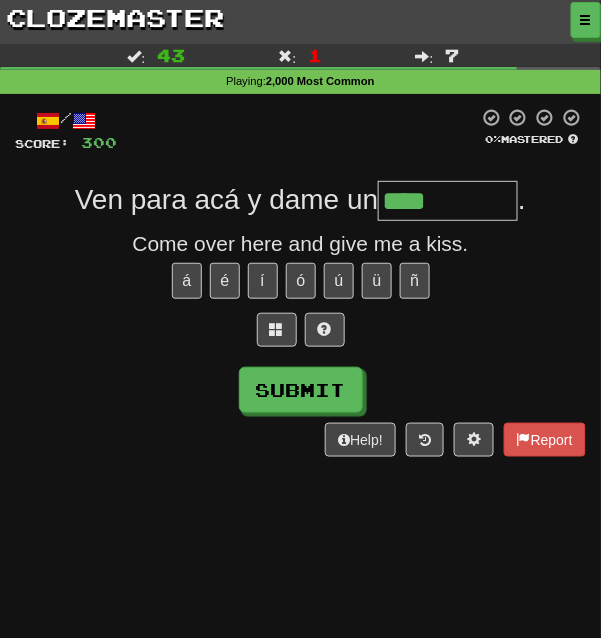 type on "****" 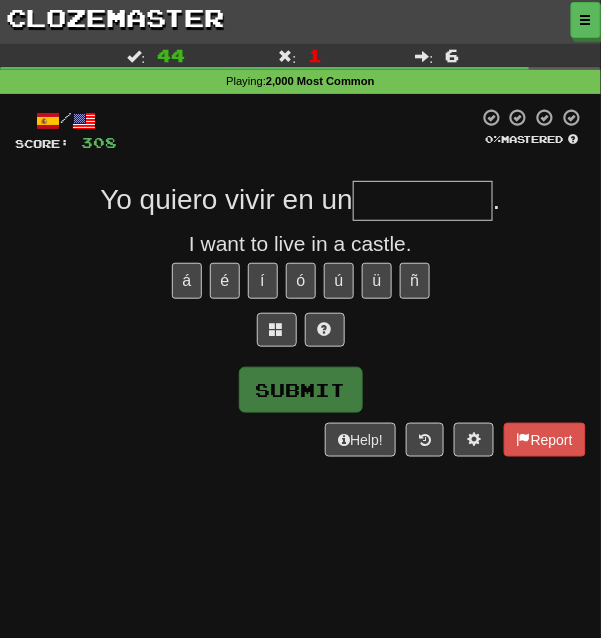 type on "*" 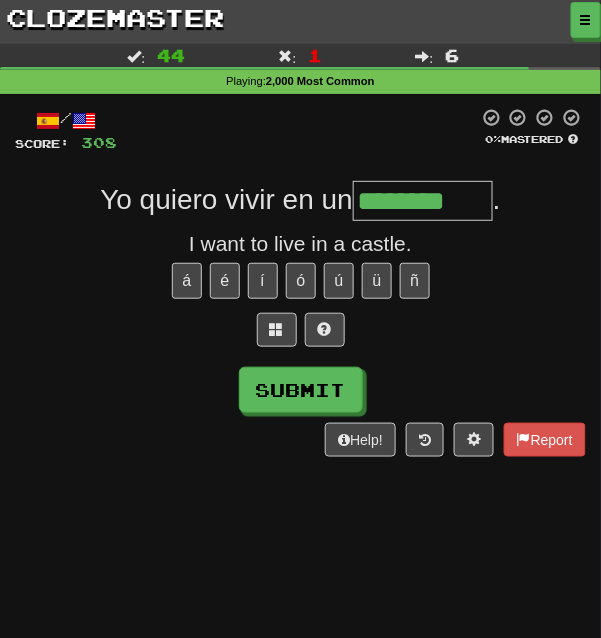 type on "********" 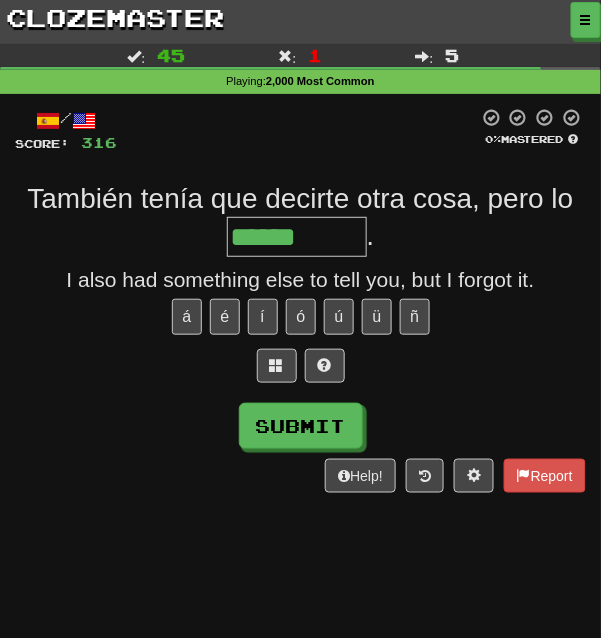 type on "******" 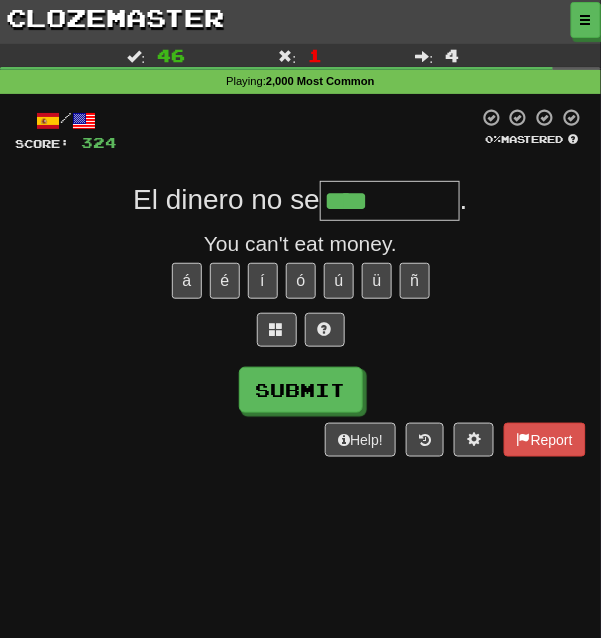 type on "****" 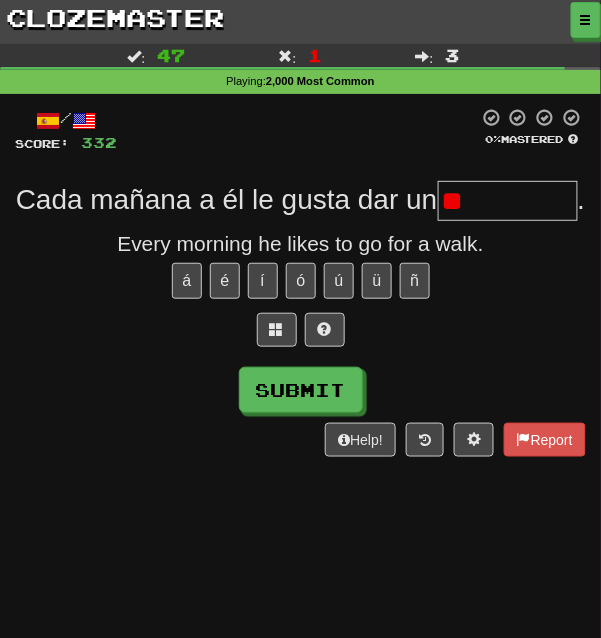 type on "*" 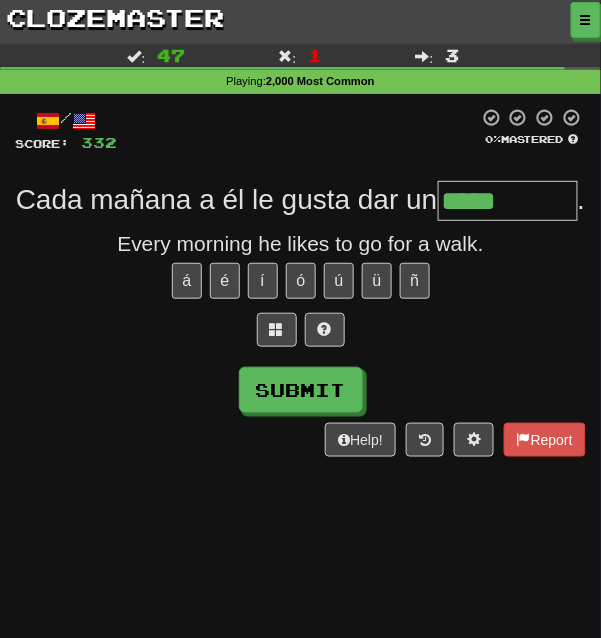 type on "*****" 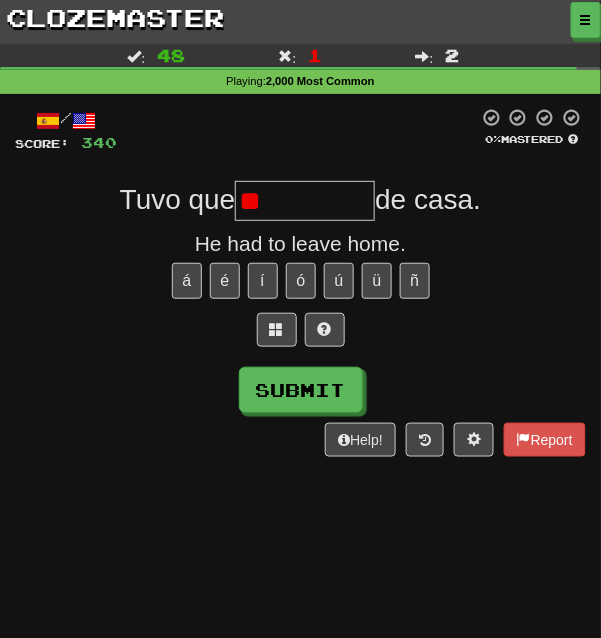 type on "*" 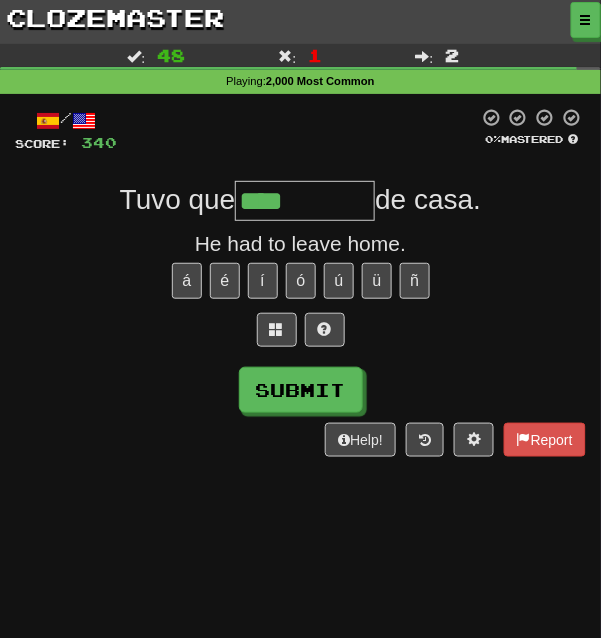 type on "****" 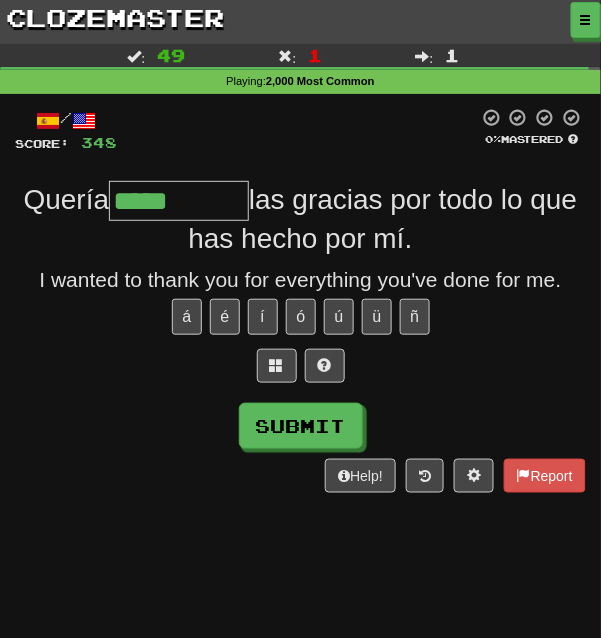 type on "*****" 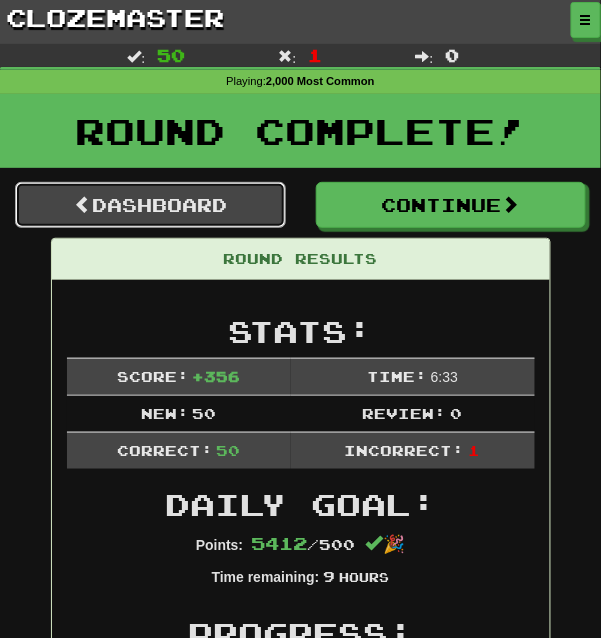 click on "Dashboard" at bounding box center [150, 205] 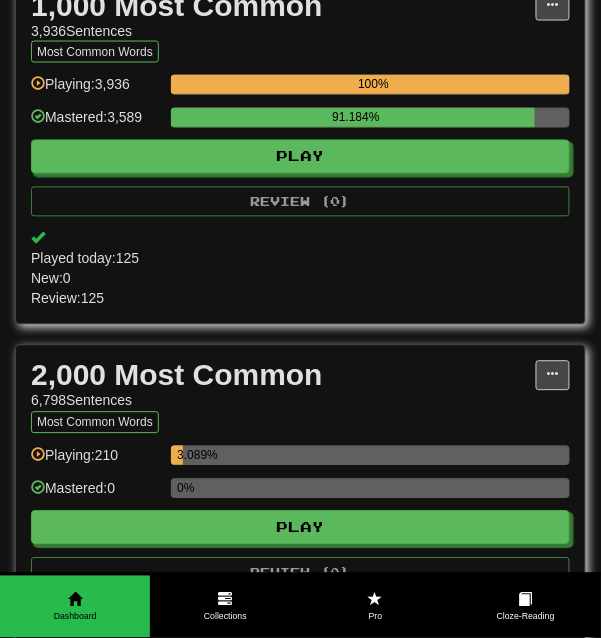 scroll, scrollTop: 432, scrollLeft: 0, axis: vertical 